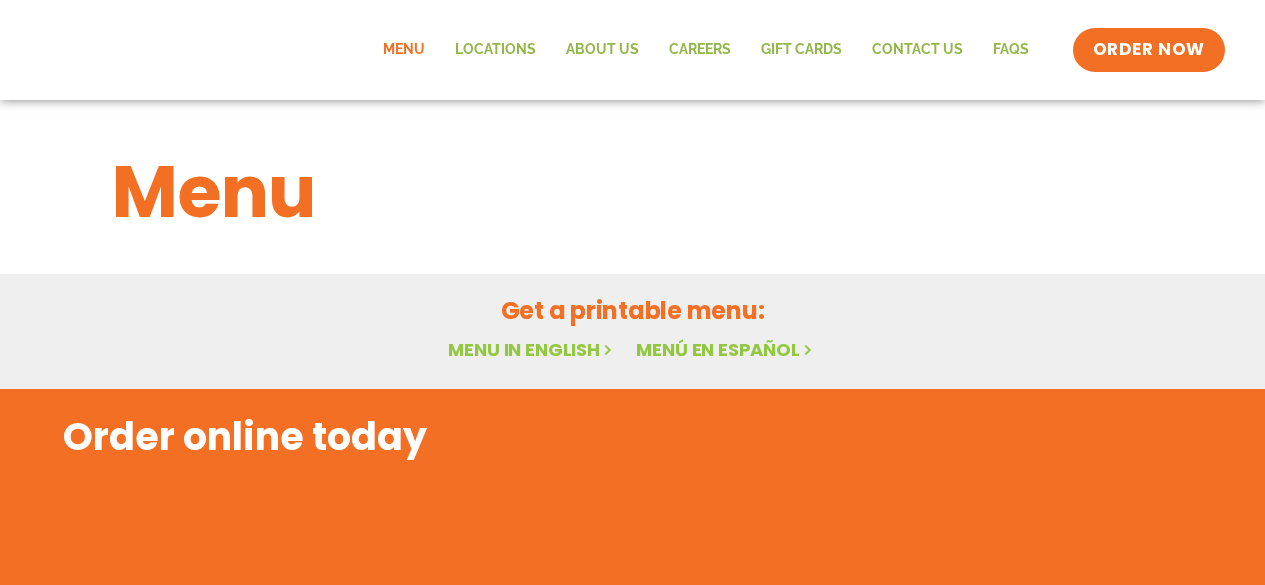 scroll, scrollTop: 0, scrollLeft: 0, axis: both 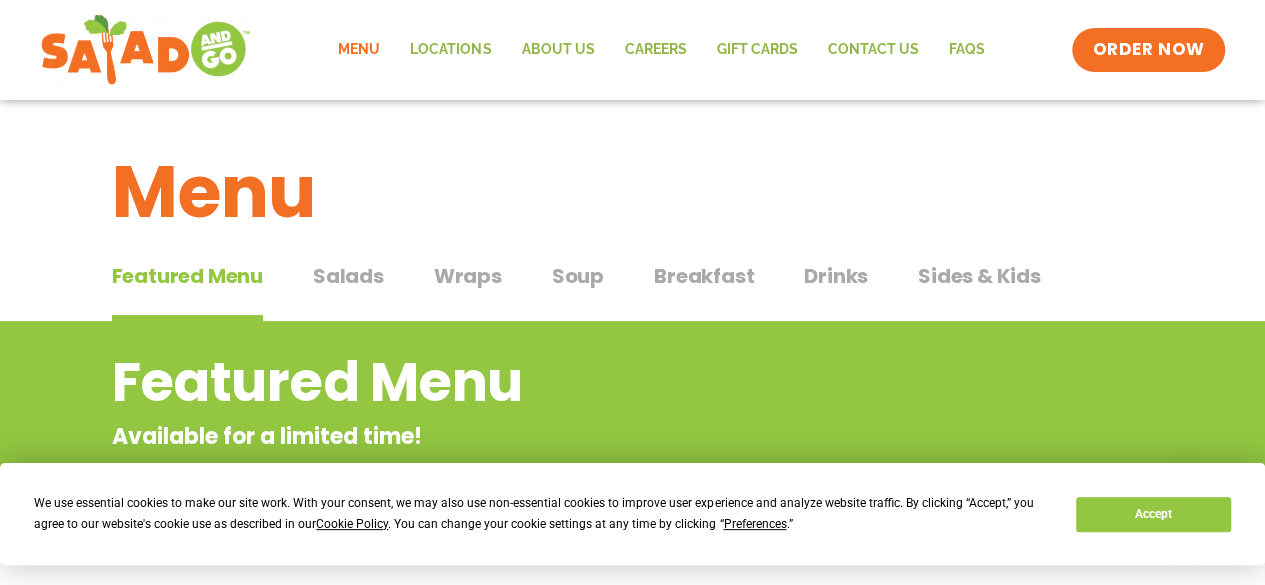 click on "Salads" at bounding box center [348, 276] 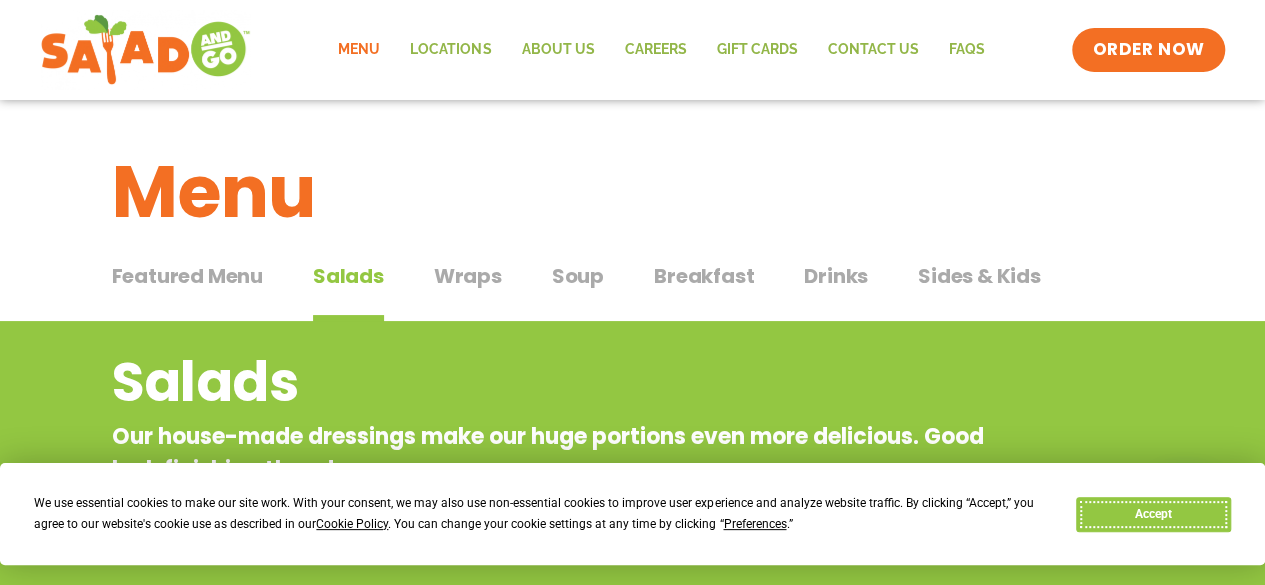 click on "Accept" at bounding box center [1153, 514] 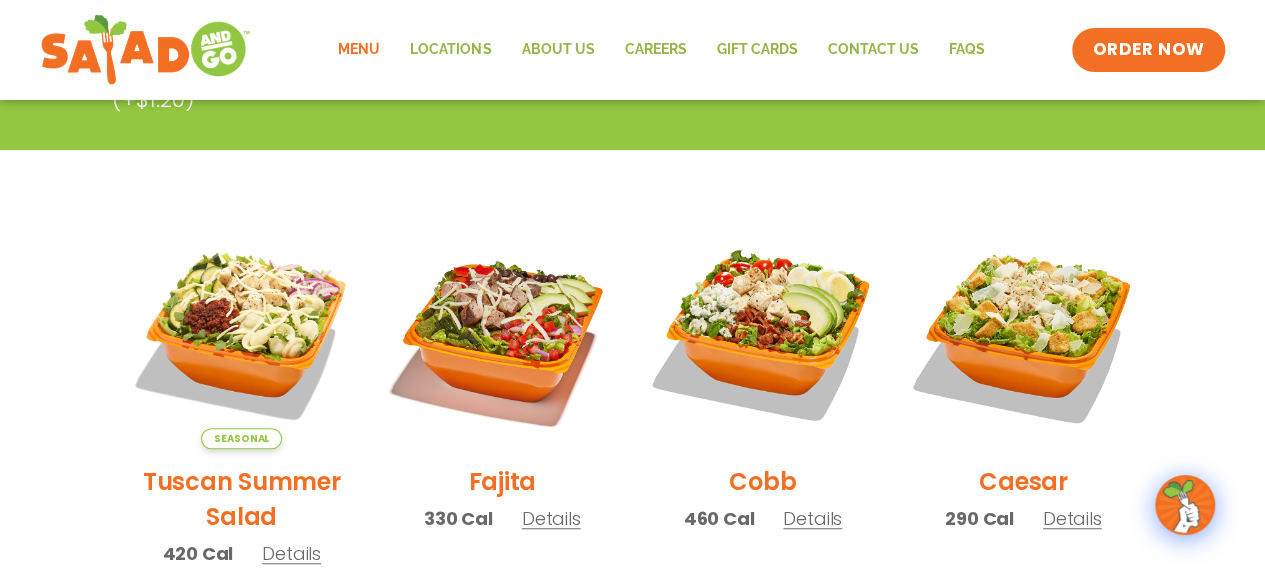 scroll, scrollTop: 474, scrollLeft: 0, axis: vertical 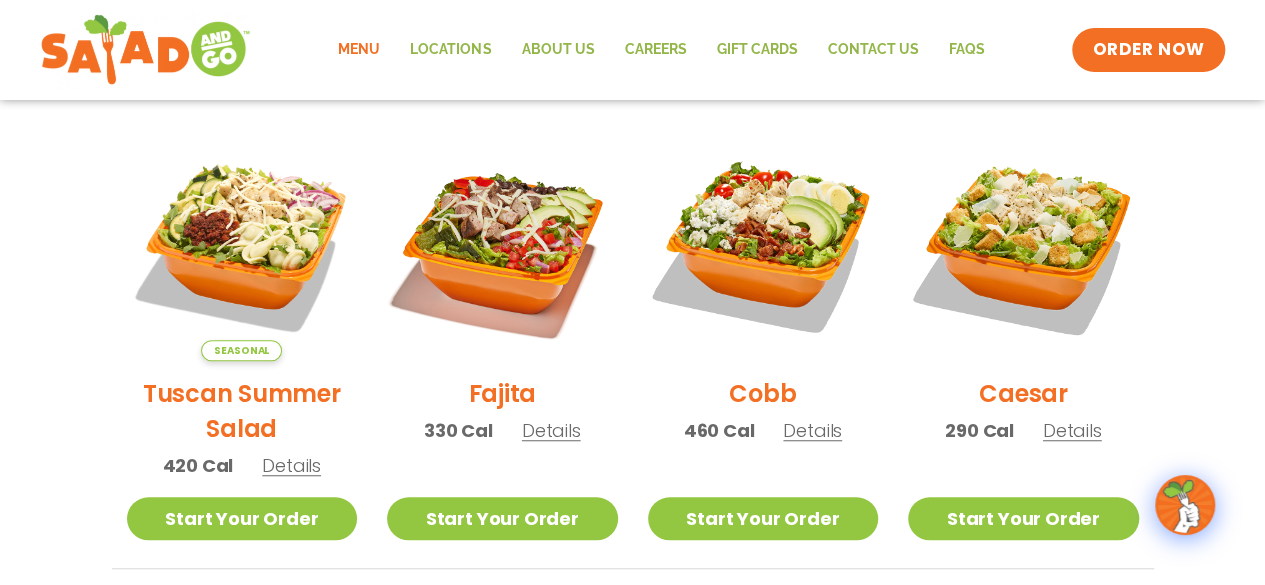 click on "Details" at bounding box center [291, 465] 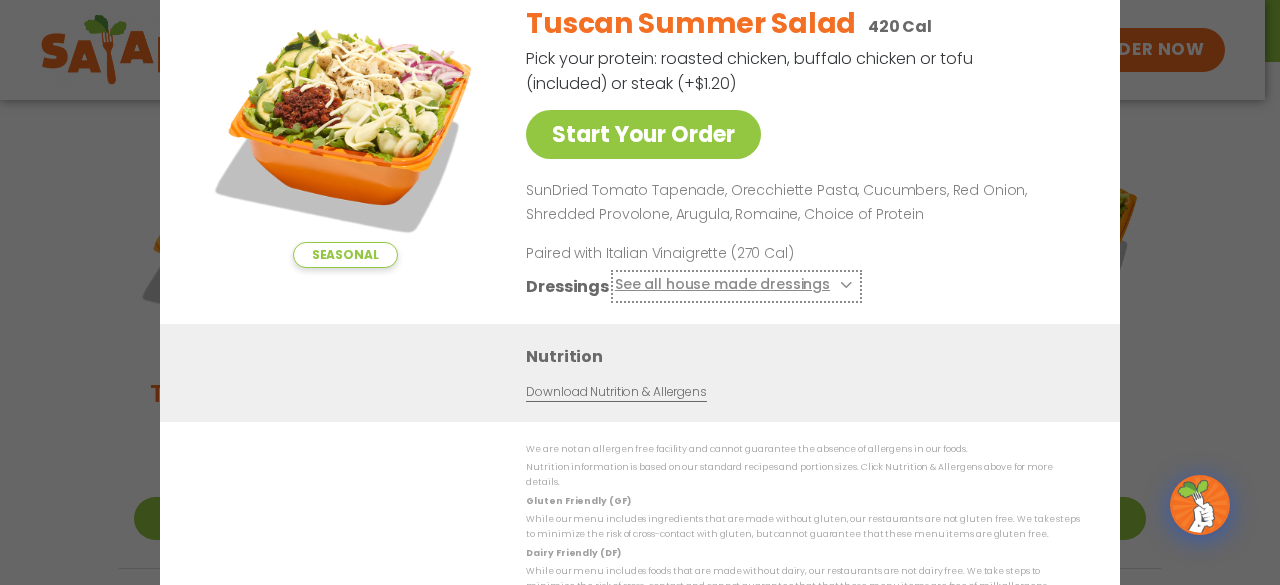 click on "See all house made dressings" at bounding box center [736, 285] 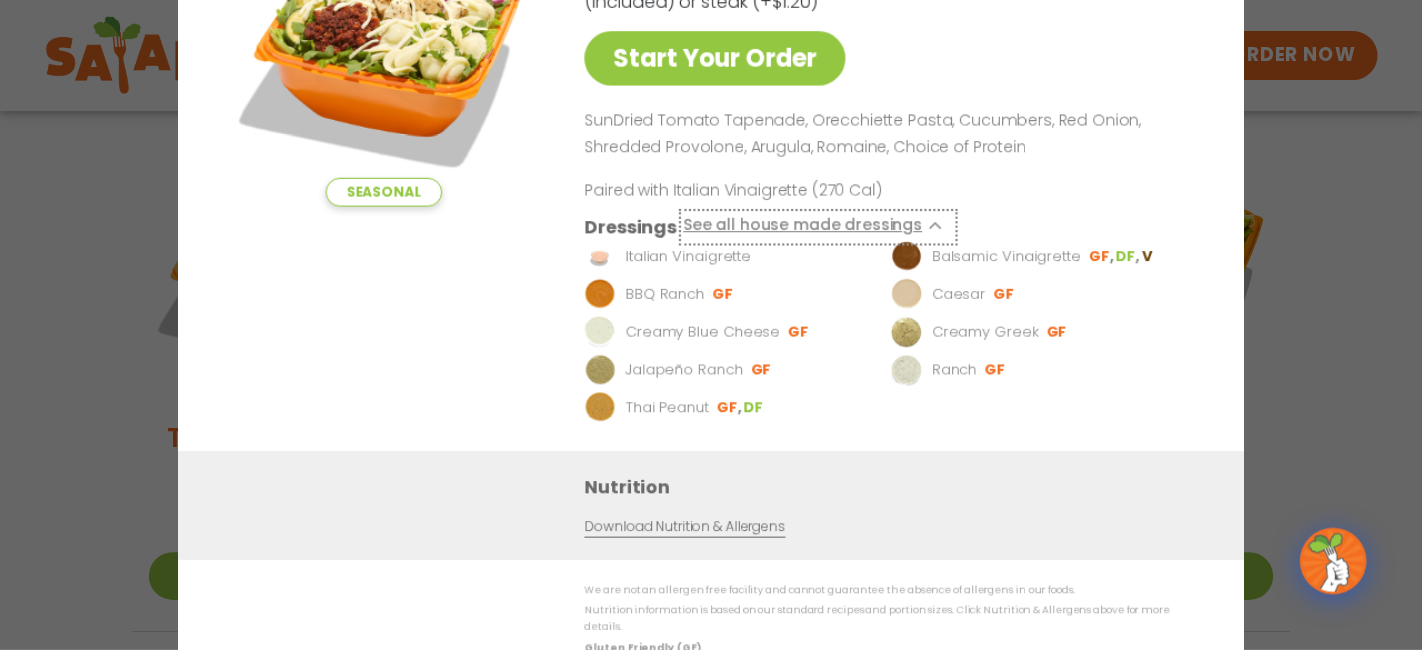 scroll, scrollTop: 534, scrollLeft: 0, axis: vertical 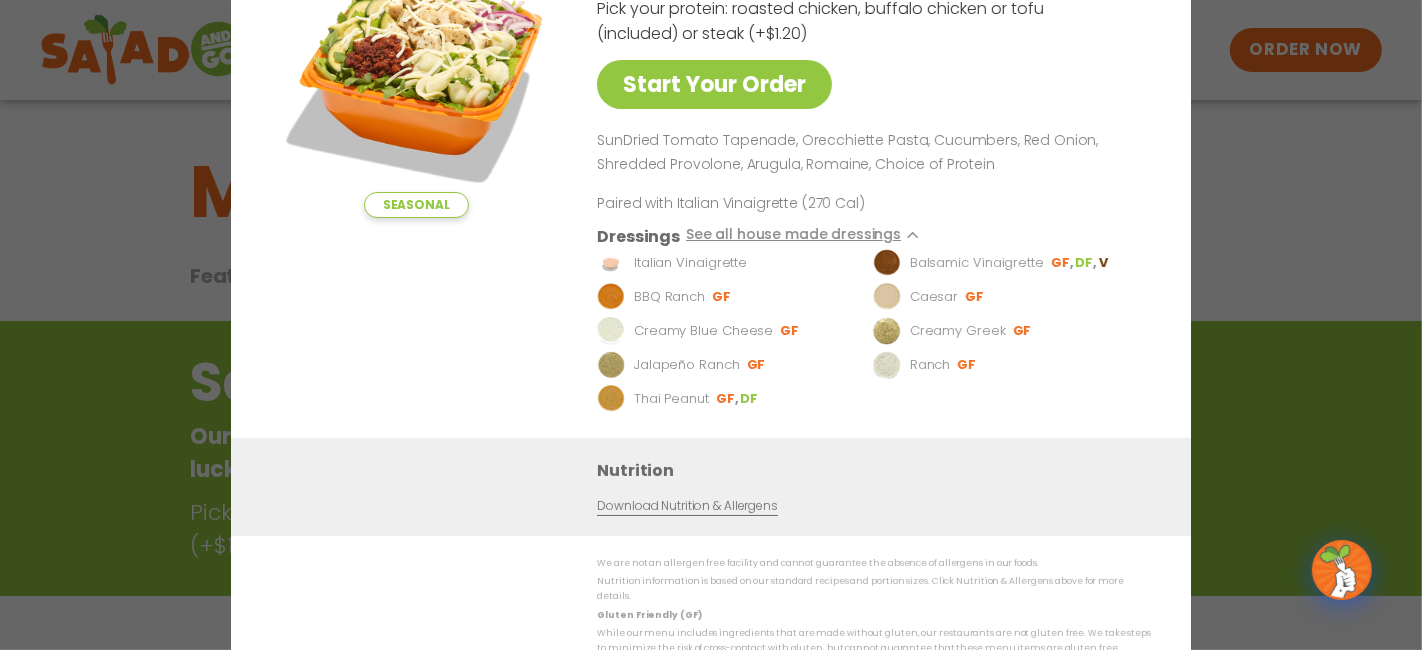 drag, startPoint x: 1252, startPoint y: 1, endPoint x: 1027, endPoint y: 450, distance: 502.22107 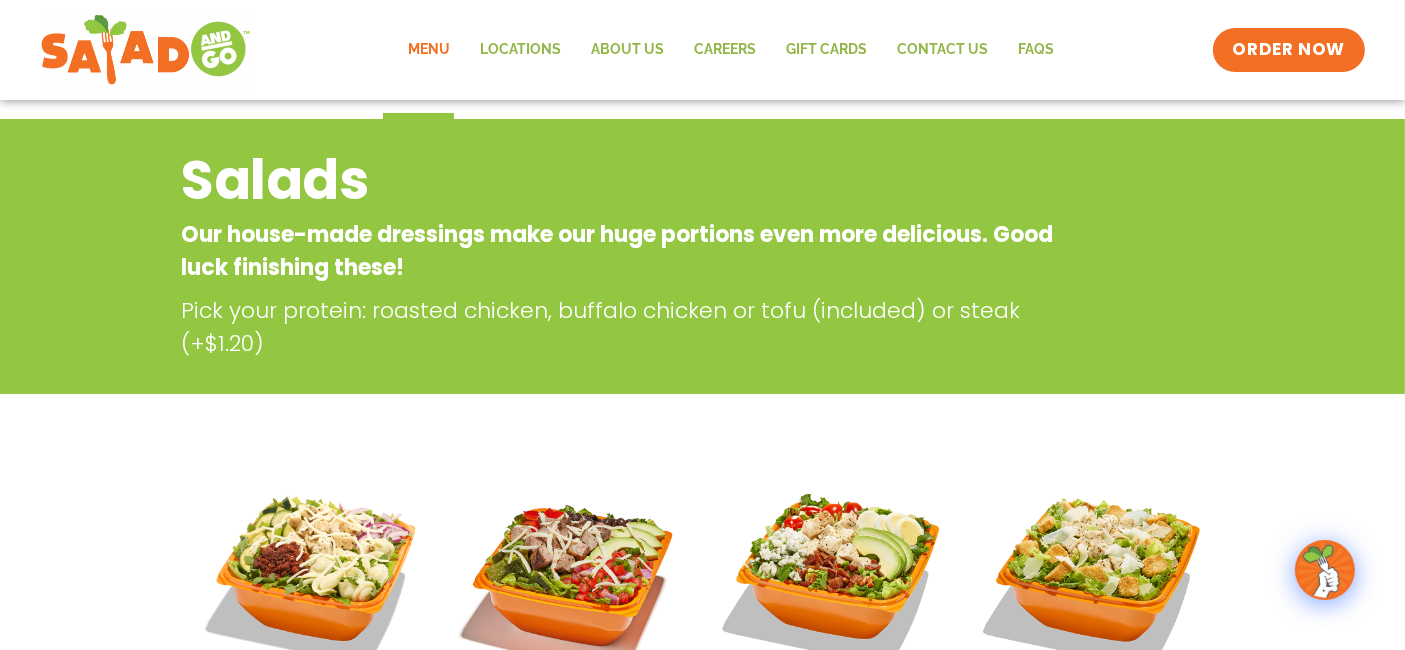 scroll, scrollTop: 320, scrollLeft: 0, axis: vertical 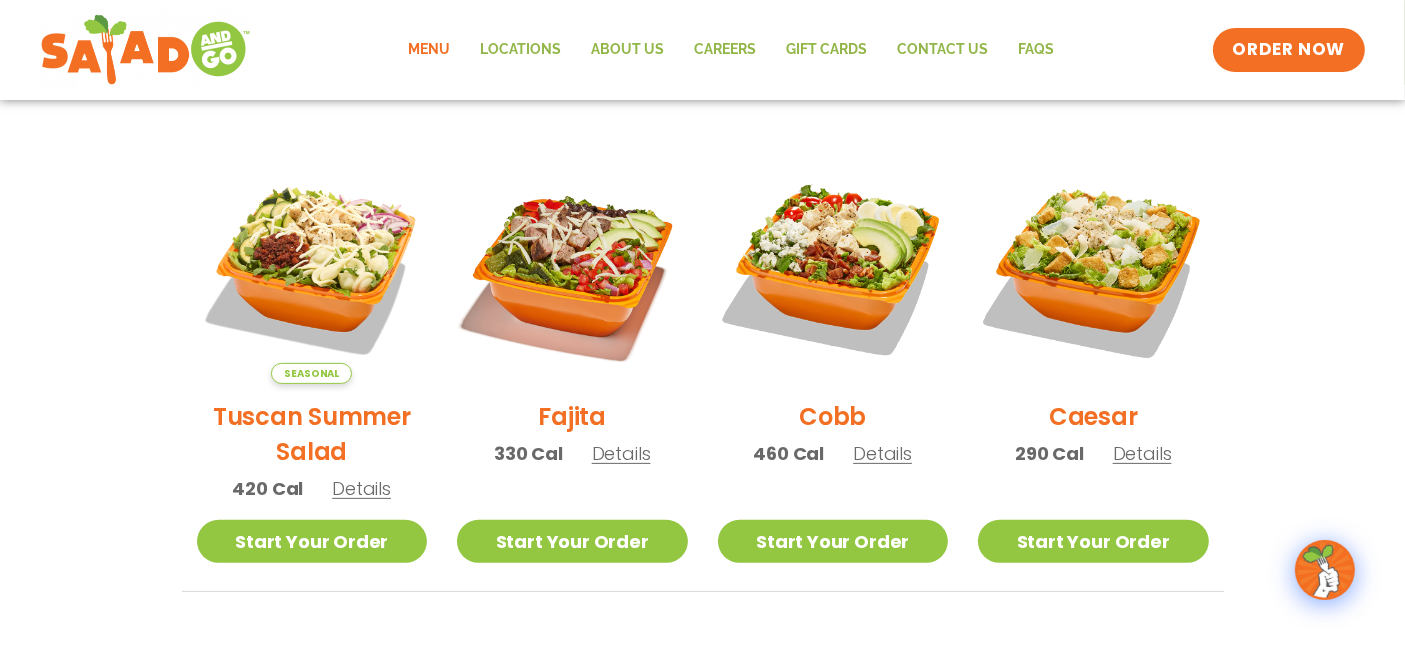 click on "Fajita   330 Cal   Details" at bounding box center [572, 319] 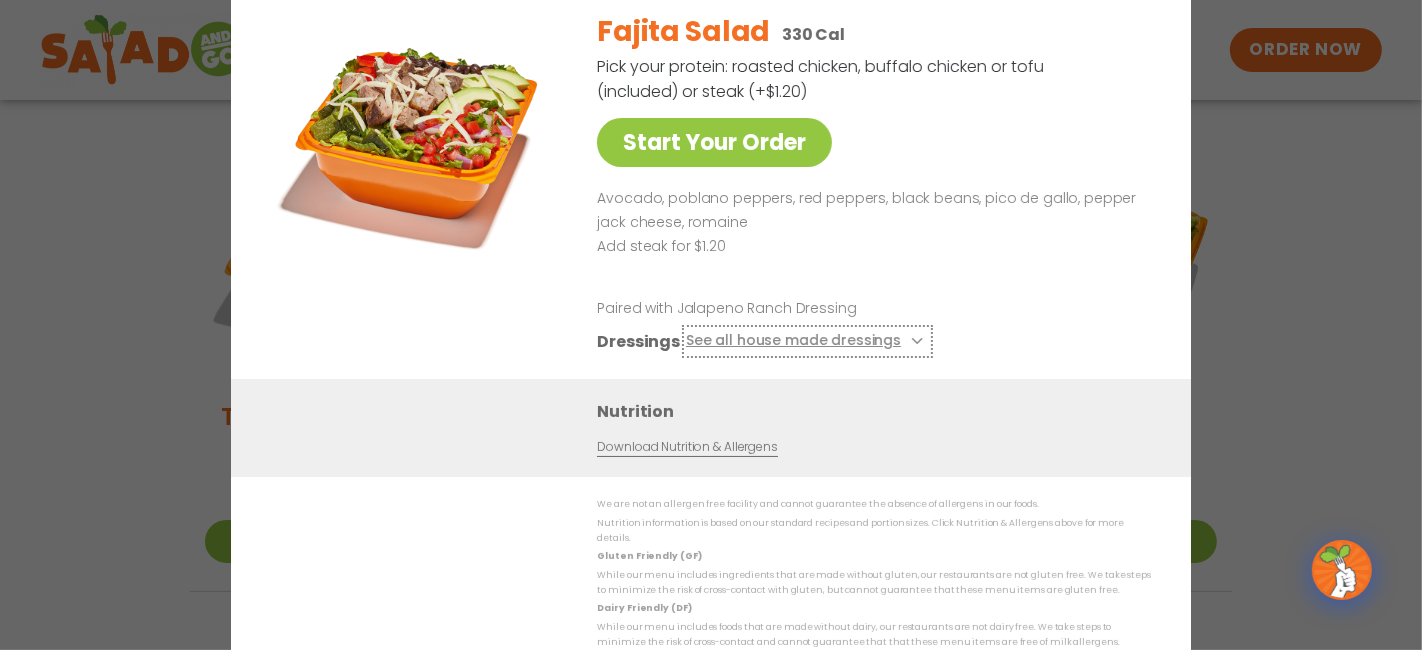 click at bounding box center (915, 341) 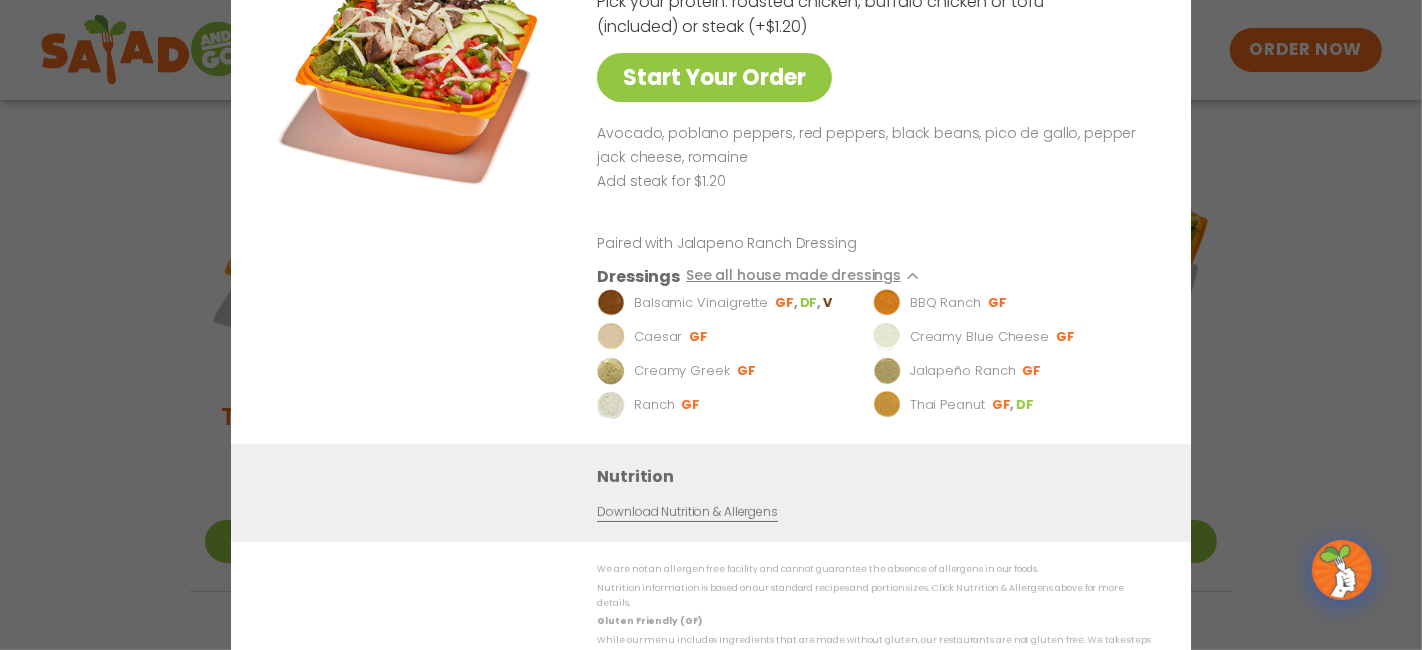 click at bounding box center [416, 71] 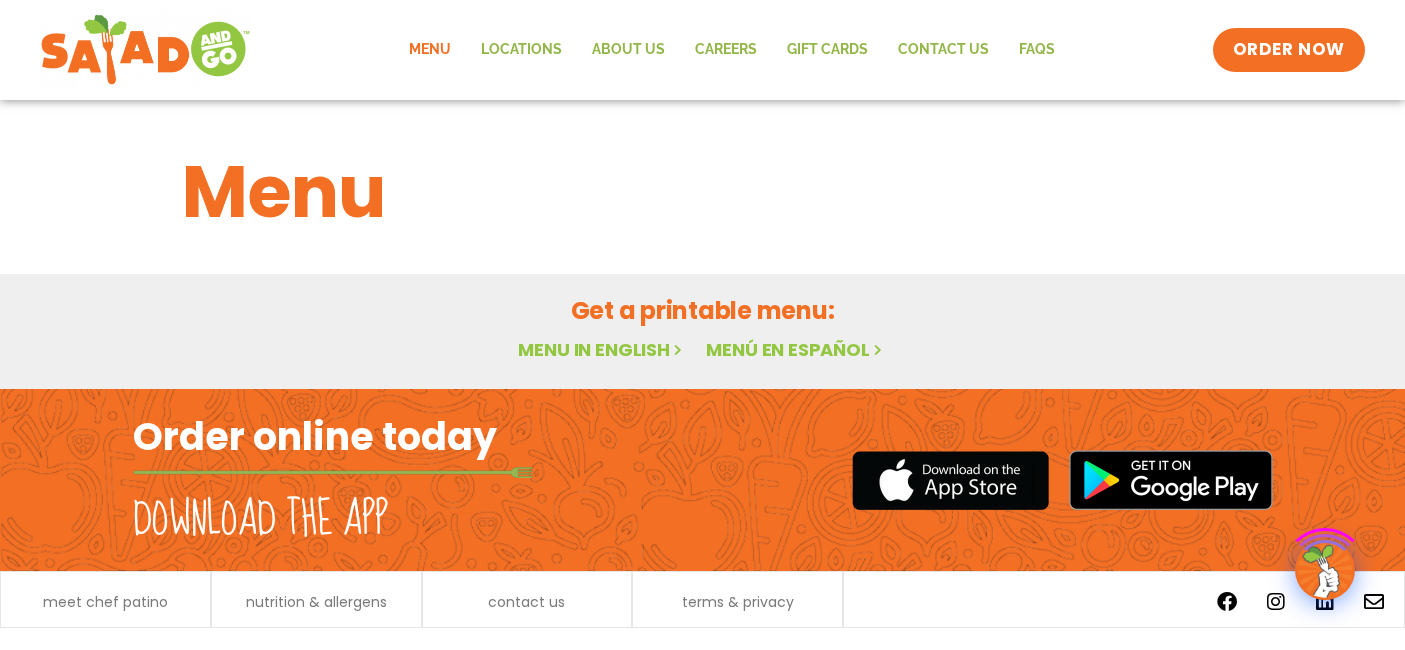 scroll, scrollTop: 0, scrollLeft: 0, axis: both 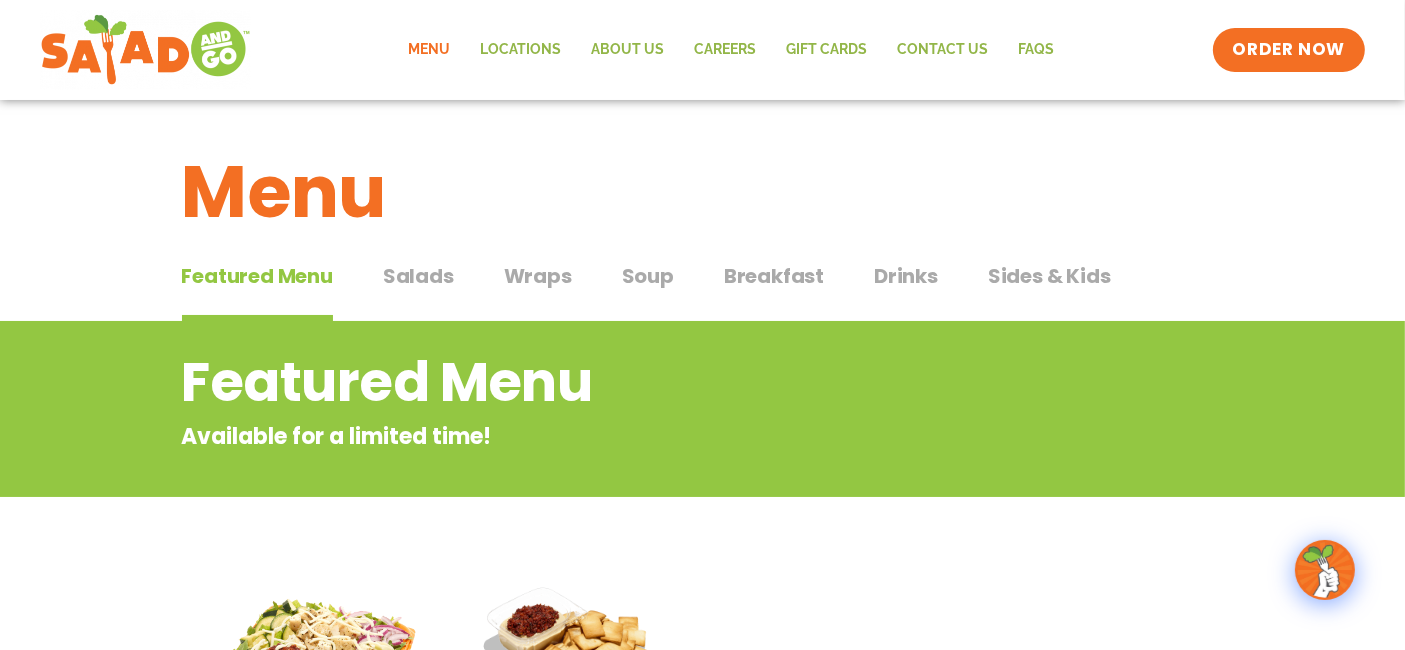 click on "Salads" at bounding box center [418, 276] 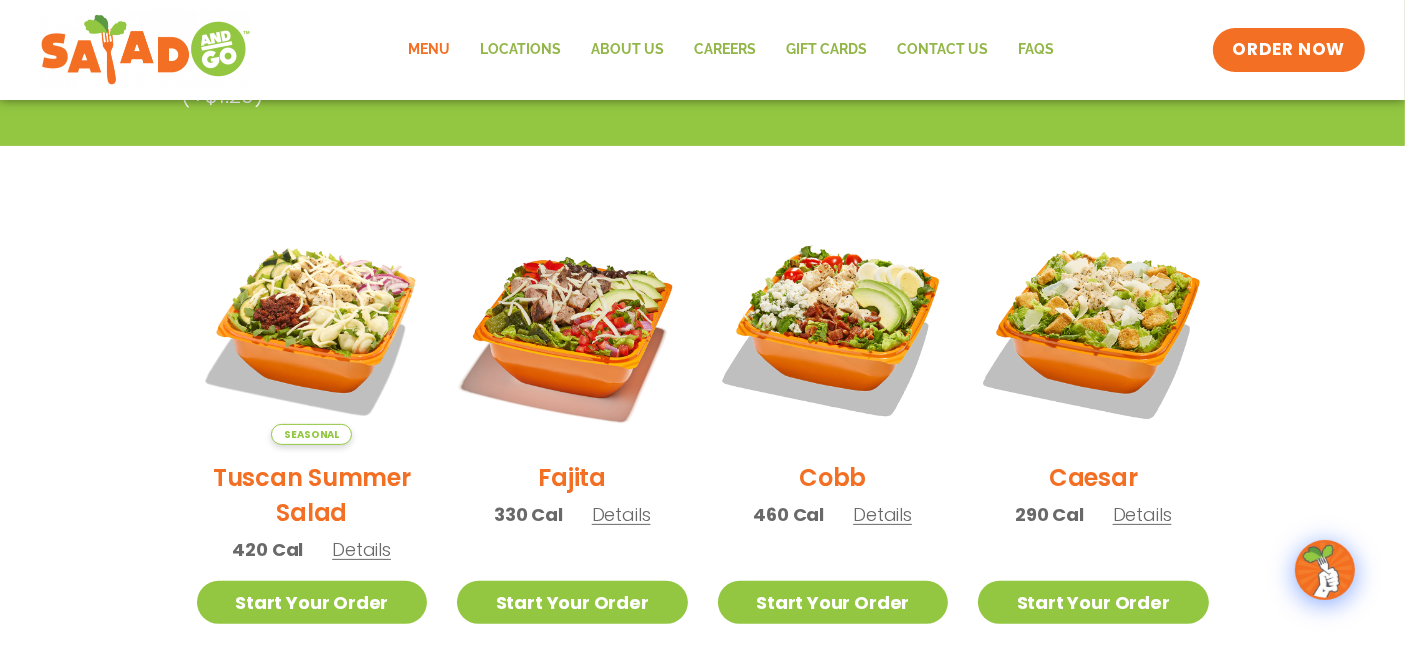 scroll, scrollTop: 436, scrollLeft: 0, axis: vertical 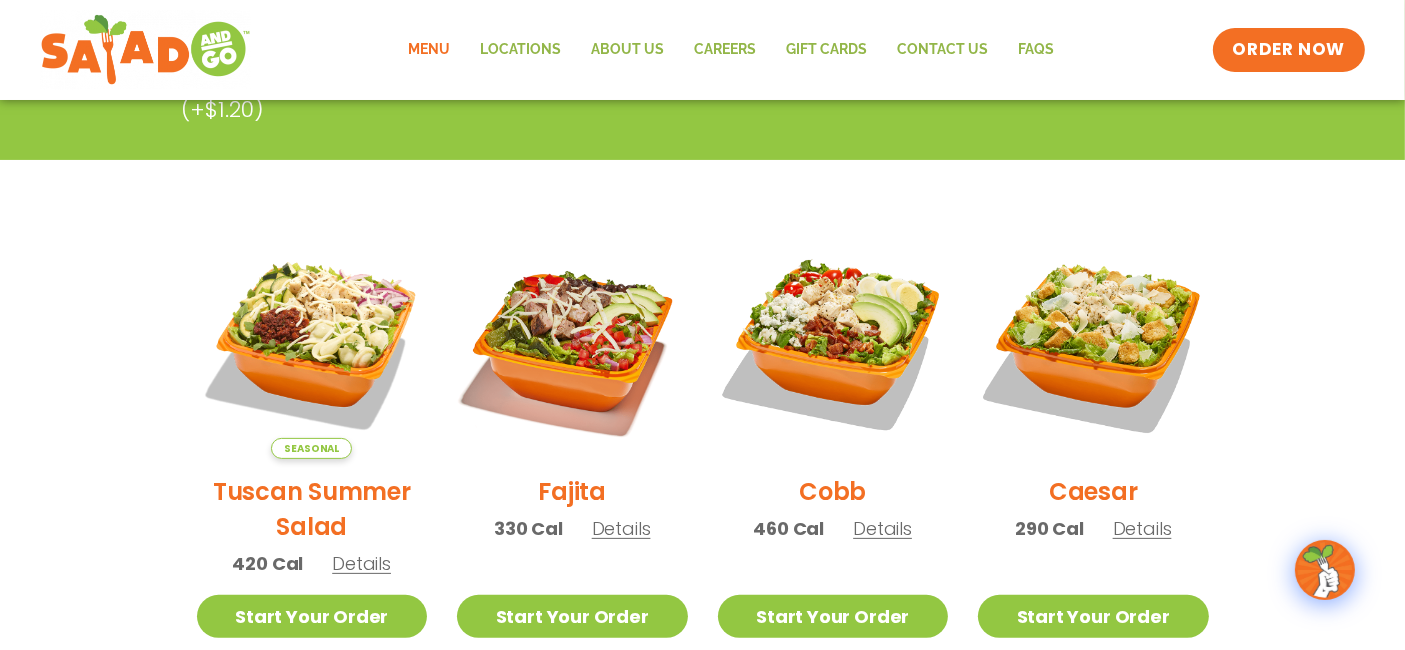 click on "Details" at bounding box center [882, 528] 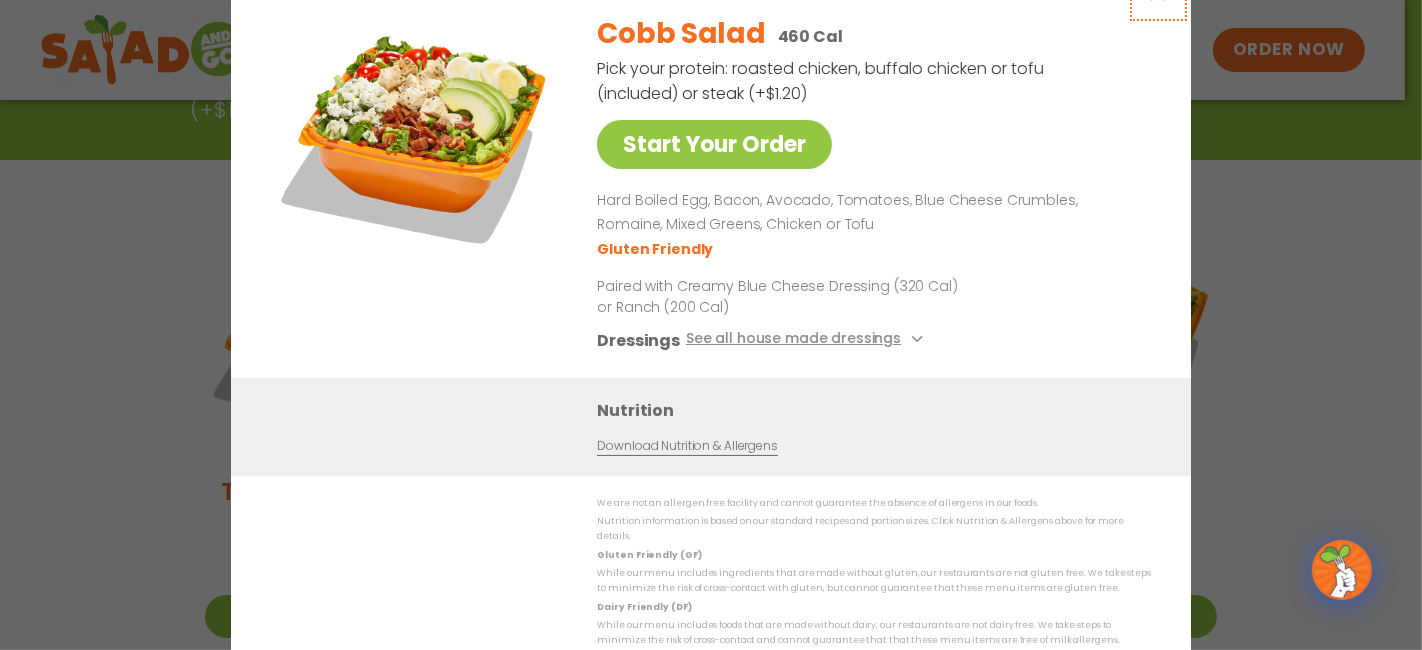 click at bounding box center [1158, -9] 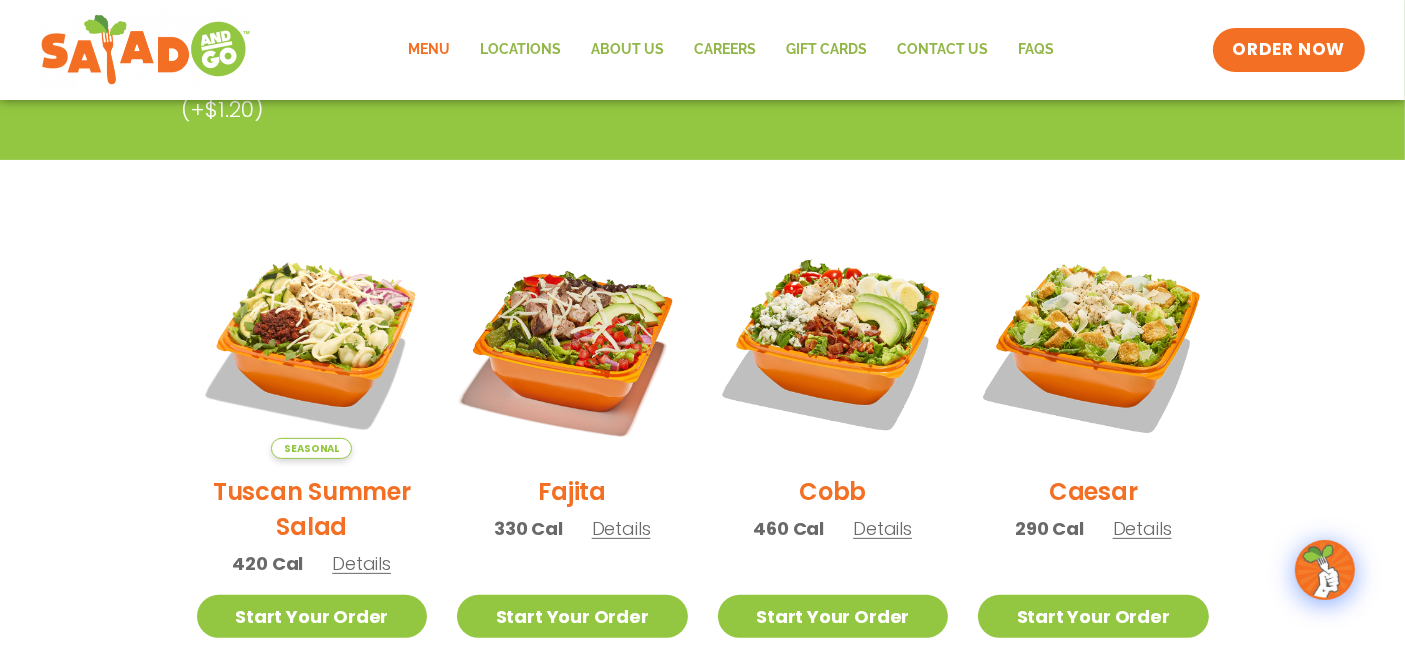 click on "Details" at bounding box center (1142, 528) 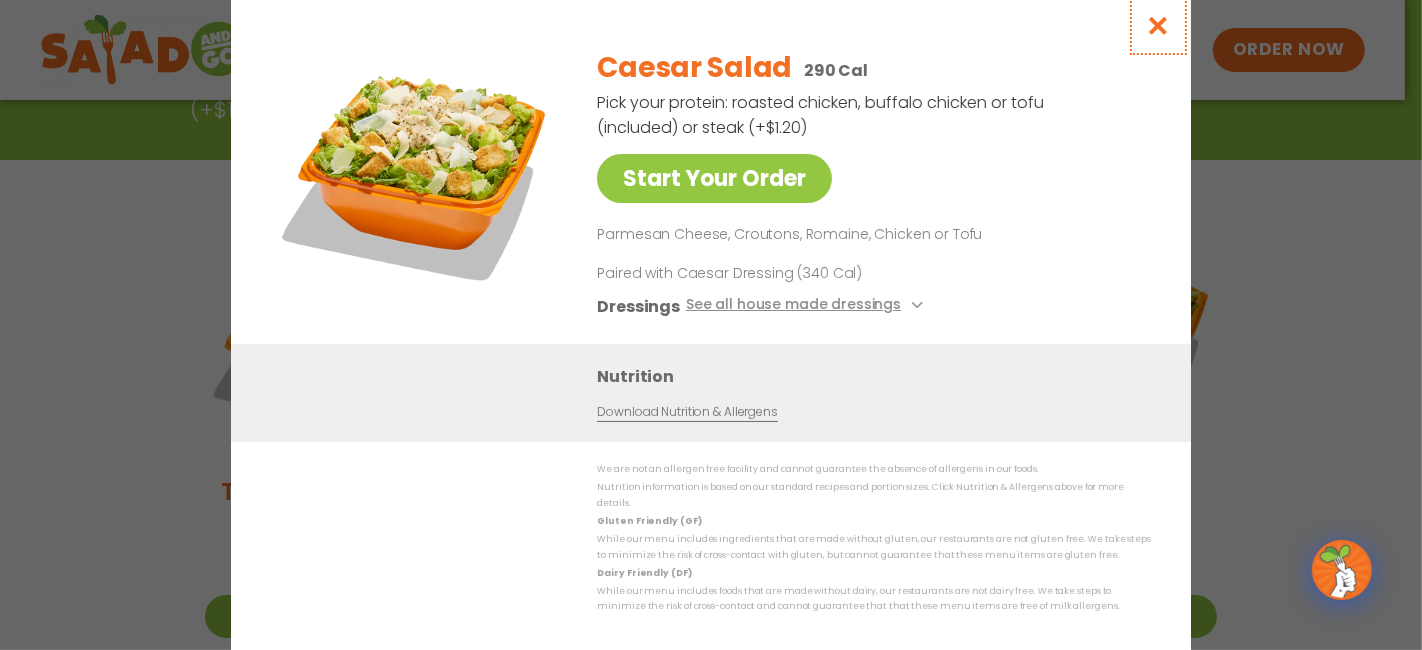click at bounding box center (1158, 25) 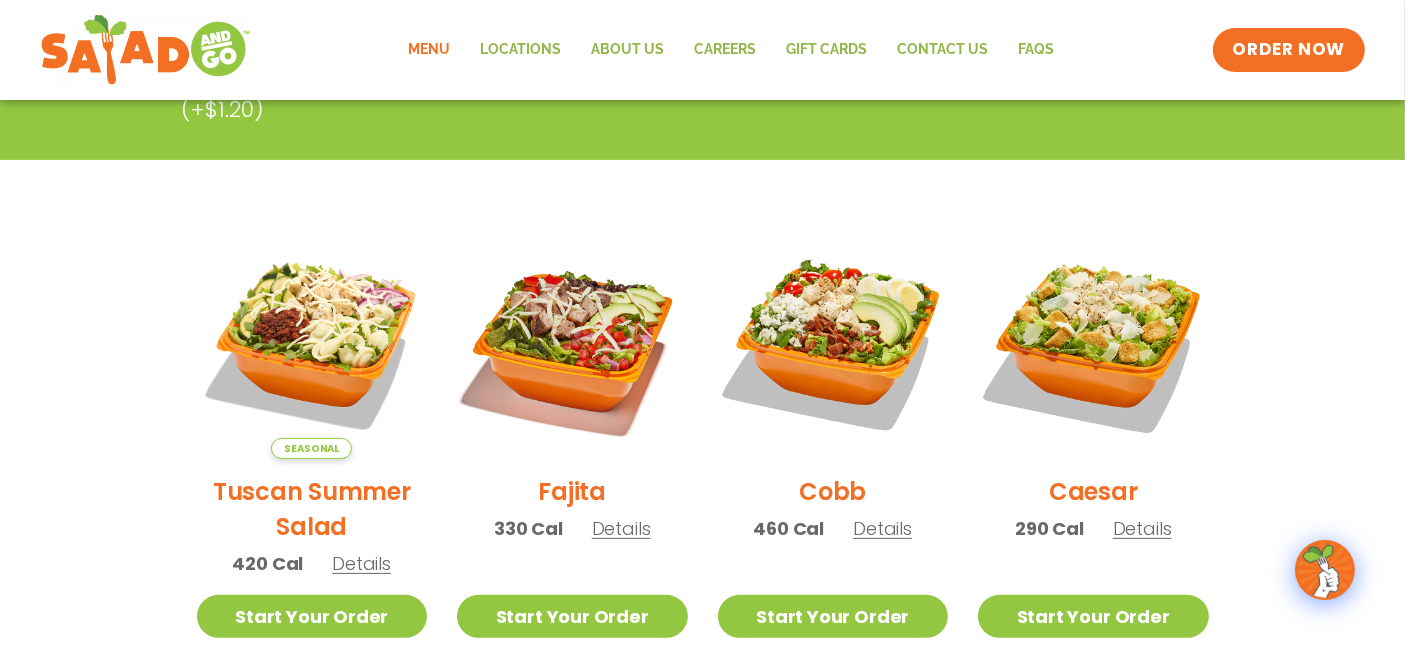 click on "Details" at bounding box center (361, 563) 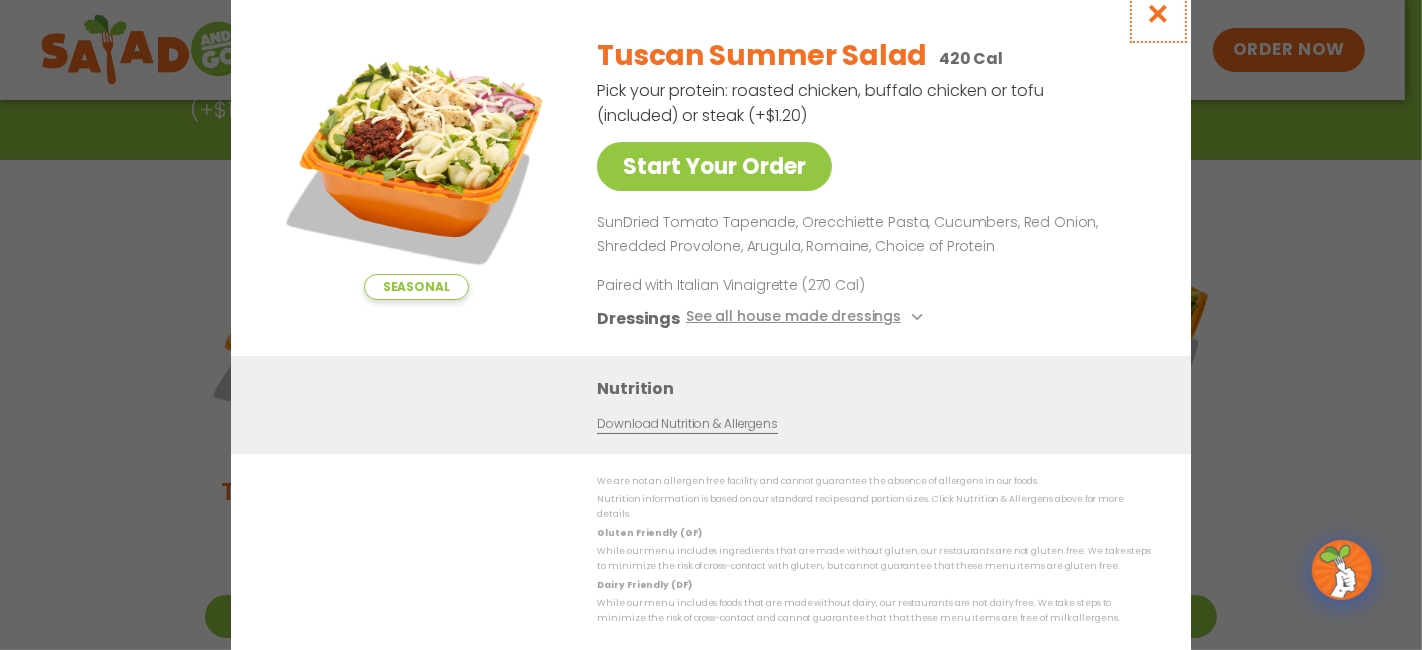 click at bounding box center (1158, 13) 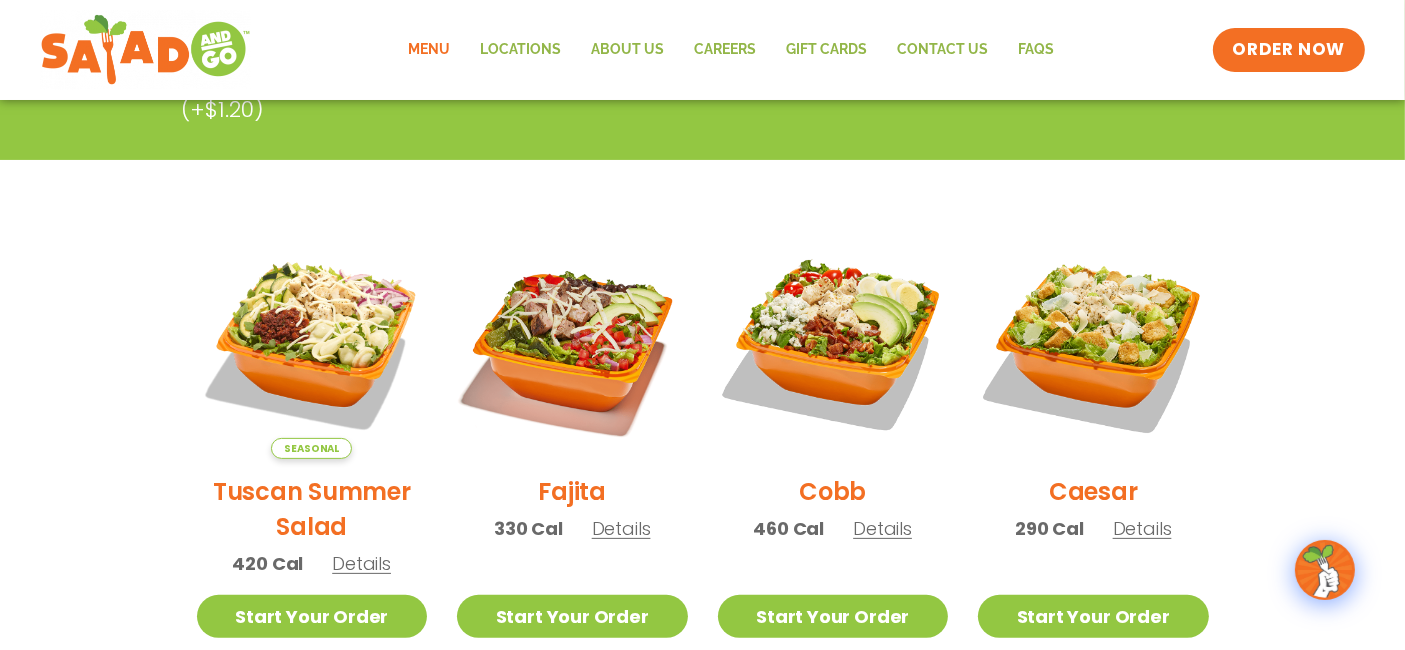 click on "Details" at bounding box center (621, 528) 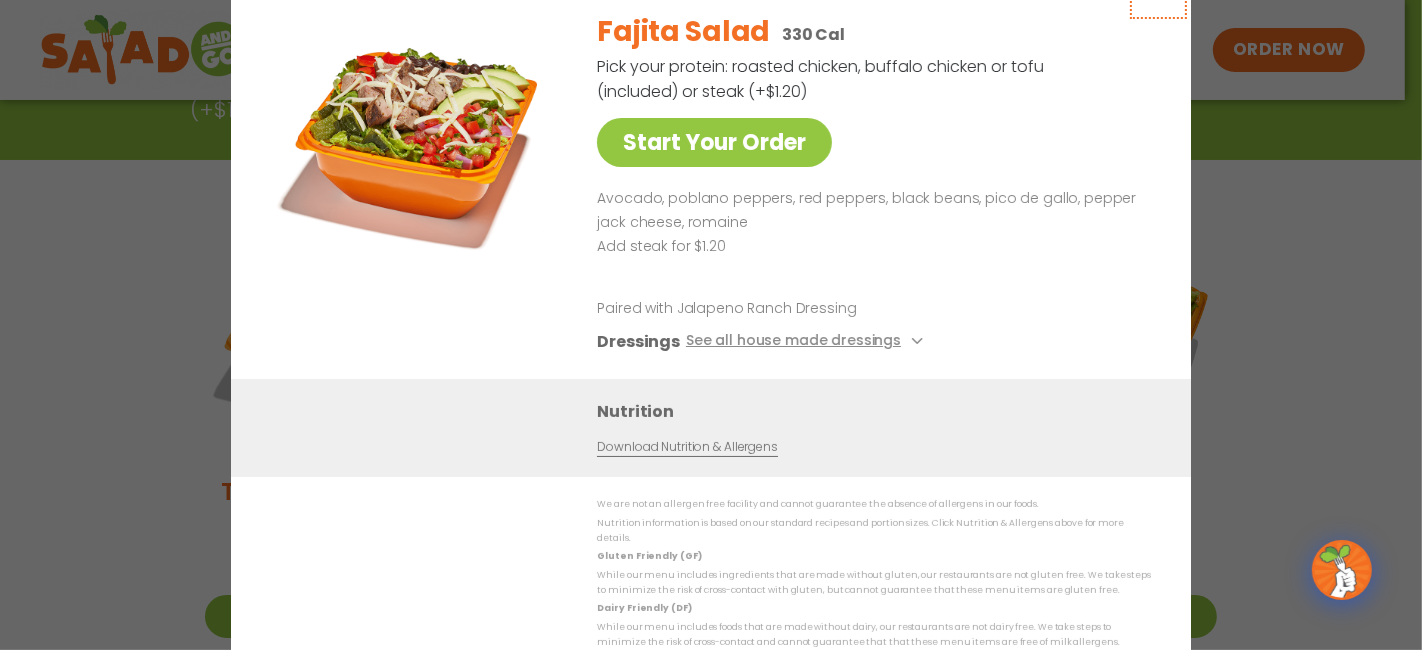 click at bounding box center (1158, -11) 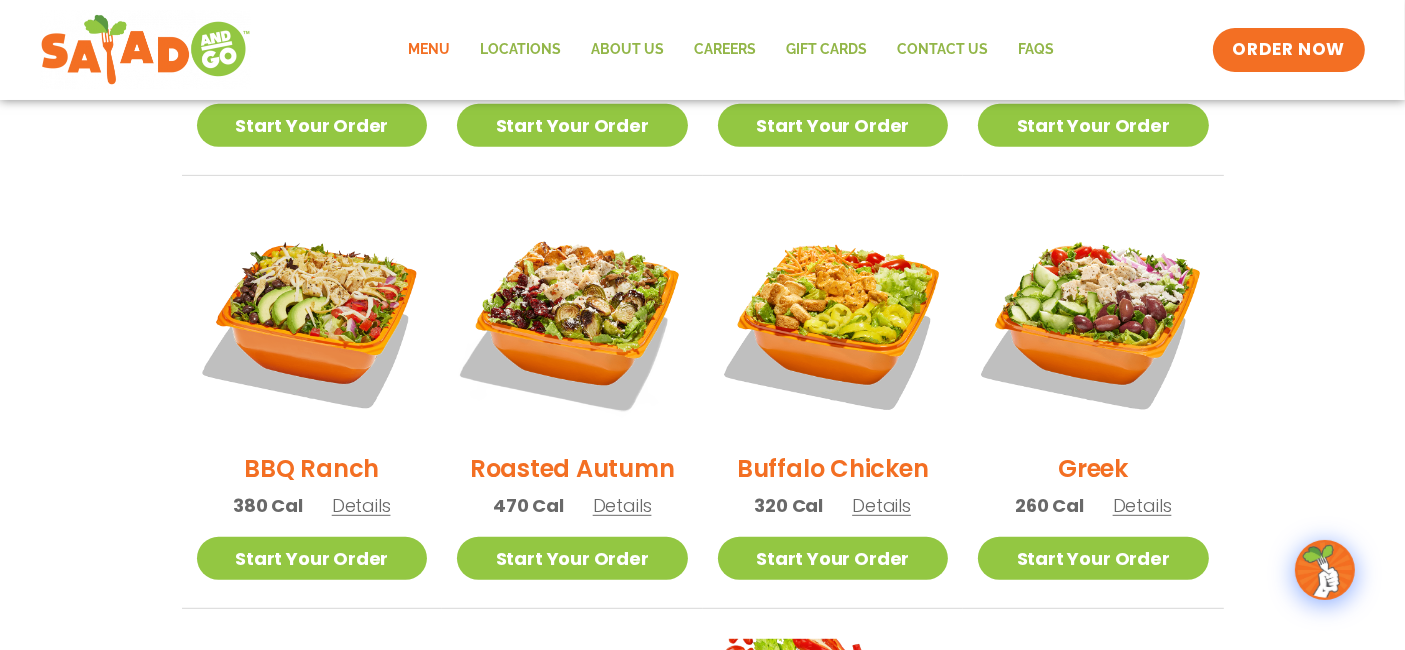 scroll, scrollTop: 930, scrollLeft: 0, axis: vertical 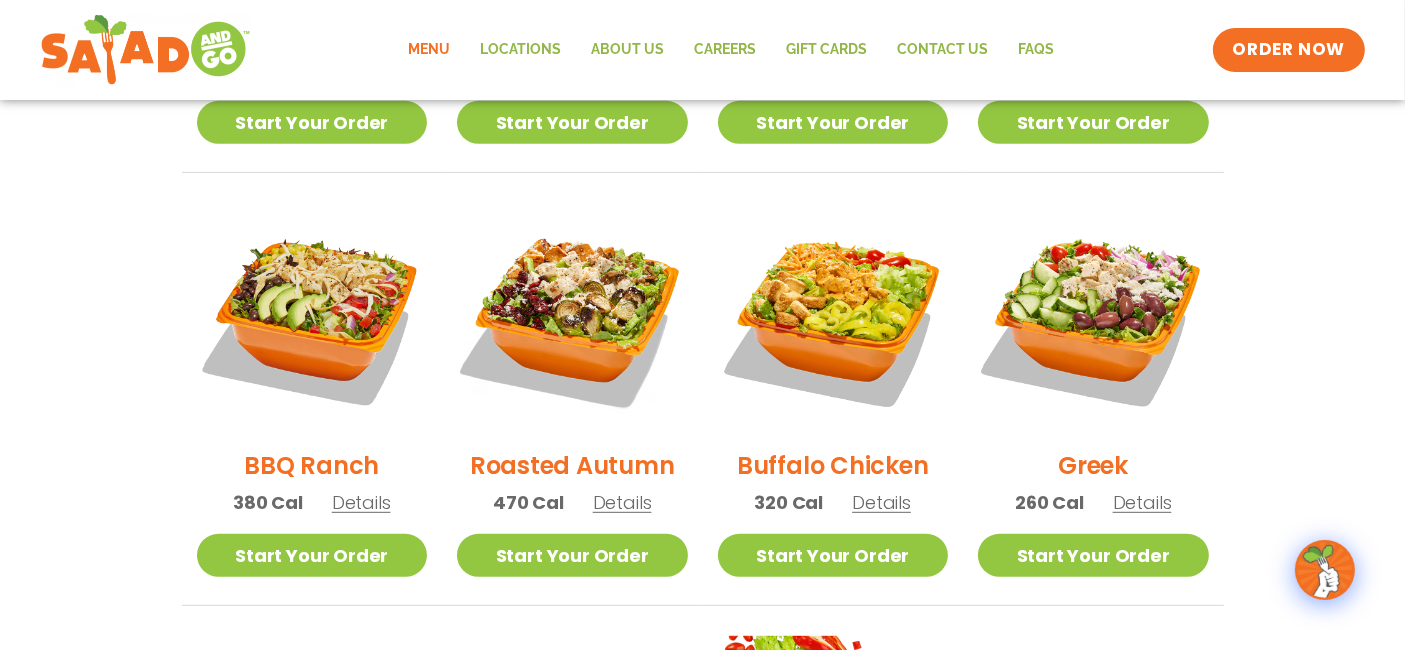 click on "Details" at bounding box center (1142, 502) 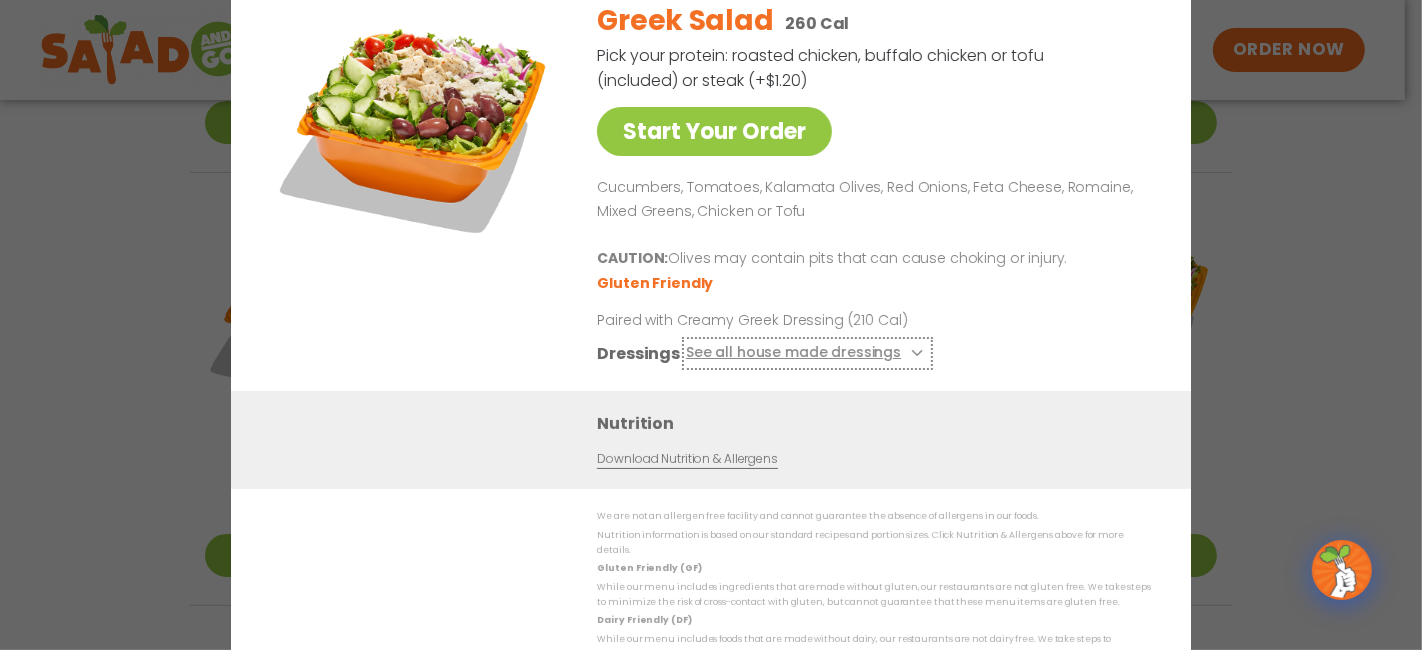click on "See all house made dressings" at bounding box center (807, 353) 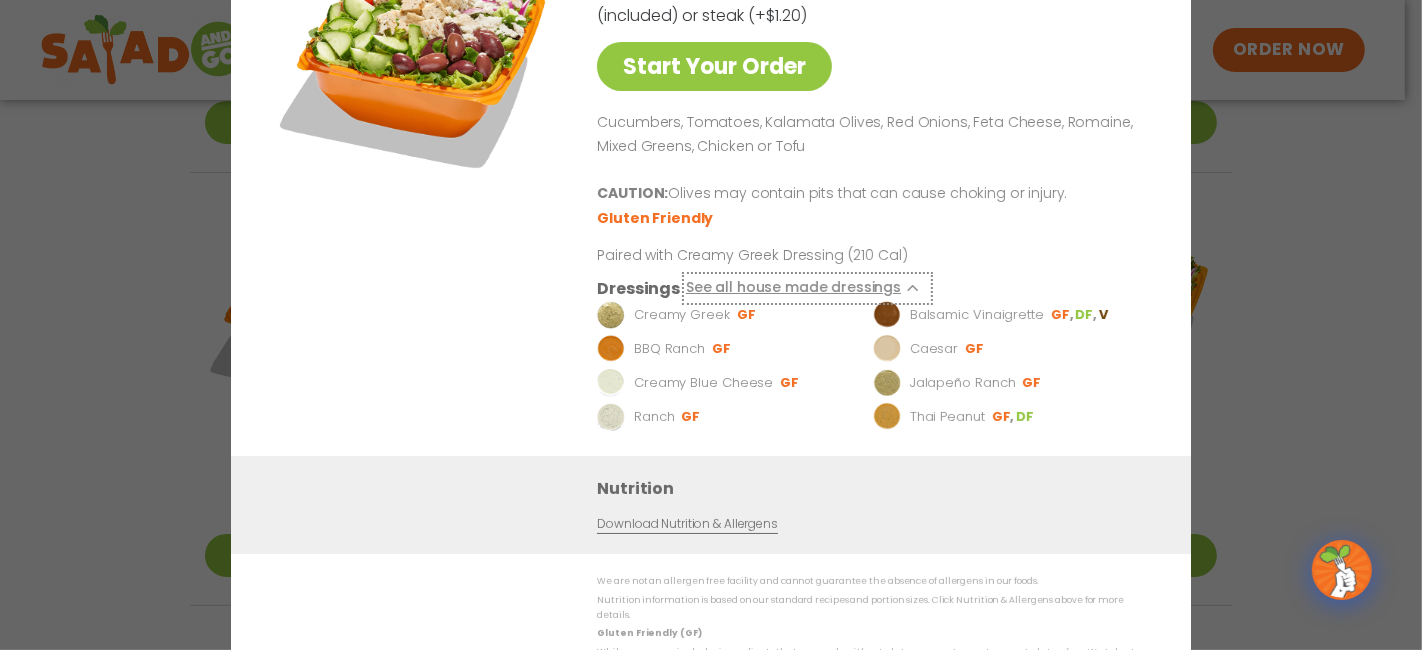 click at bounding box center [915, 288] 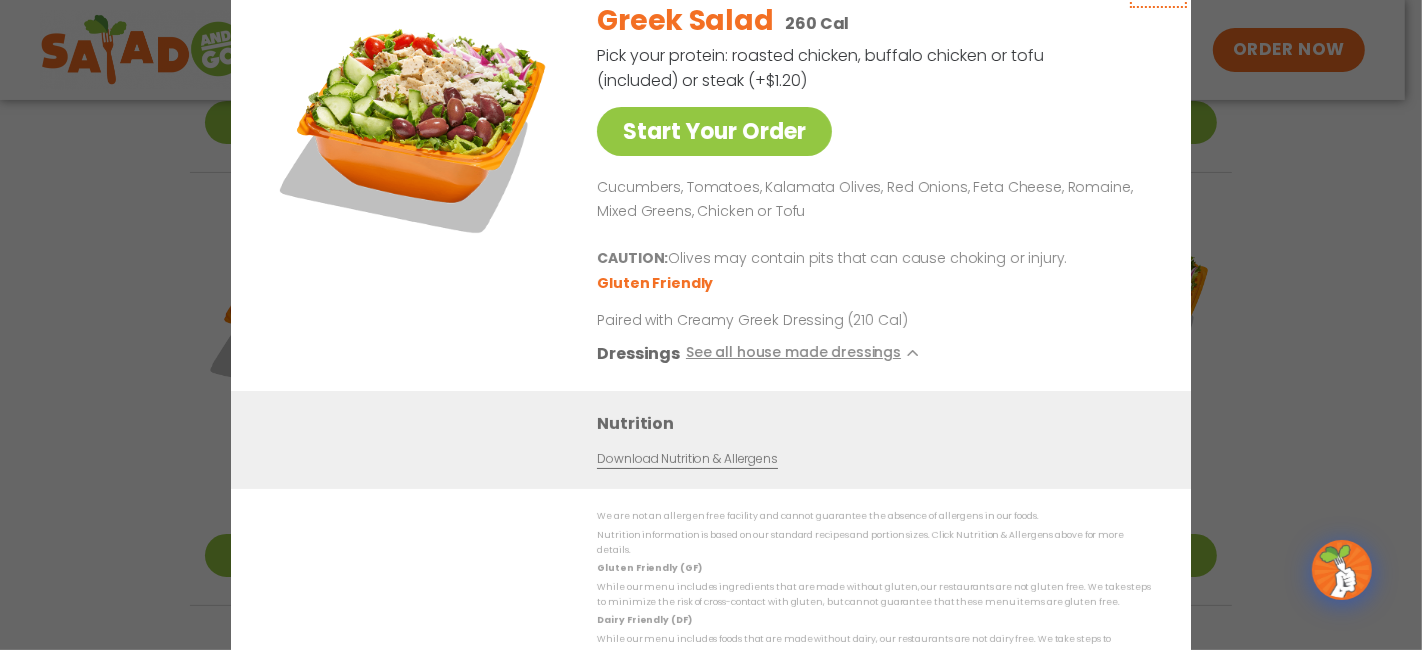 click at bounding box center (1158, -22) 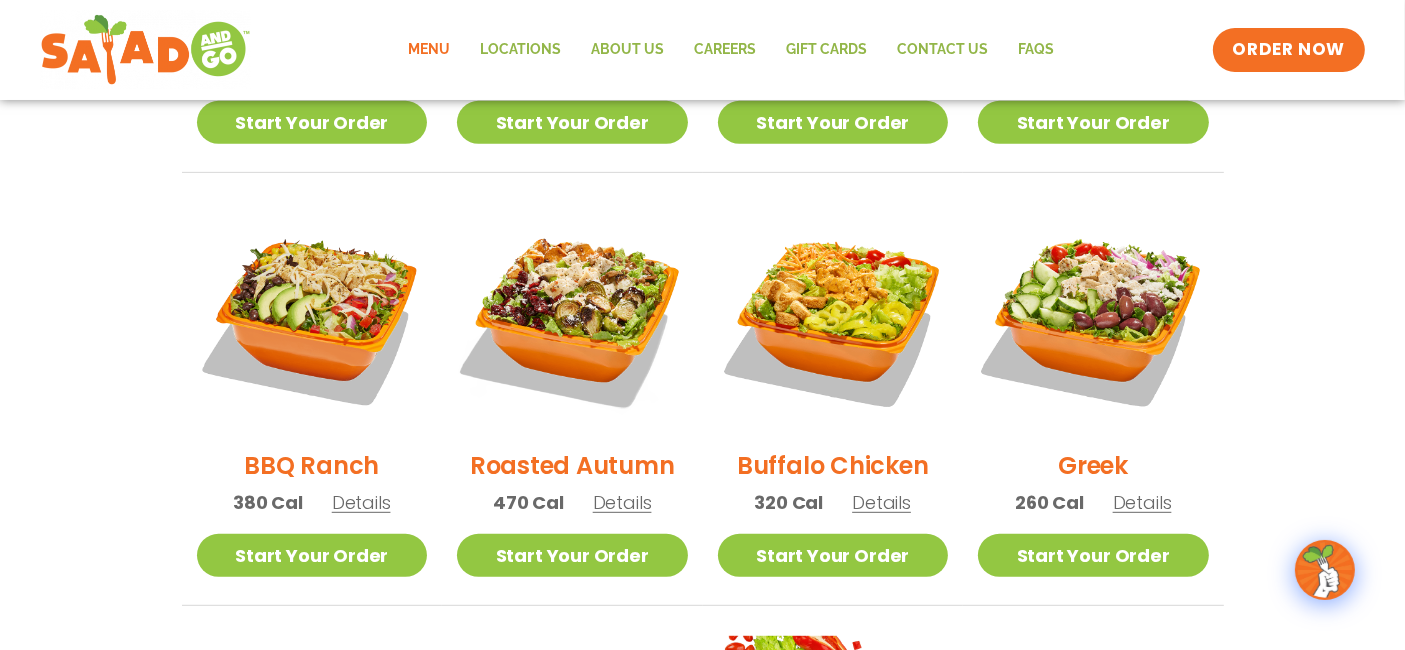 click on "Details" at bounding box center (622, 502) 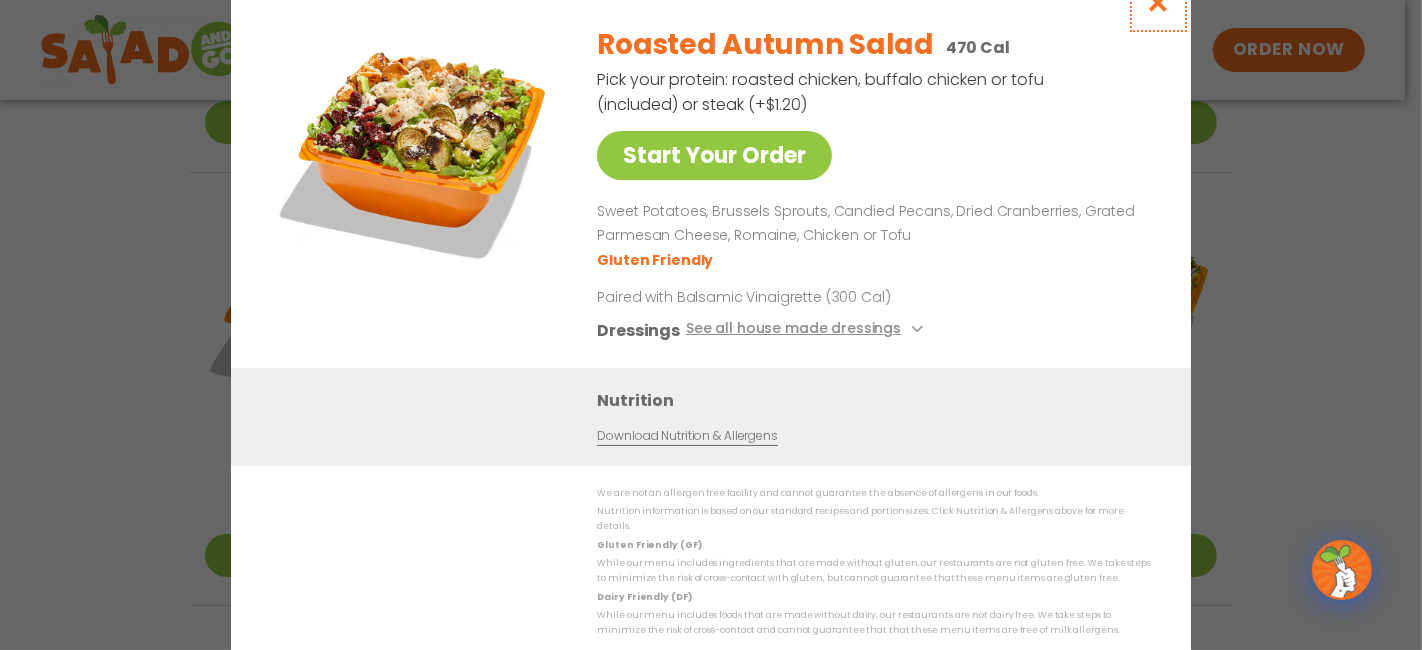 click at bounding box center [1158, 2] 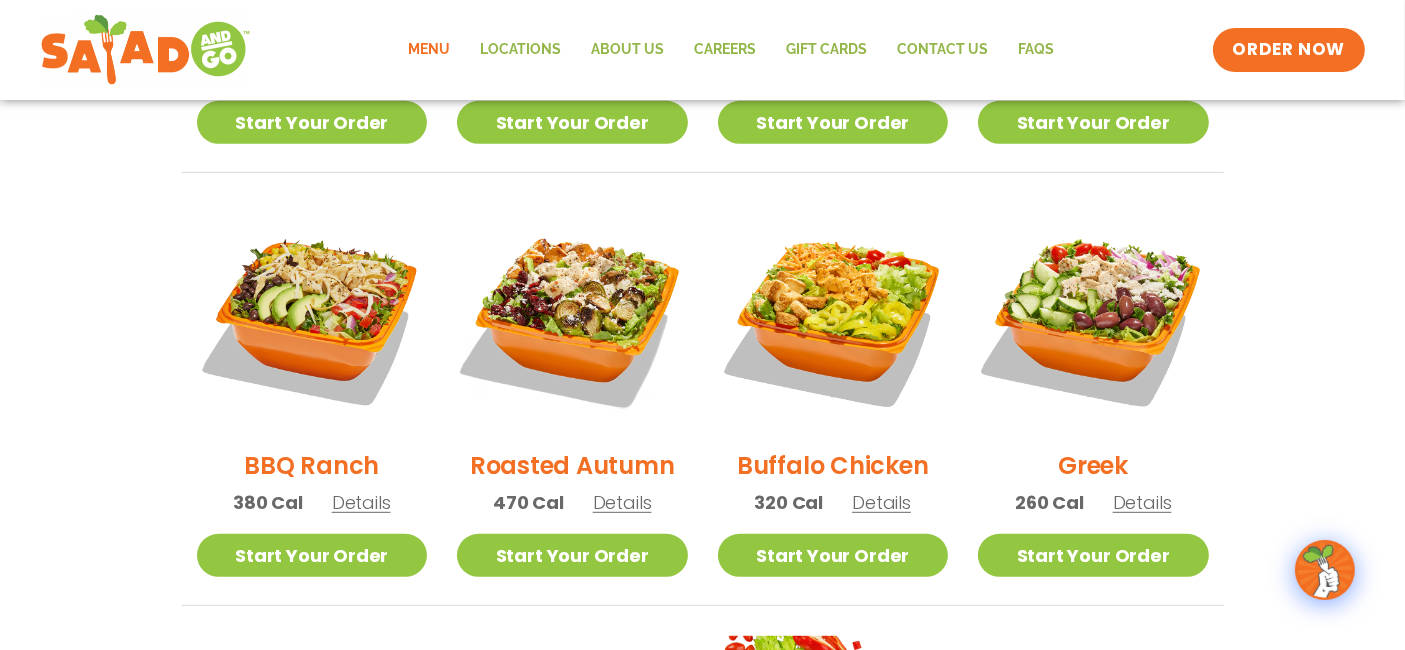 click on "Details" at bounding box center (361, 502) 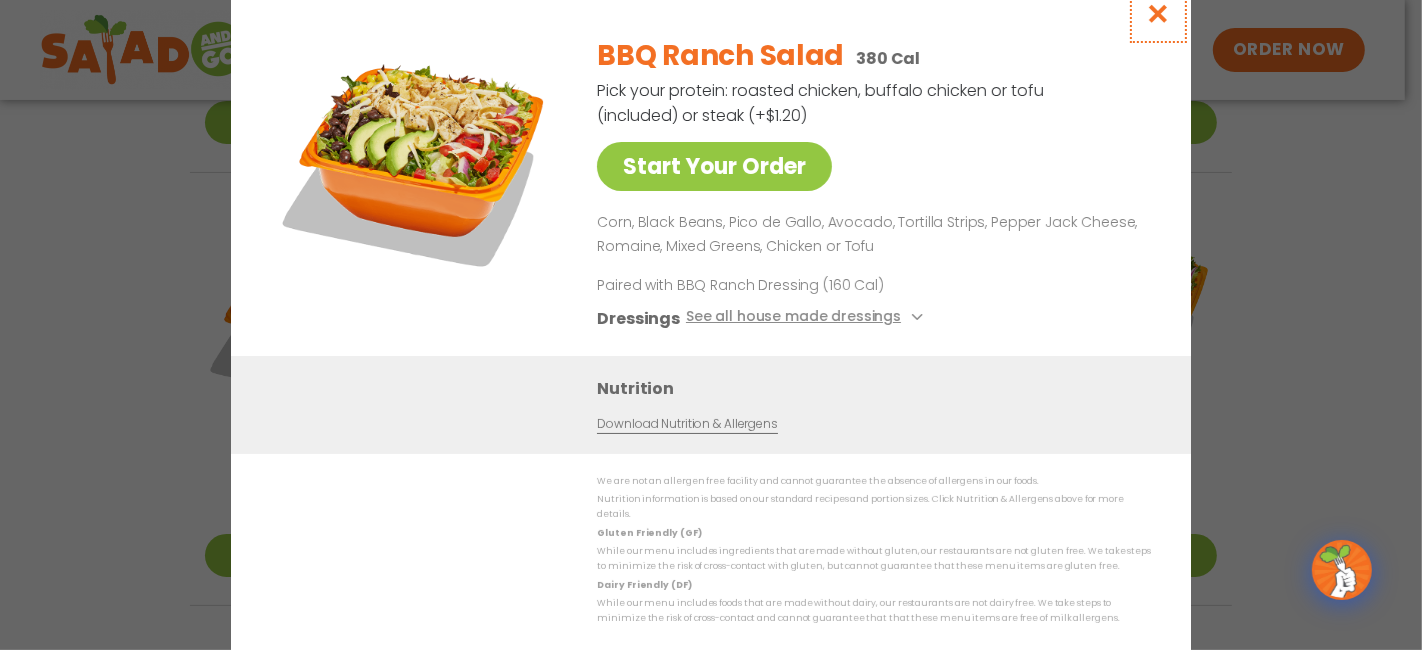 click at bounding box center [1158, 13] 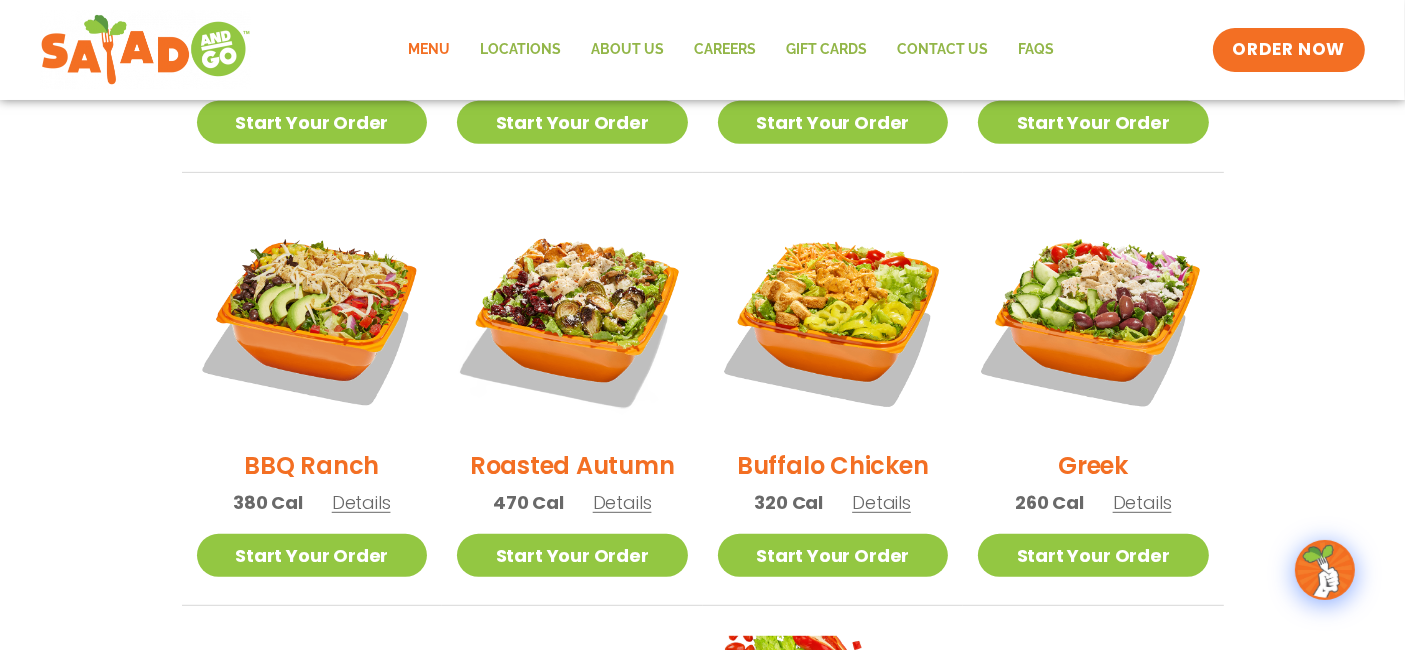click on "Details" at bounding box center (1142, 502) 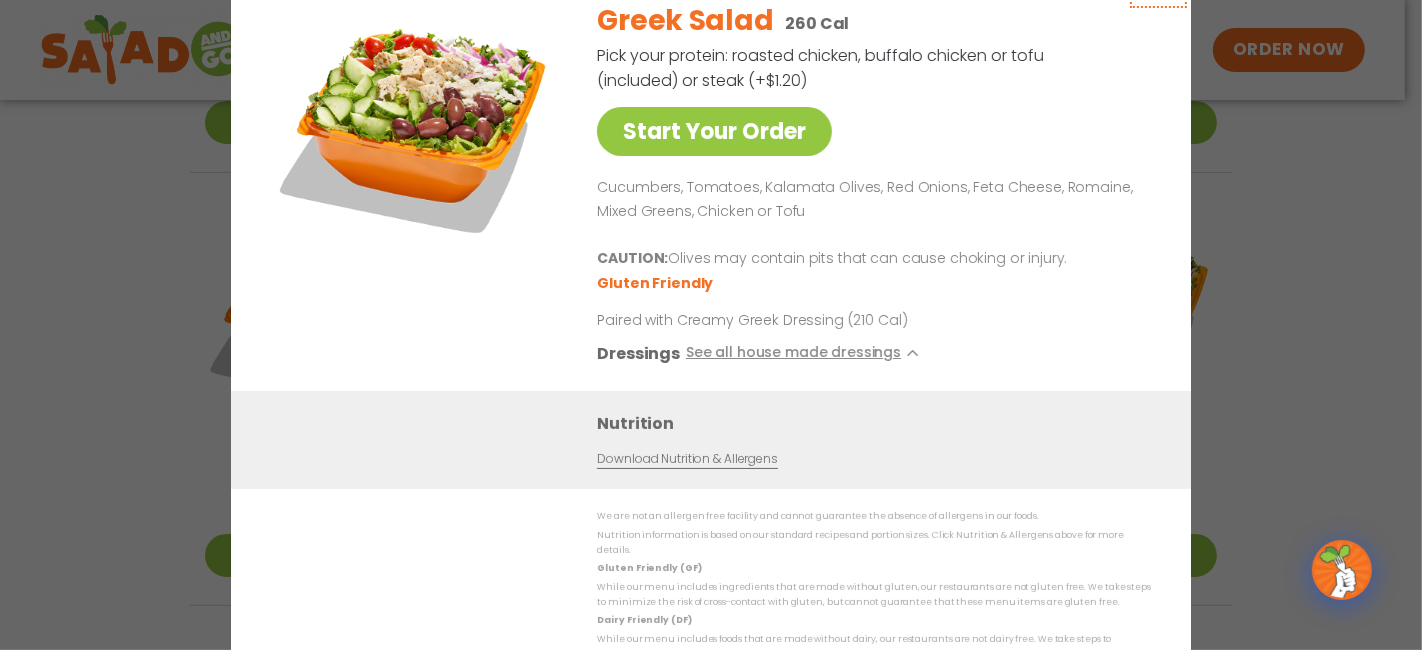 click at bounding box center [1158, -22] 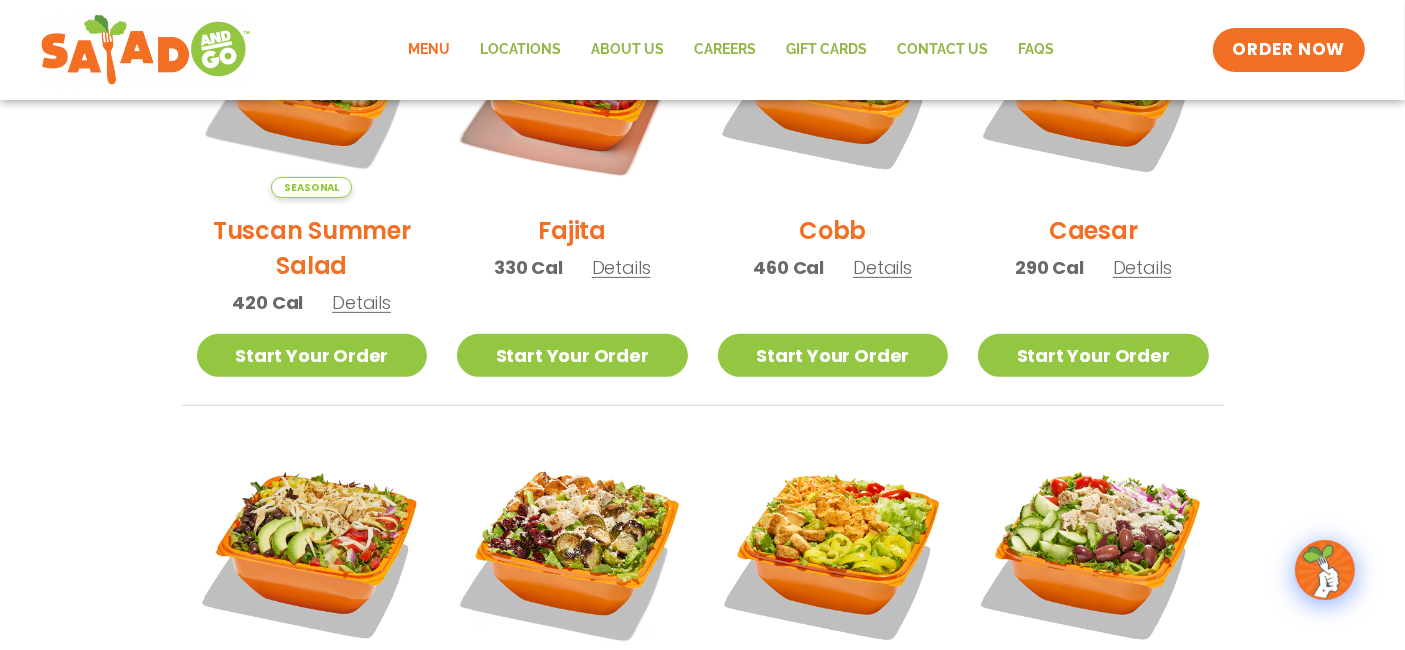 scroll, scrollTop: 703, scrollLeft: 0, axis: vertical 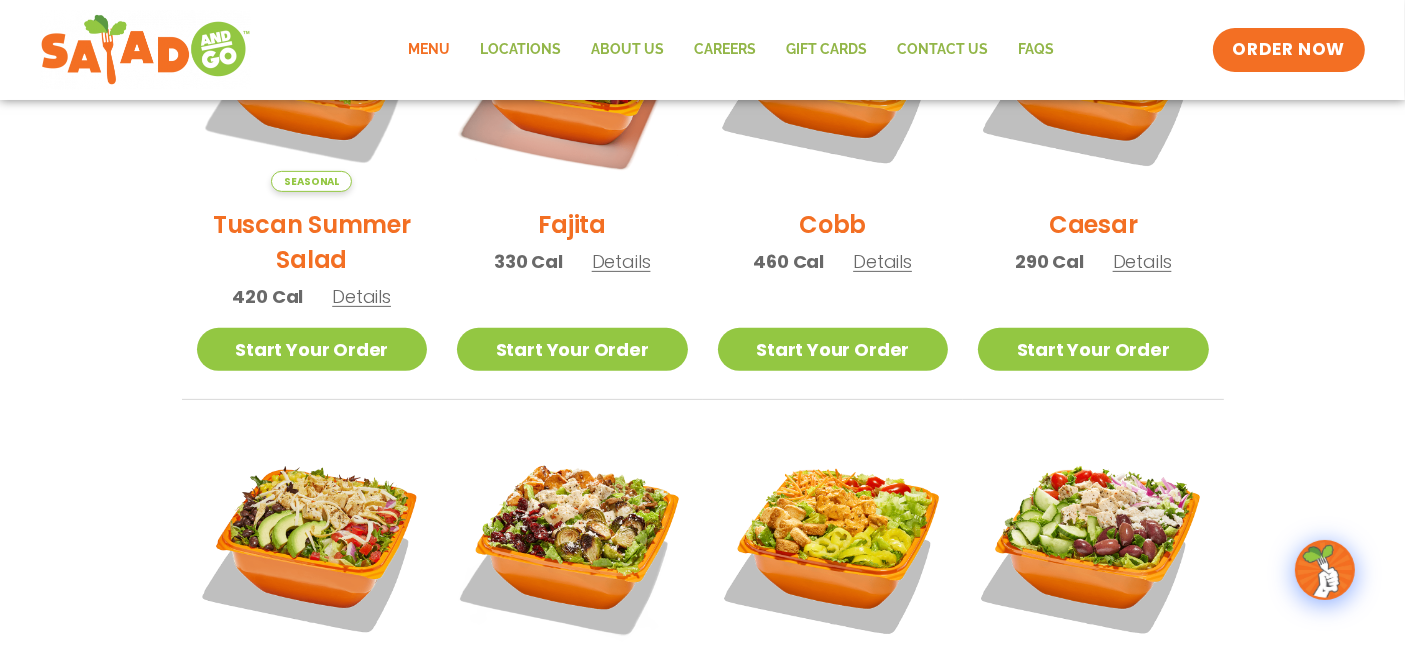click on "Details" at bounding box center (361, 296) 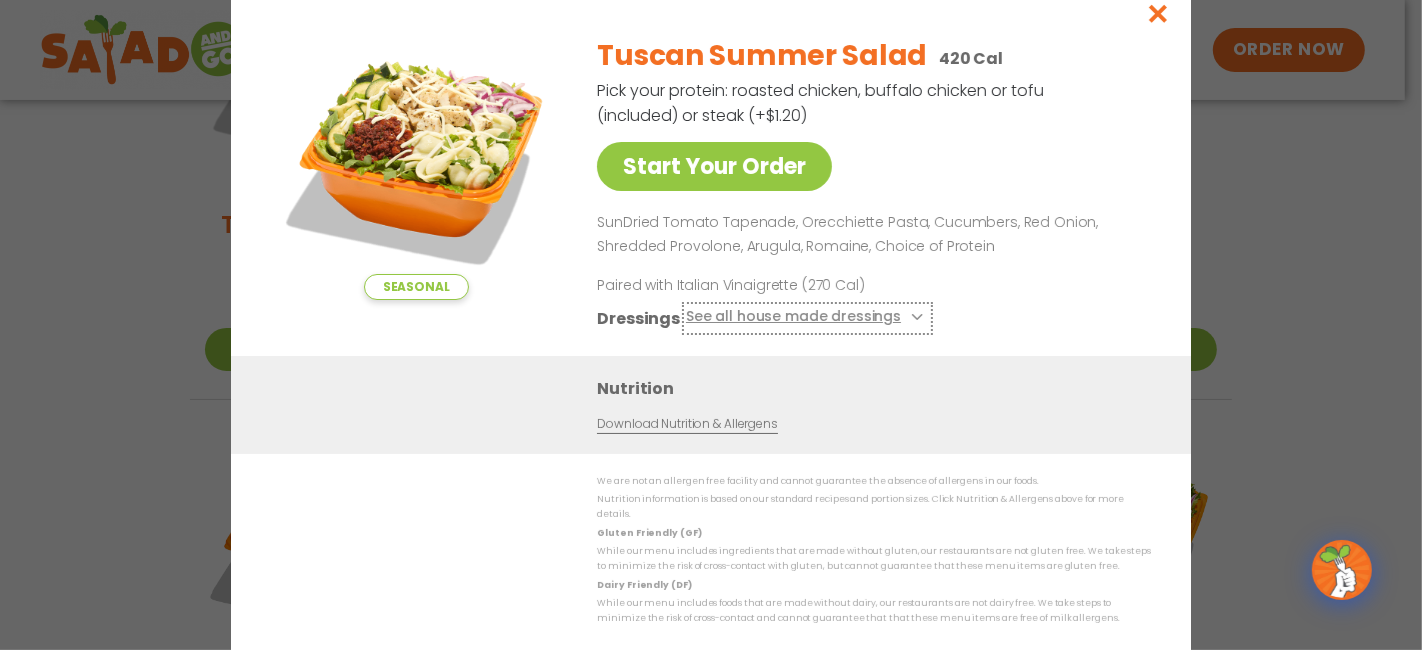 click at bounding box center (915, 317) 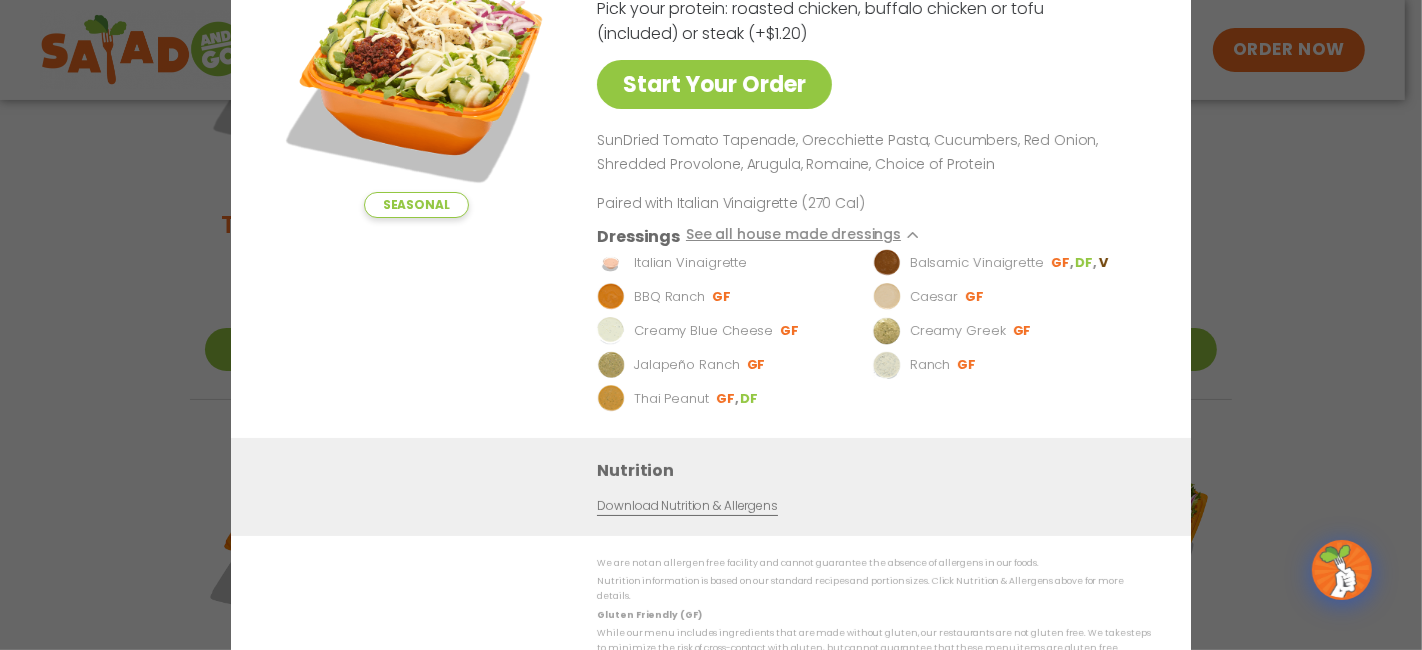click on "Balsamic Vinaigrette GF DF V" at bounding box center [1008, 263] 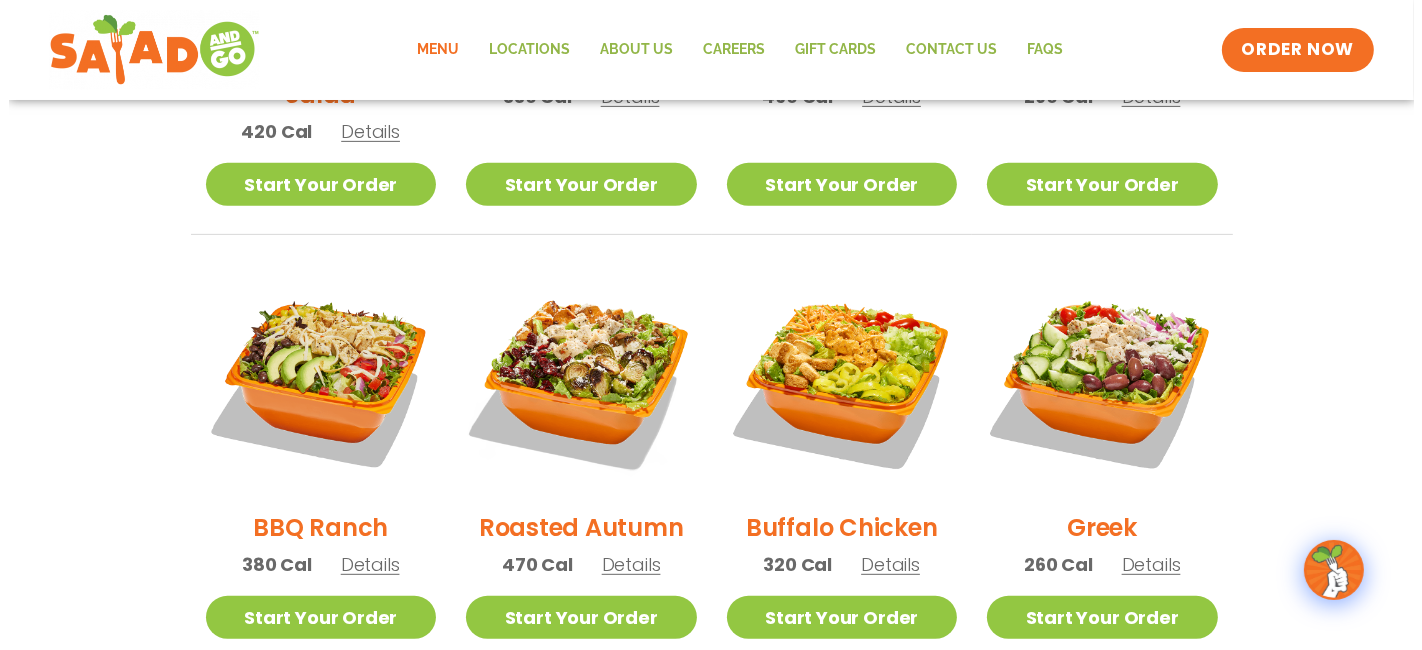 scroll, scrollTop: 862, scrollLeft: 0, axis: vertical 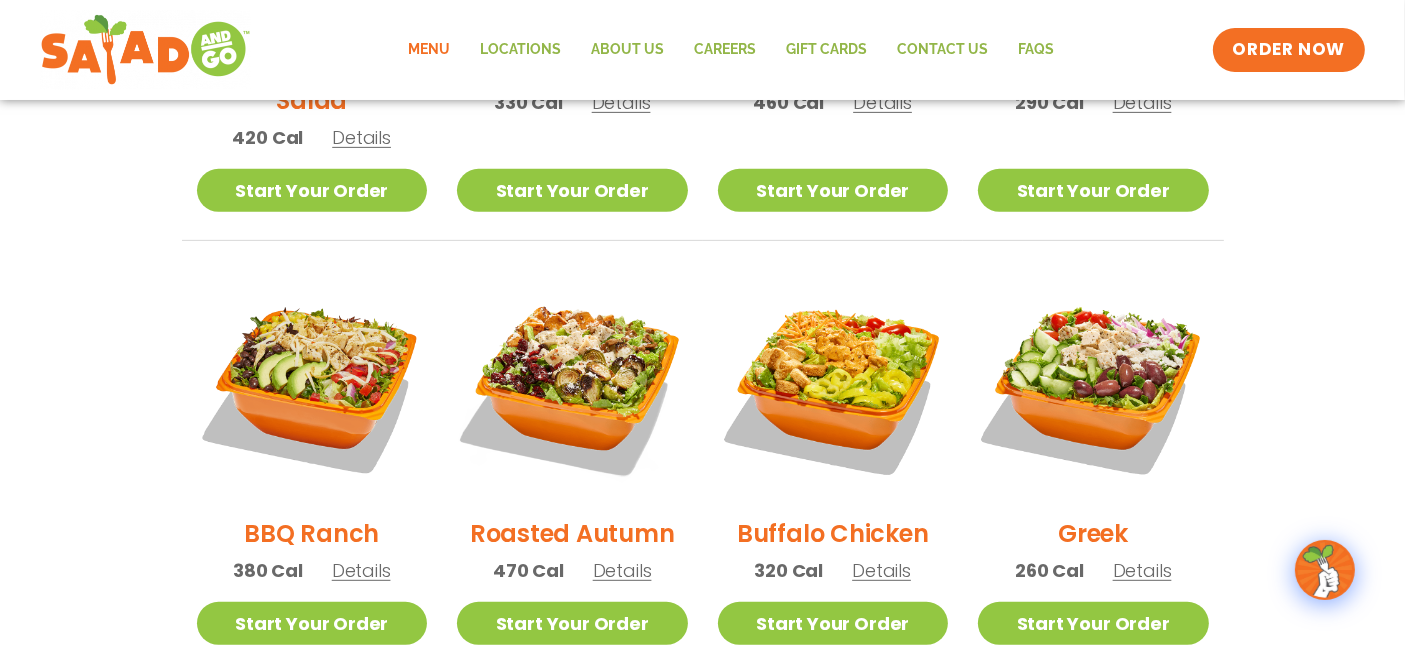 click on "Details" at bounding box center (1142, 570) 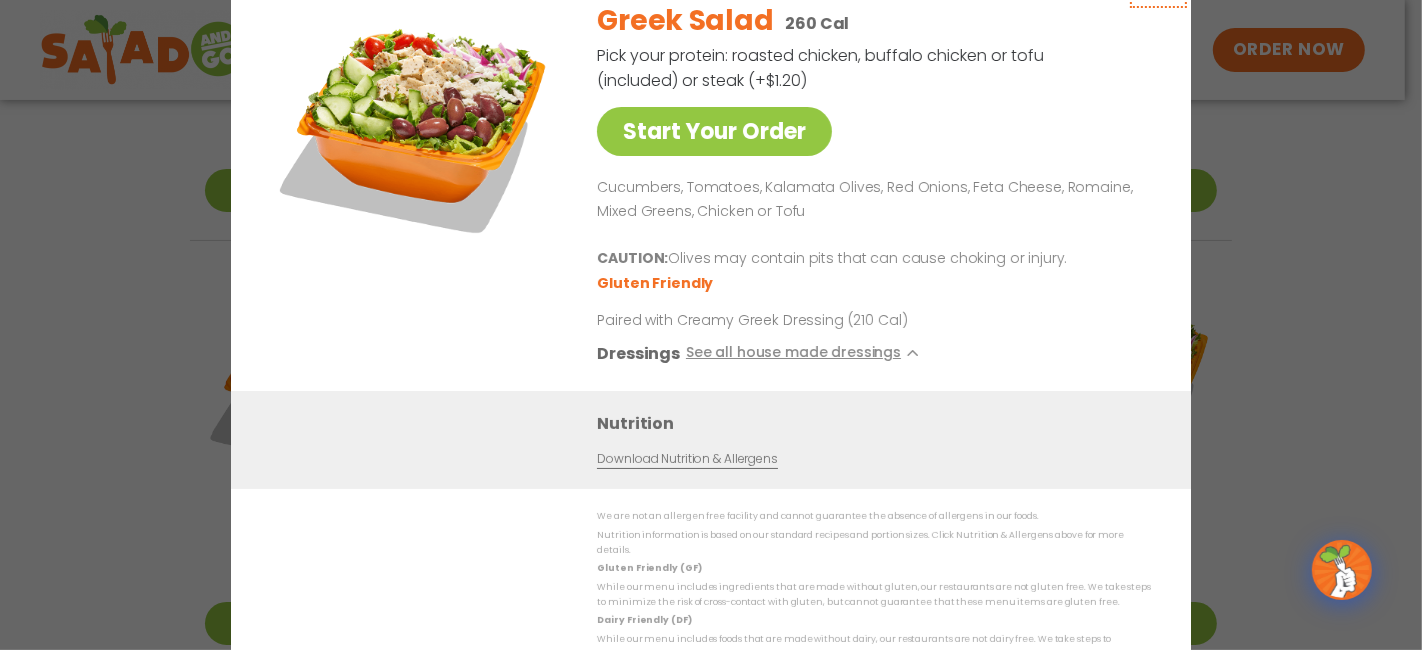 click at bounding box center (1158, -22) 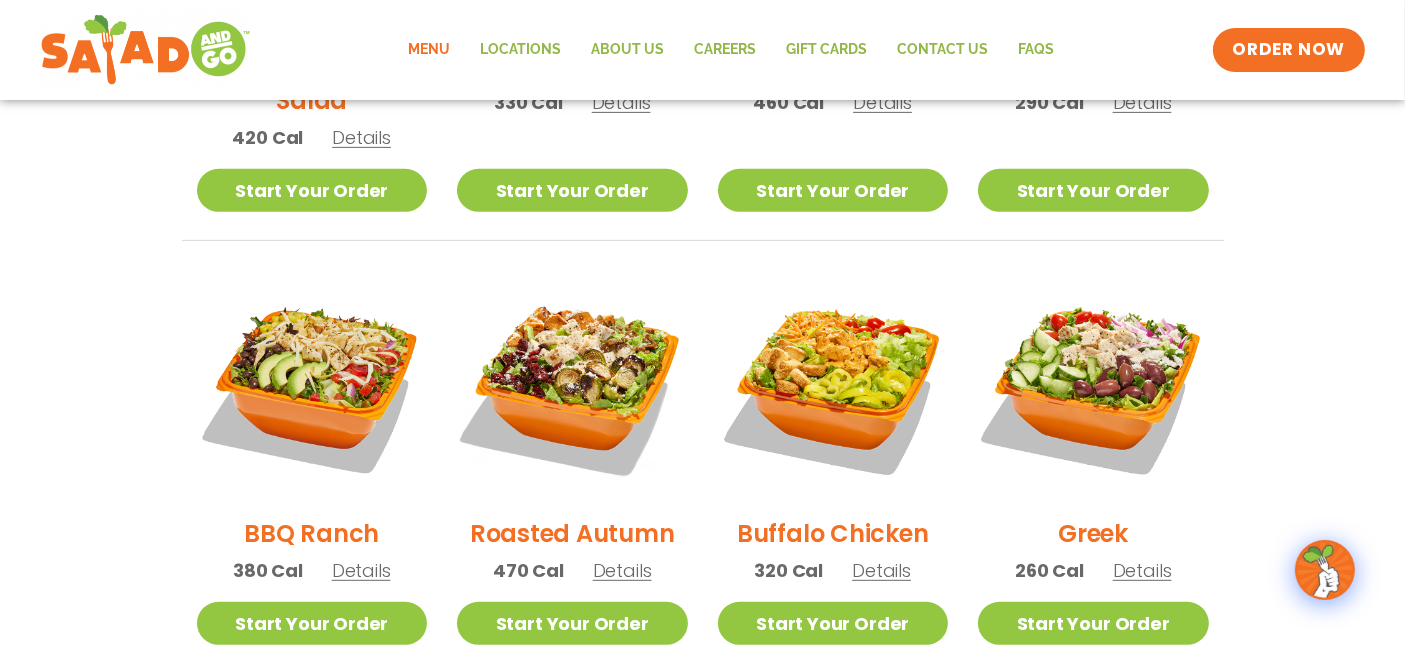 click on "Details" at bounding box center [361, 137] 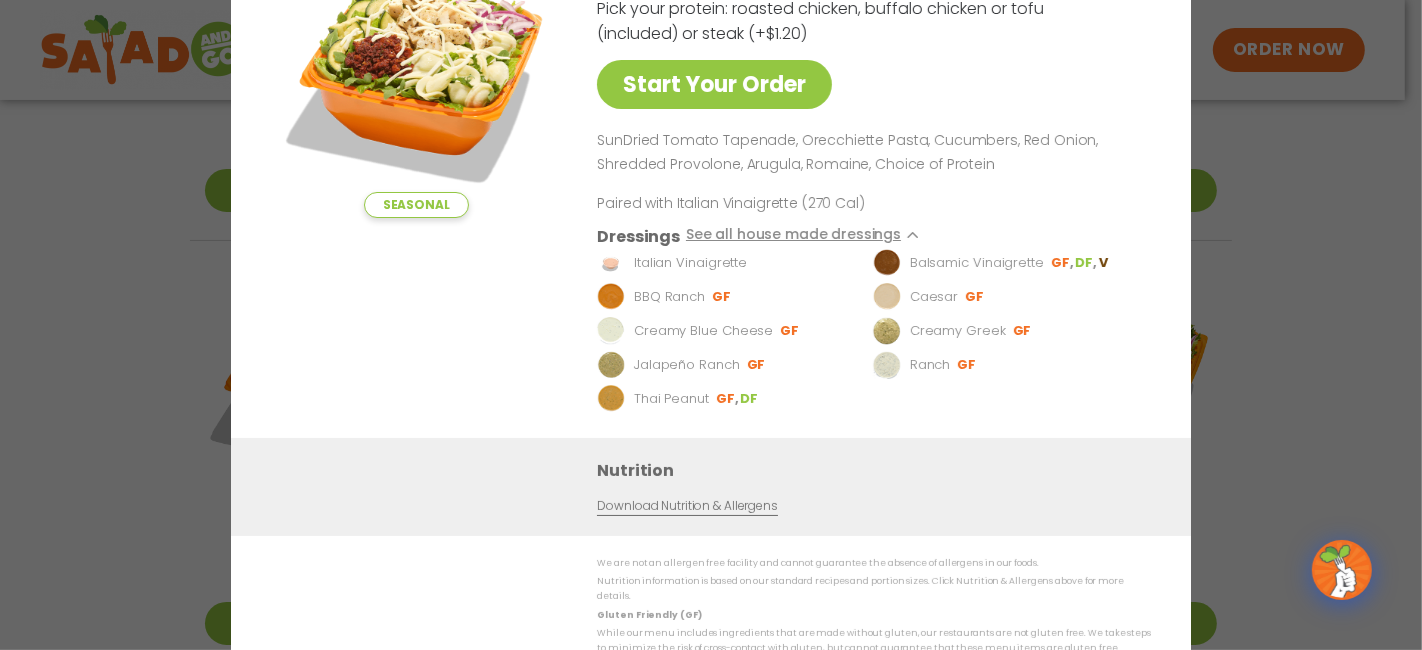 click on "Dressings   See all house made dressings" at bounding box center (870, 236) 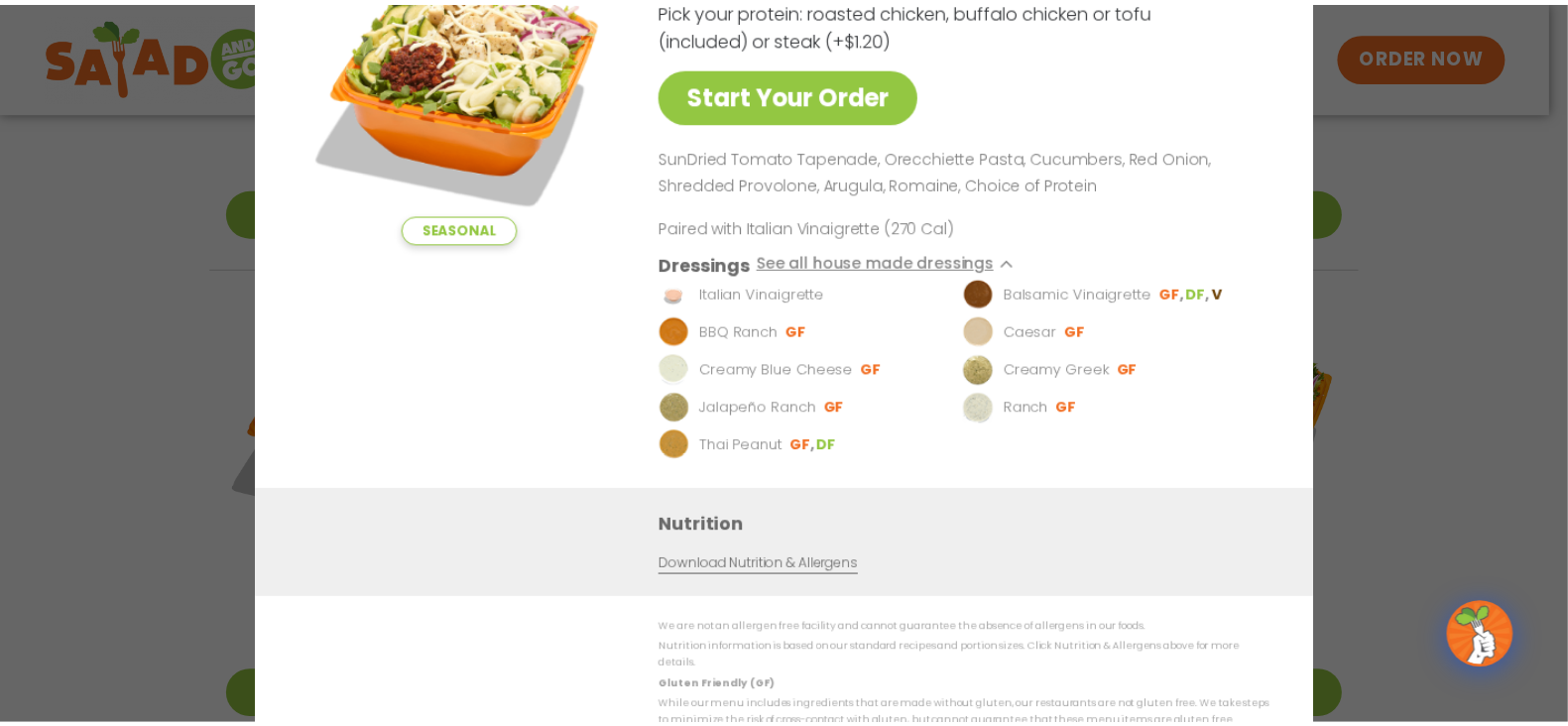 scroll, scrollTop: 856, scrollLeft: 0, axis: vertical 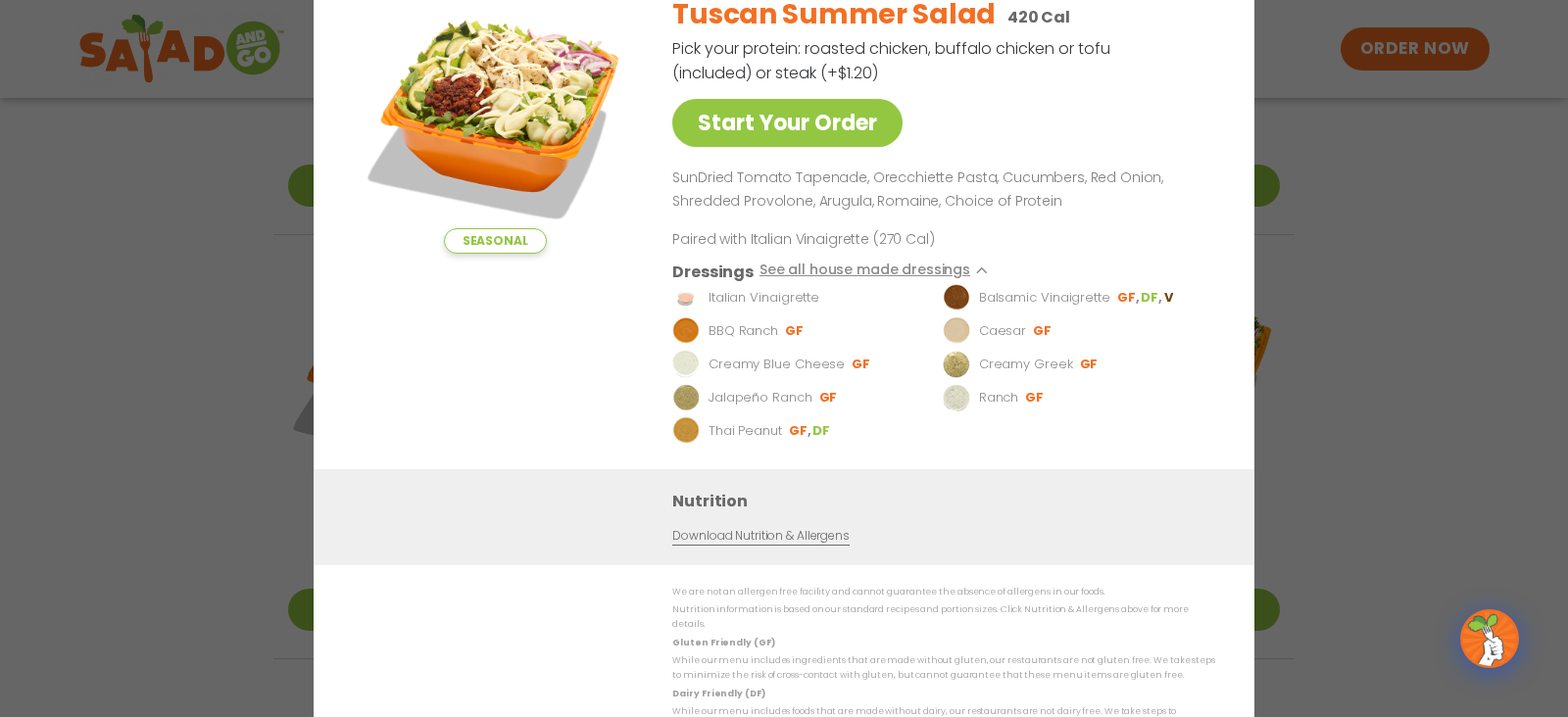 drag, startPoint x: 1116, startPoint y: 0, endPoint x: 1080, endPoint y: 126, distance: 131.04198 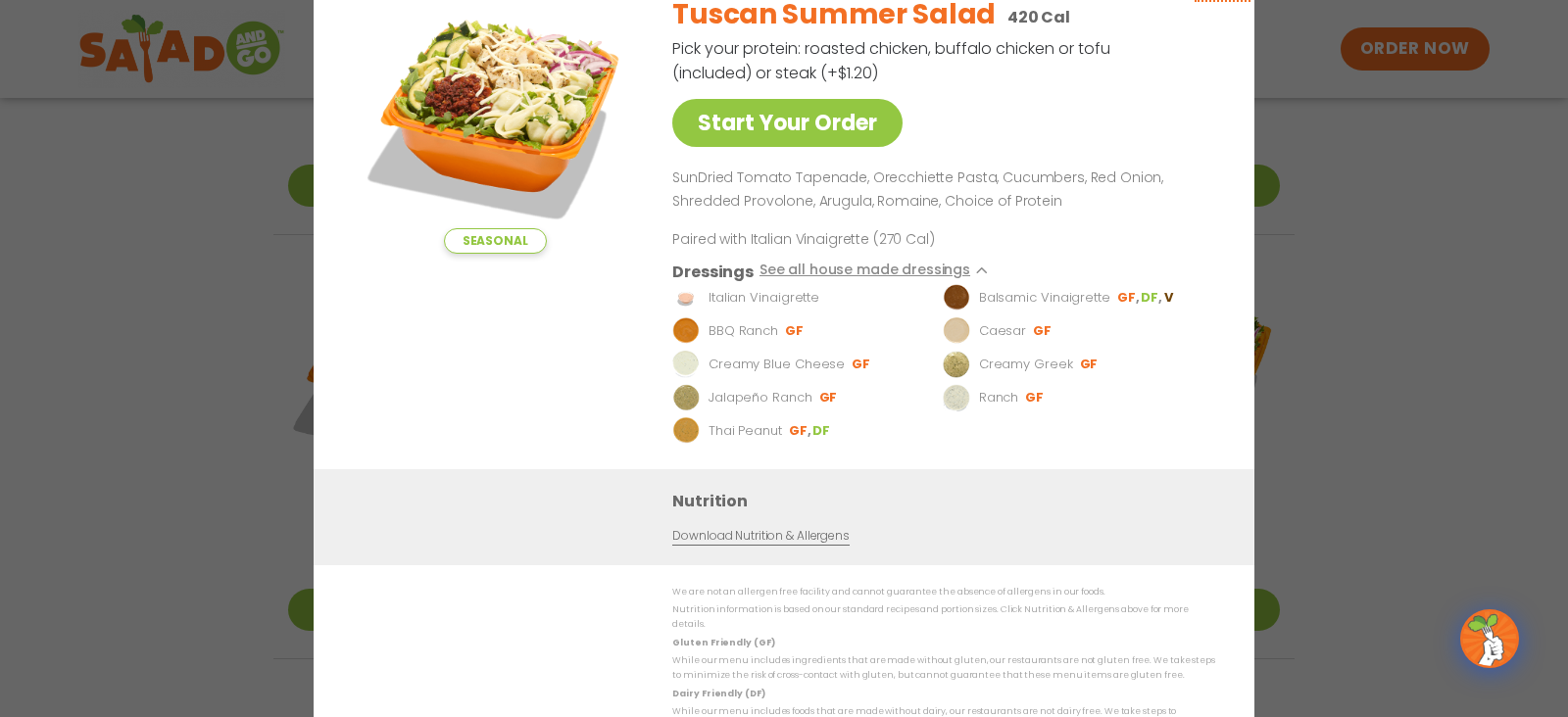 click at bounding box center [1222, -27] 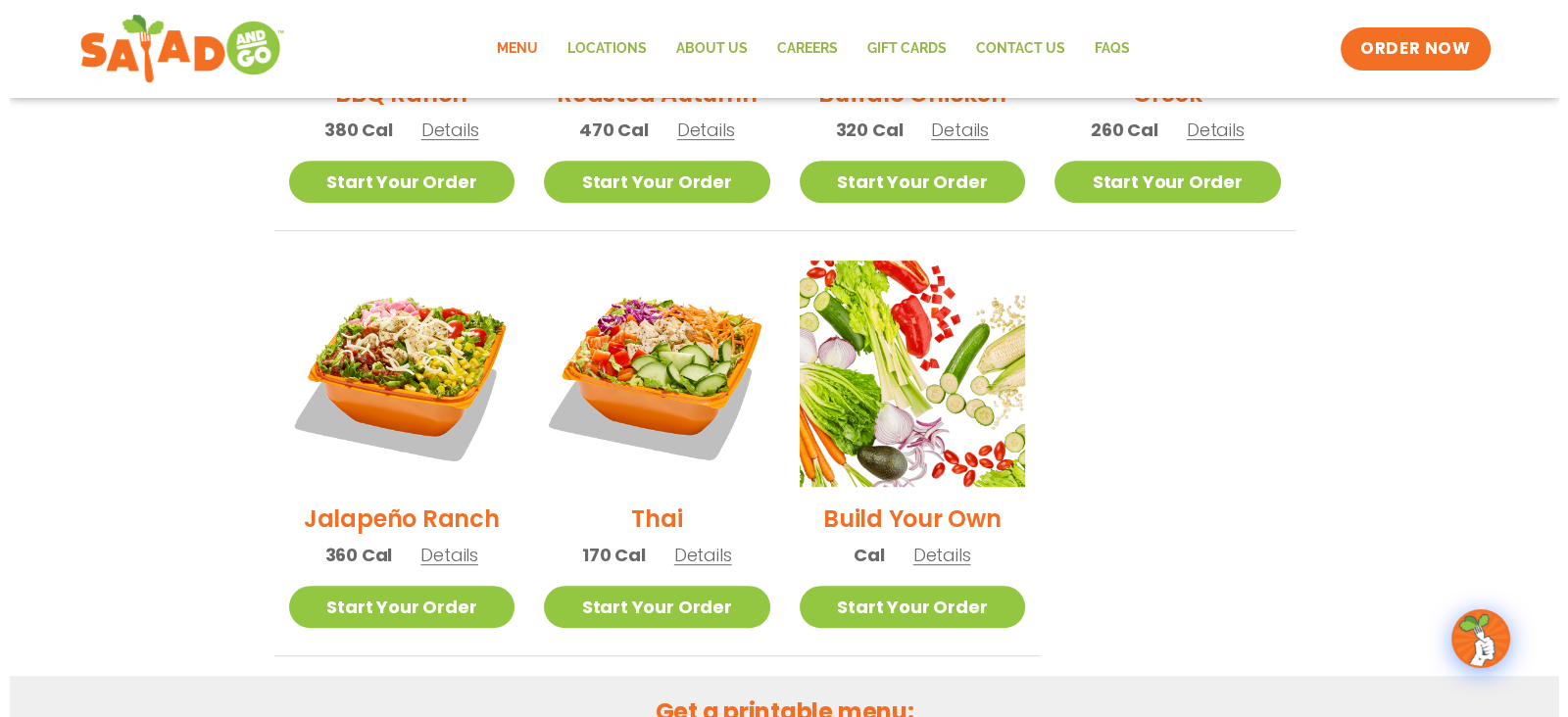 scroll, scrollTop: 1267, scrollLeft: 0, axis: vertical 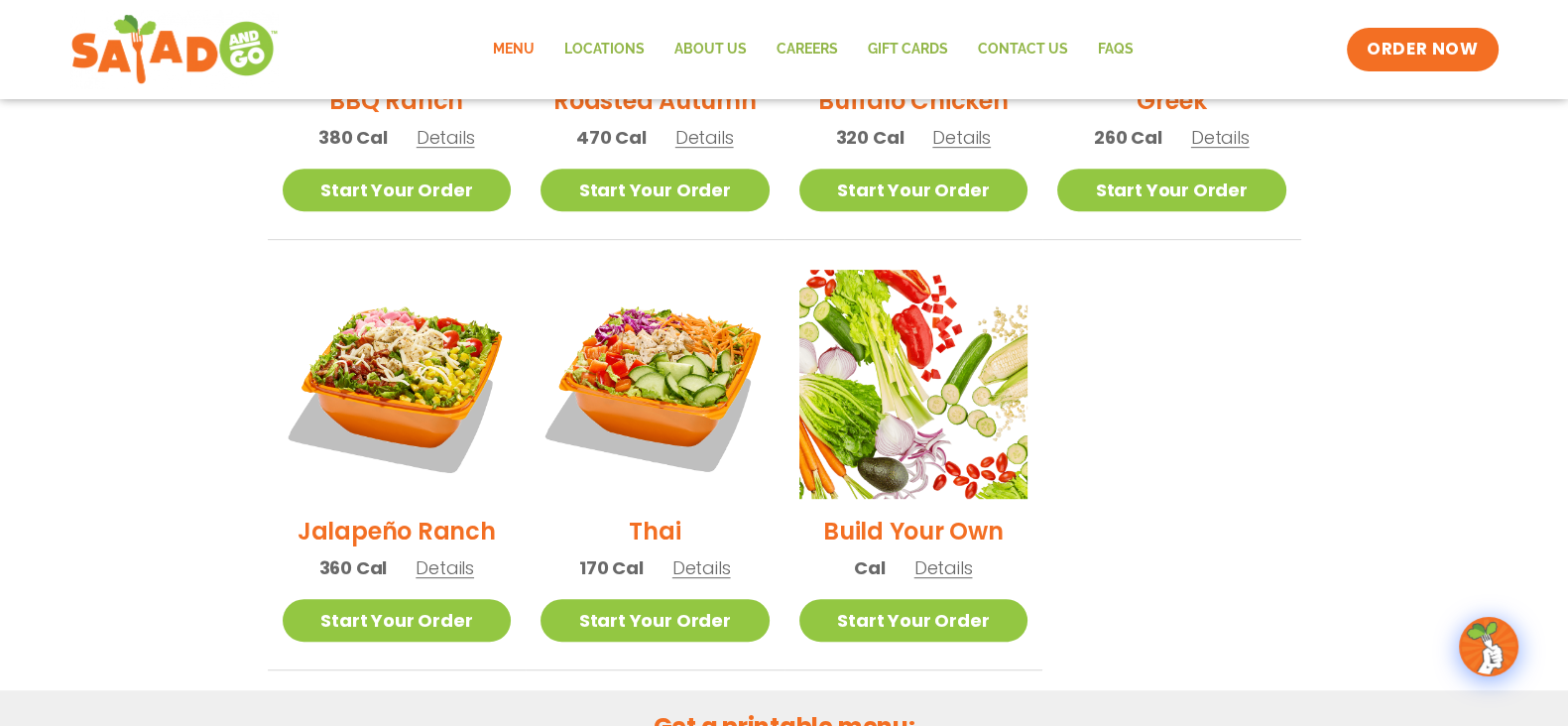 click on "Details" at bounding box center [943, 567] 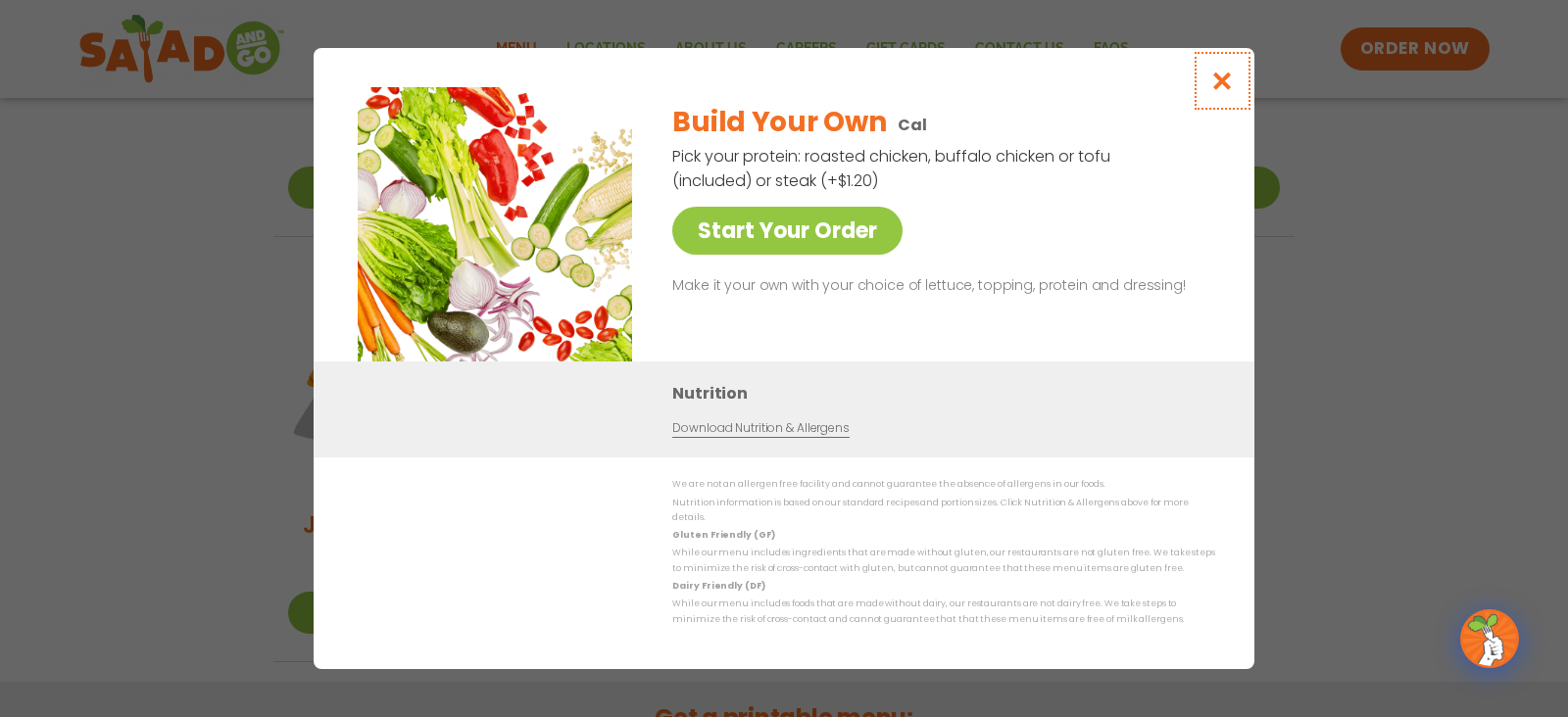 click at bounding box center (1222, 80) 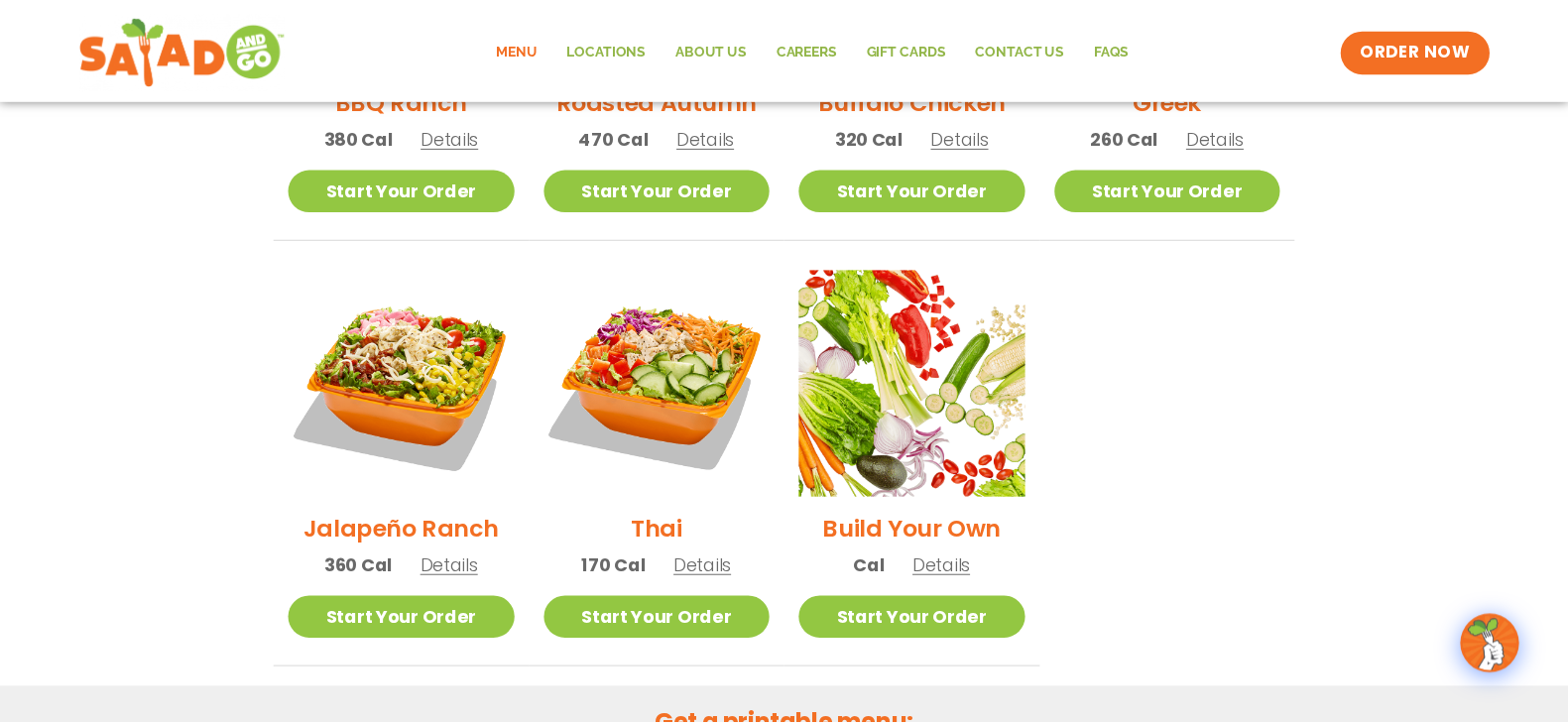 scroll, scrollTop: 1226, scrollLeft: 0, axis: vertical 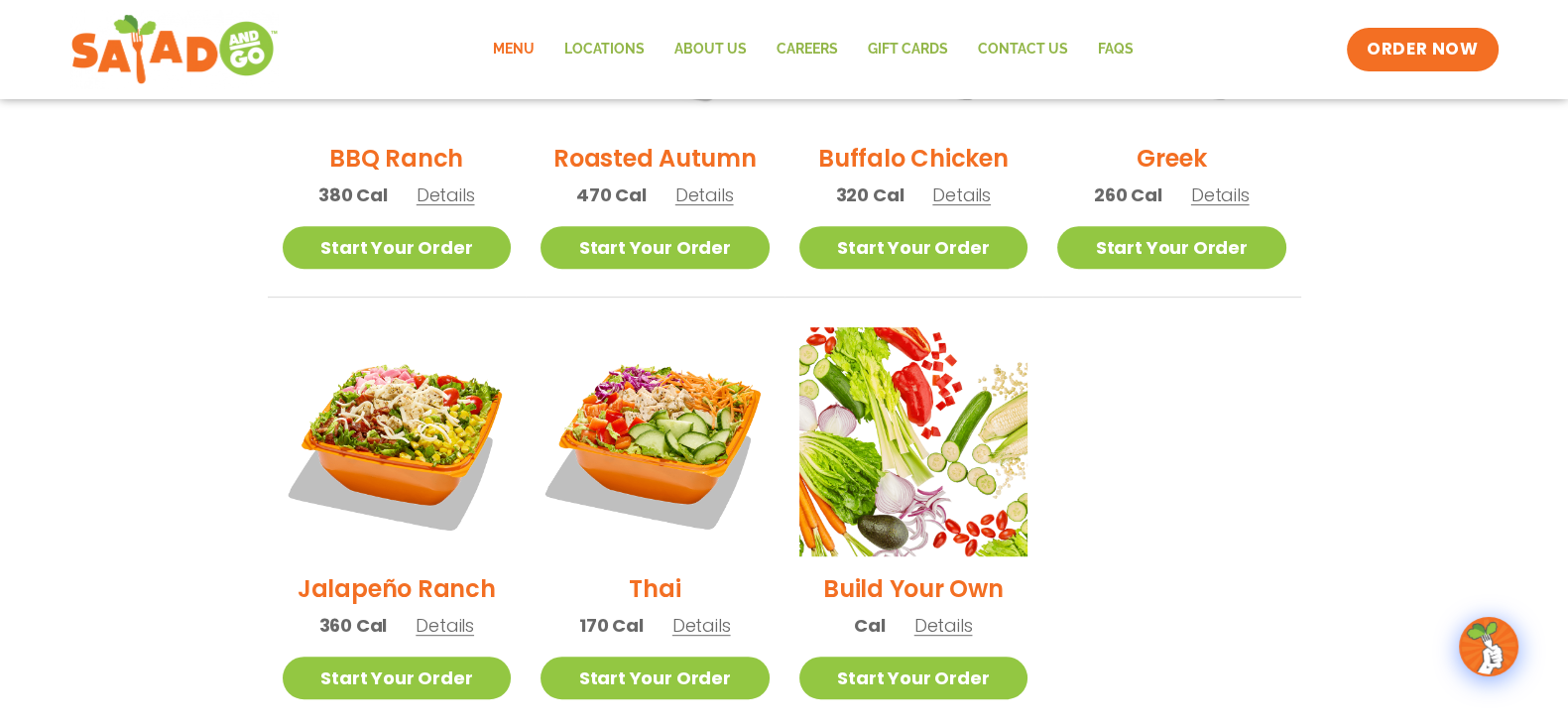 click on "Details" at bounding box center (701, 625) 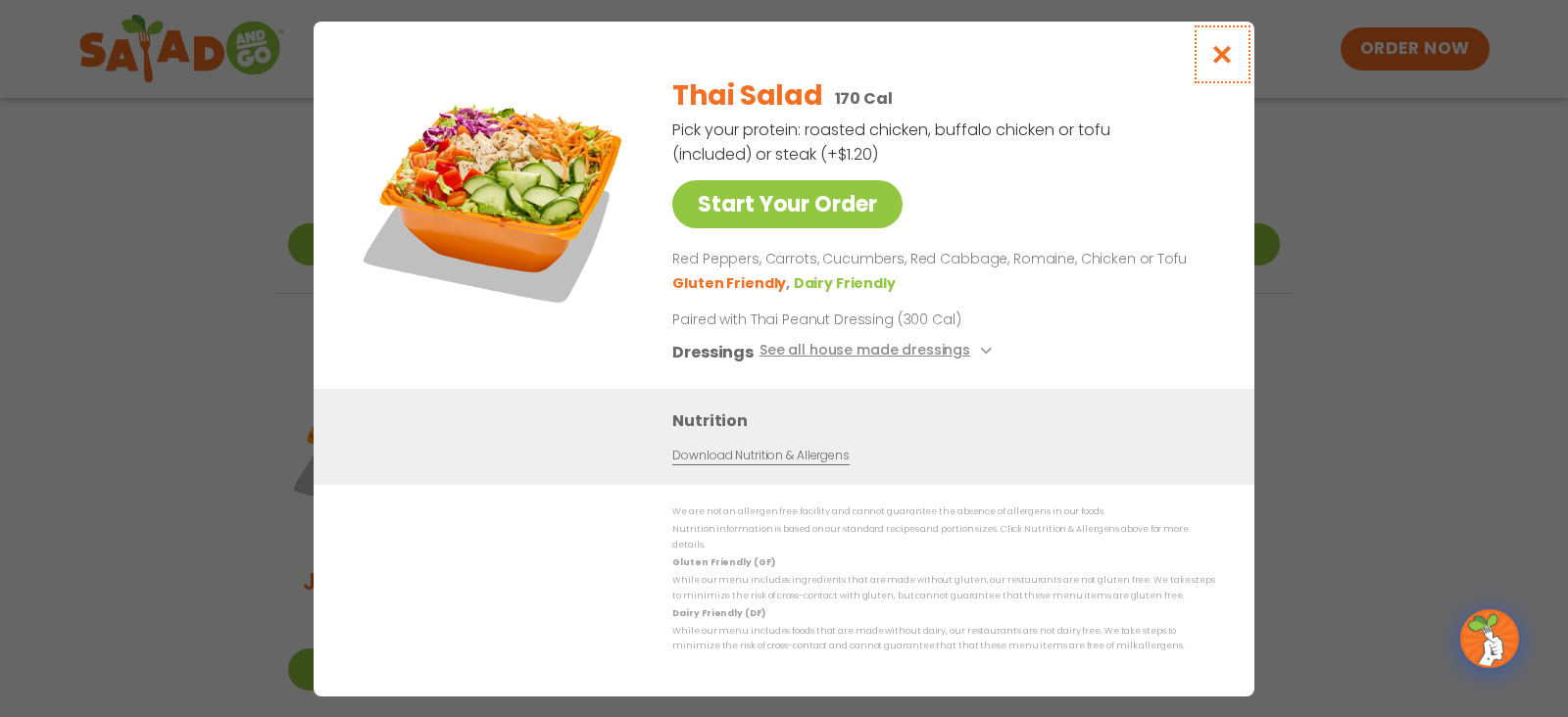 click at bounding box center (1222, 54) 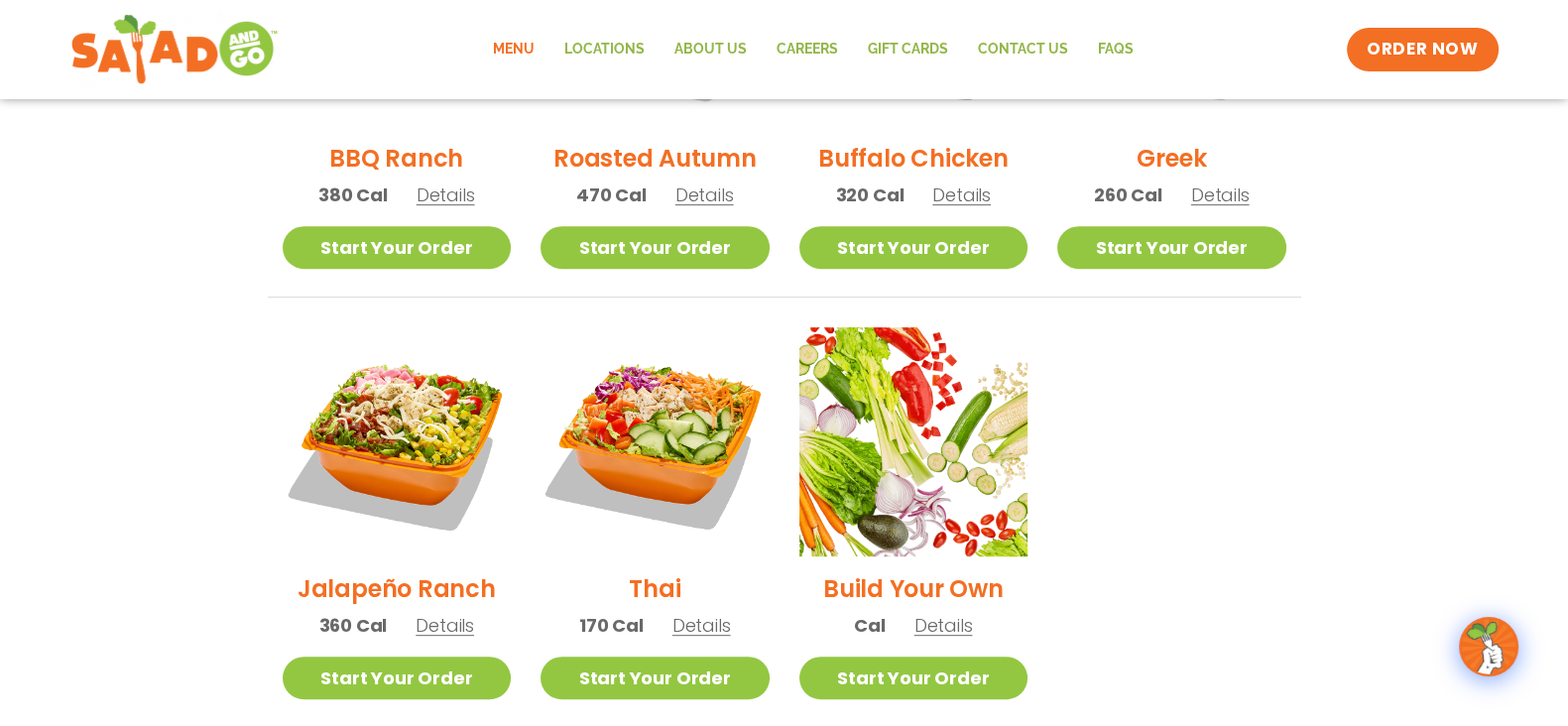 click on "Details" at bounding box center [444, 625] 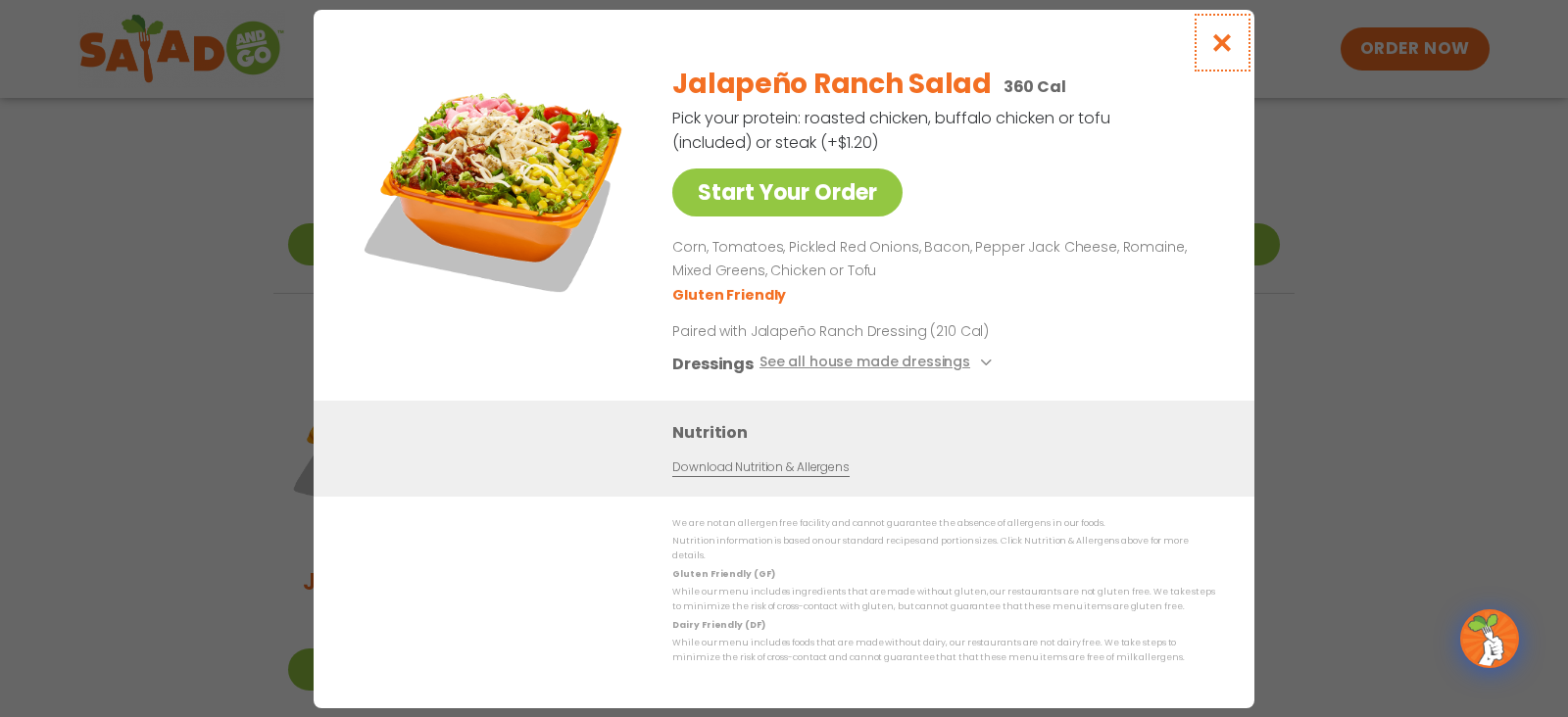 click at bounding box center (1222, 42) 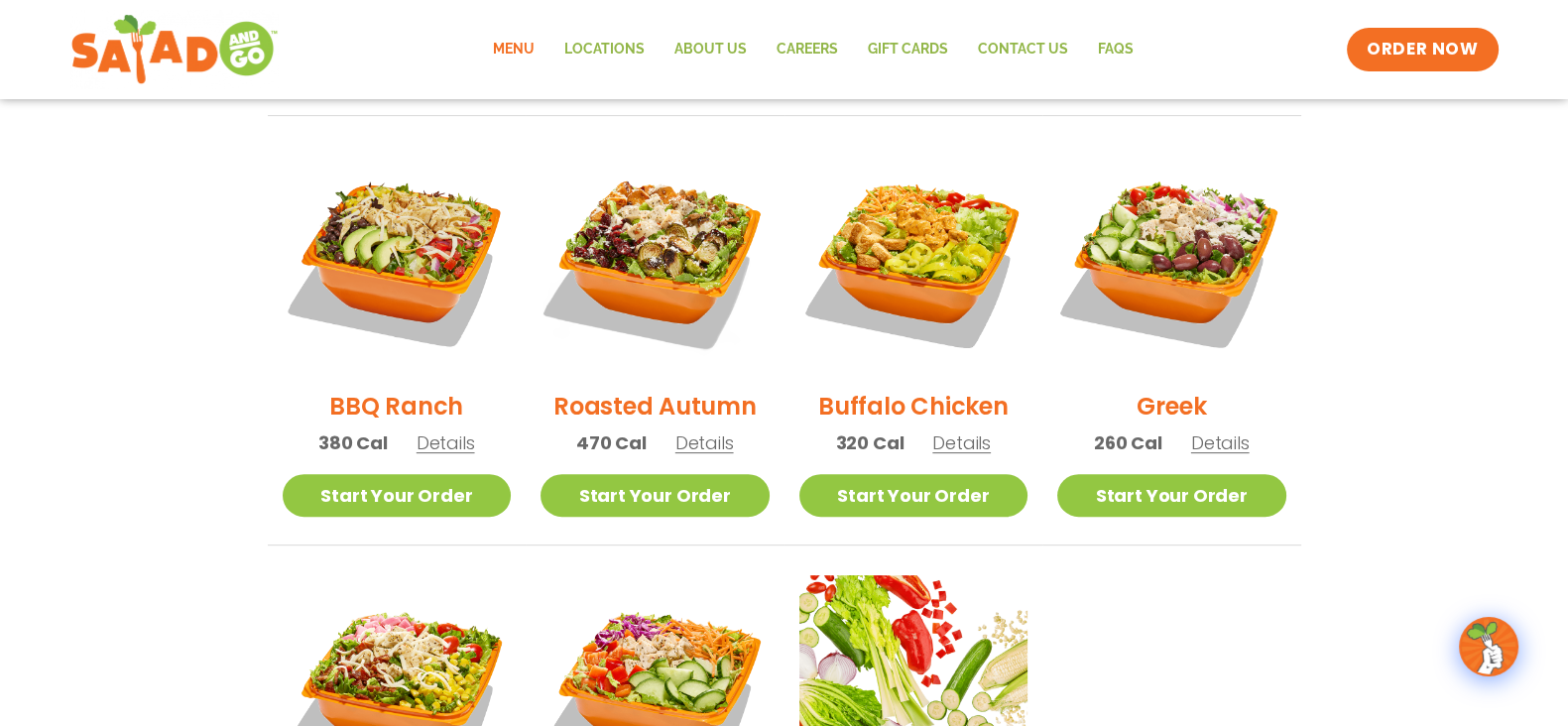 scroll, scrollTop: 961, scrollLeft: 0, axis: vertical 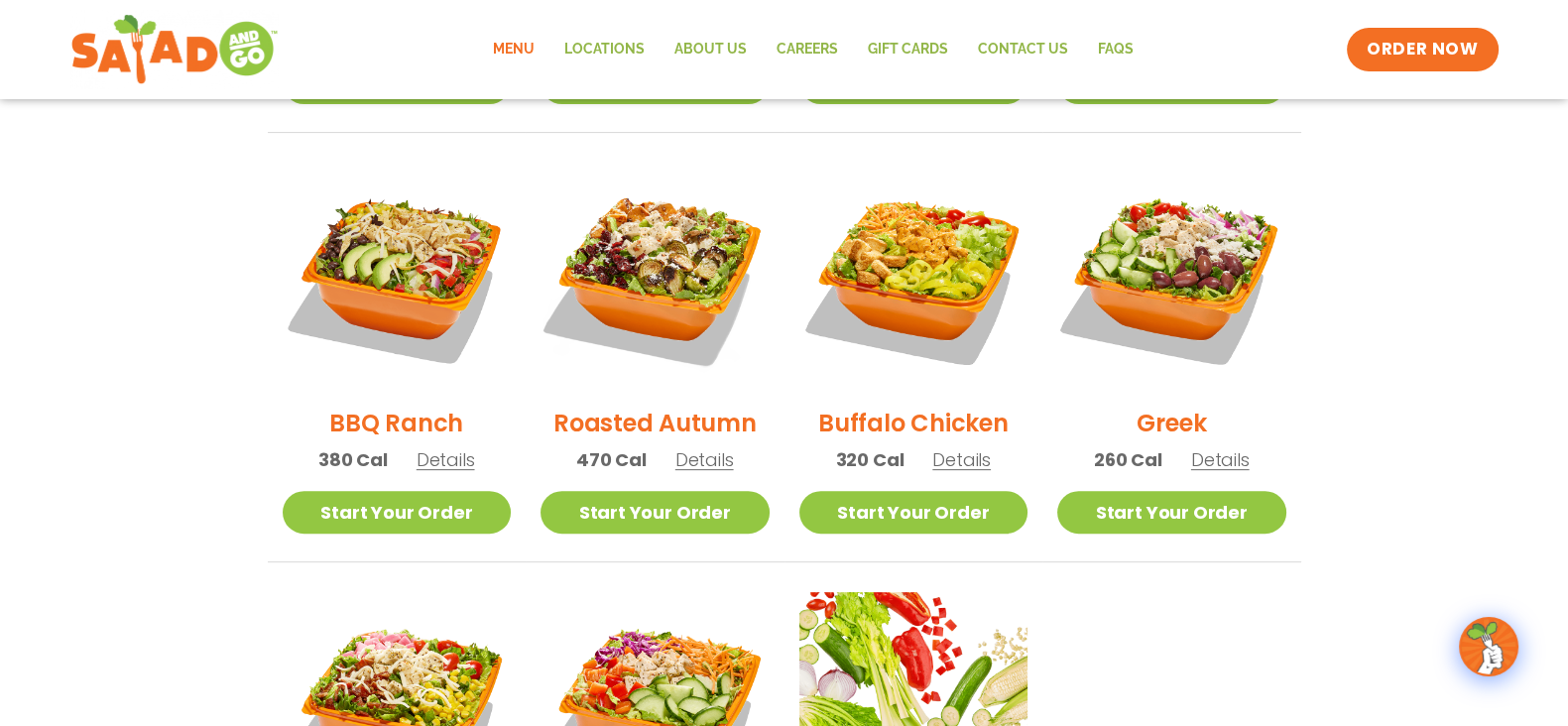 click on "Details" at bounding box center (704, 459) 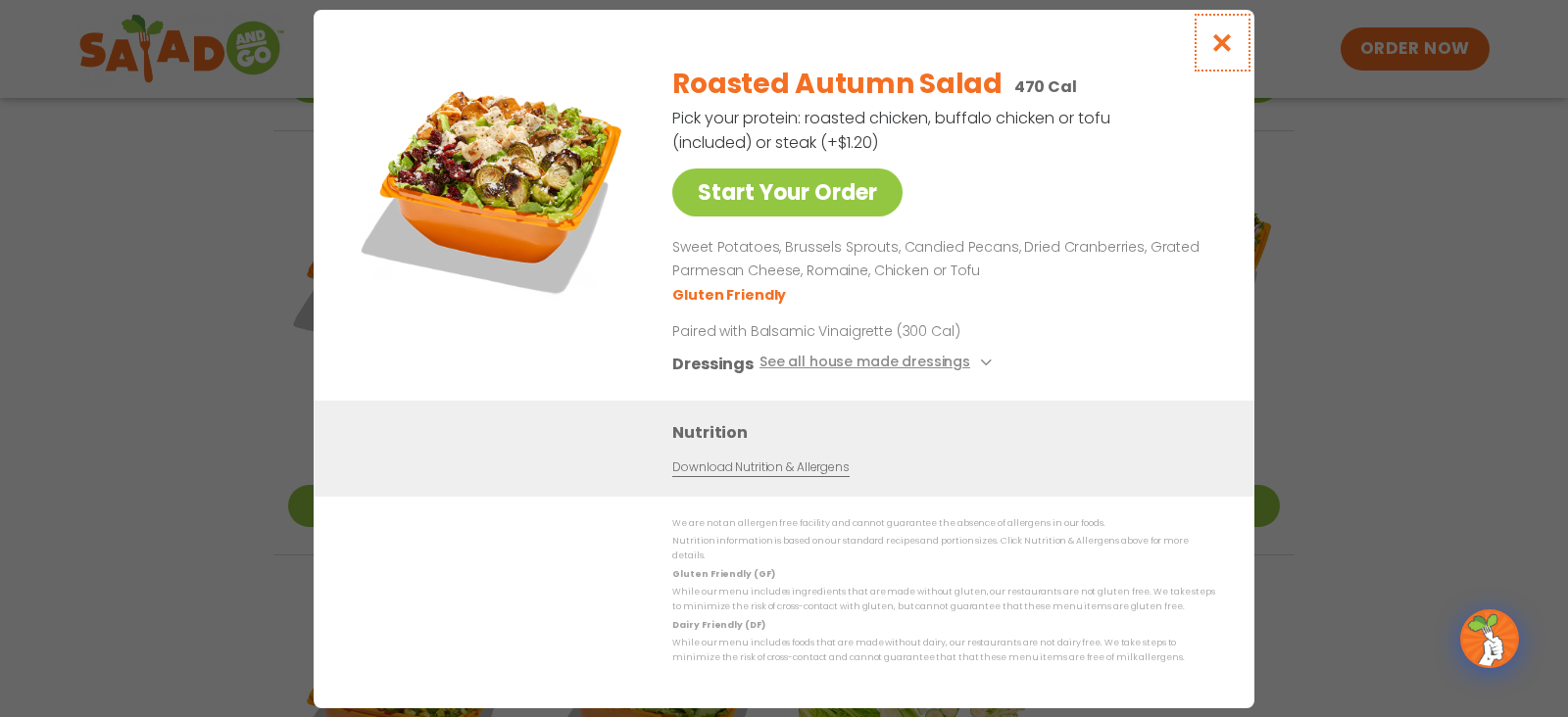 click at bounding box center (1222, 42) 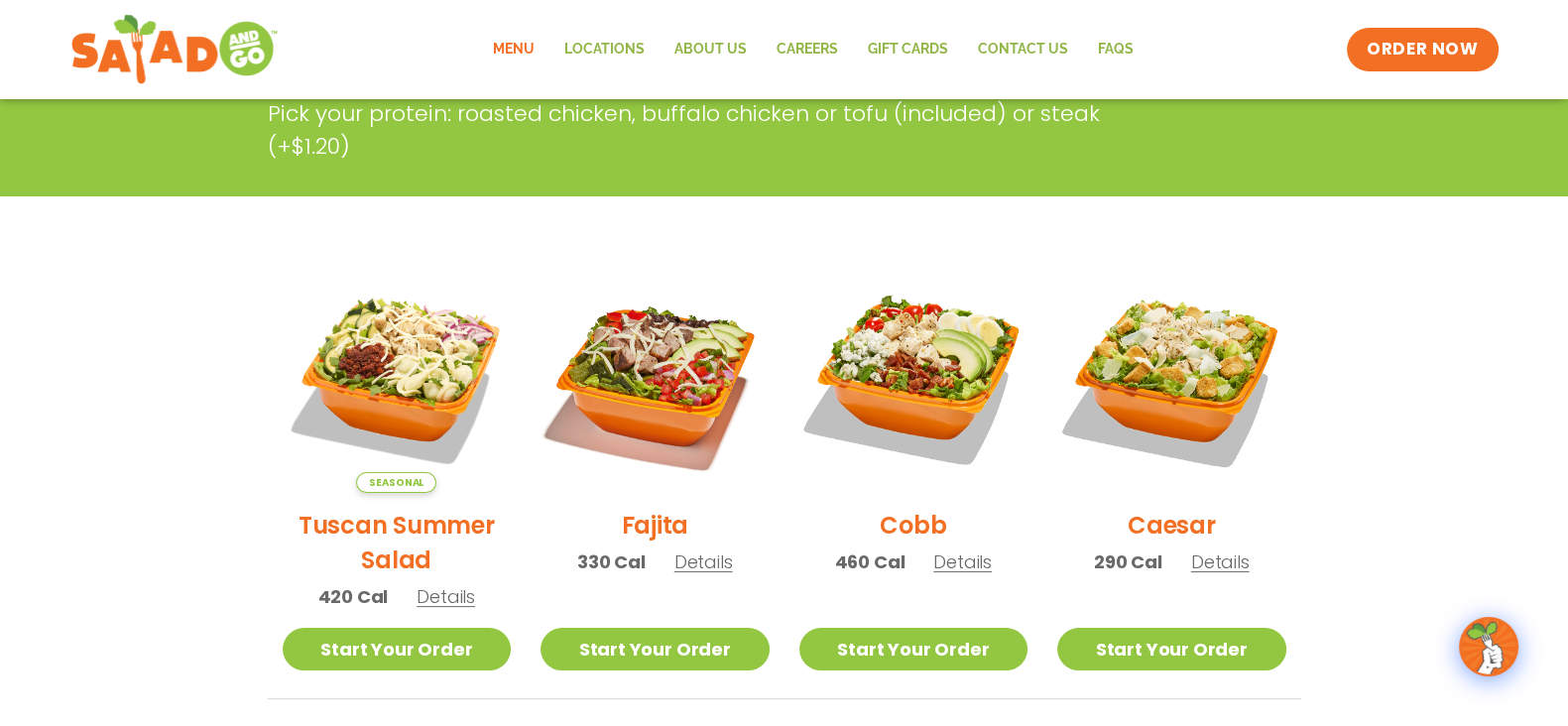 scroll, scrollTop: 397, scrollLeft: 0, axis: vertical 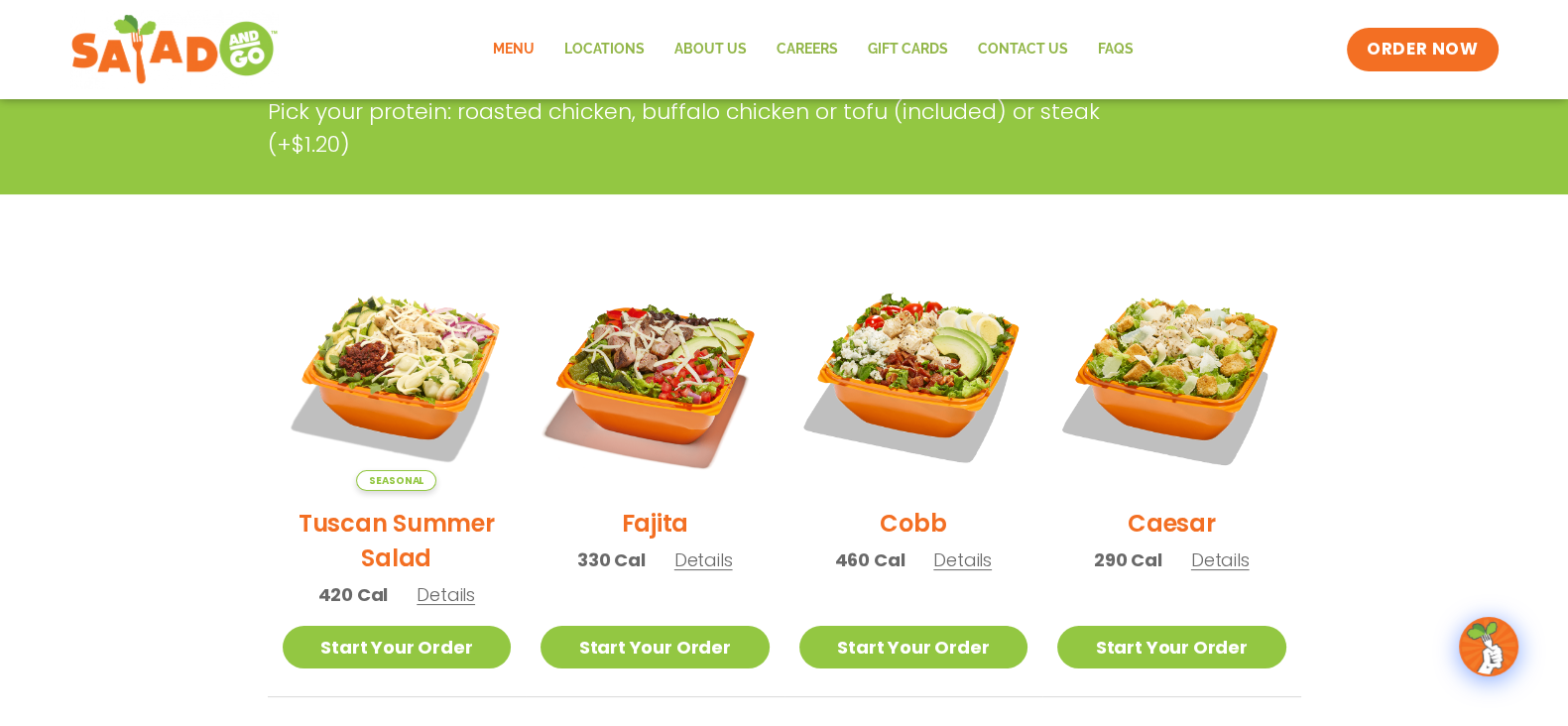 click on "Details" at bounding box center (1220, 559) 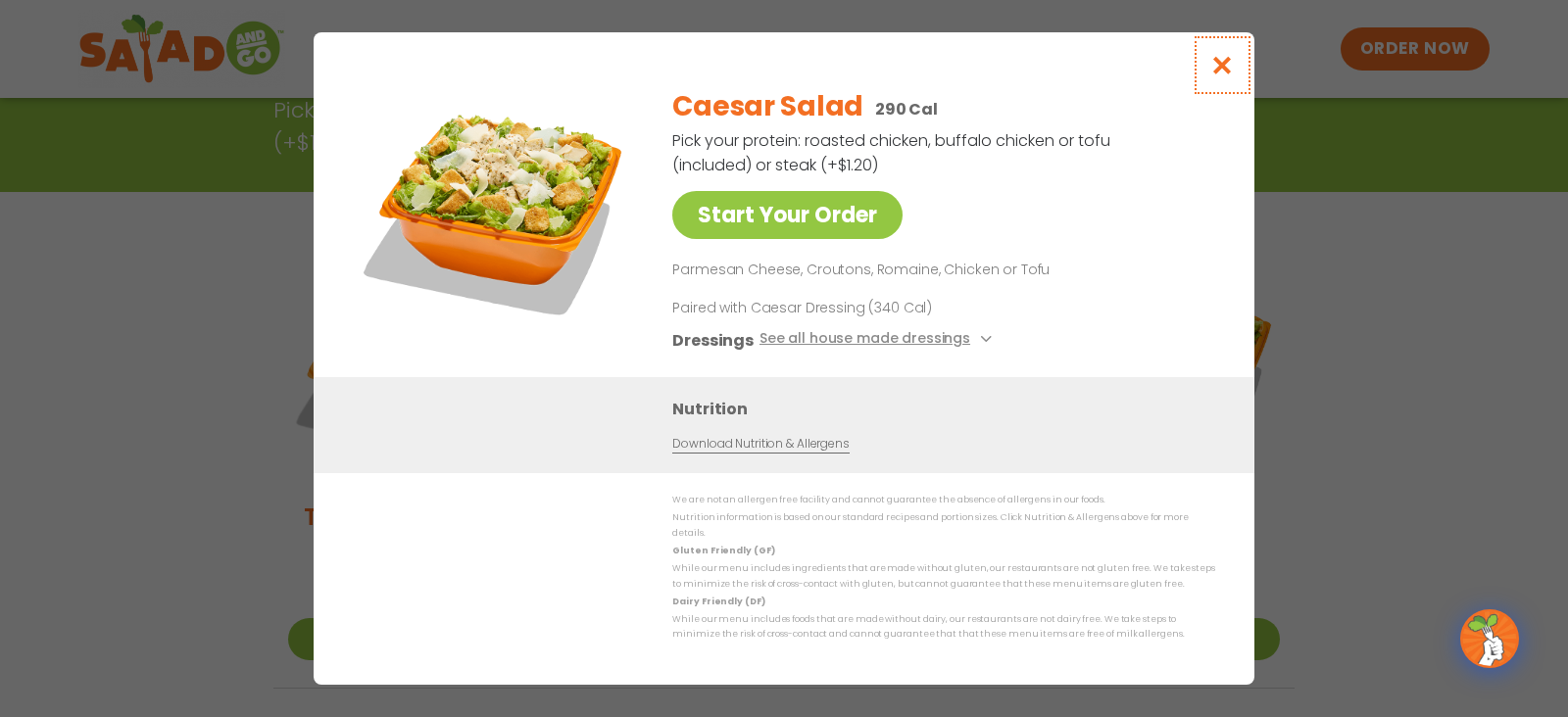 click at bounding box center (1222, 65) 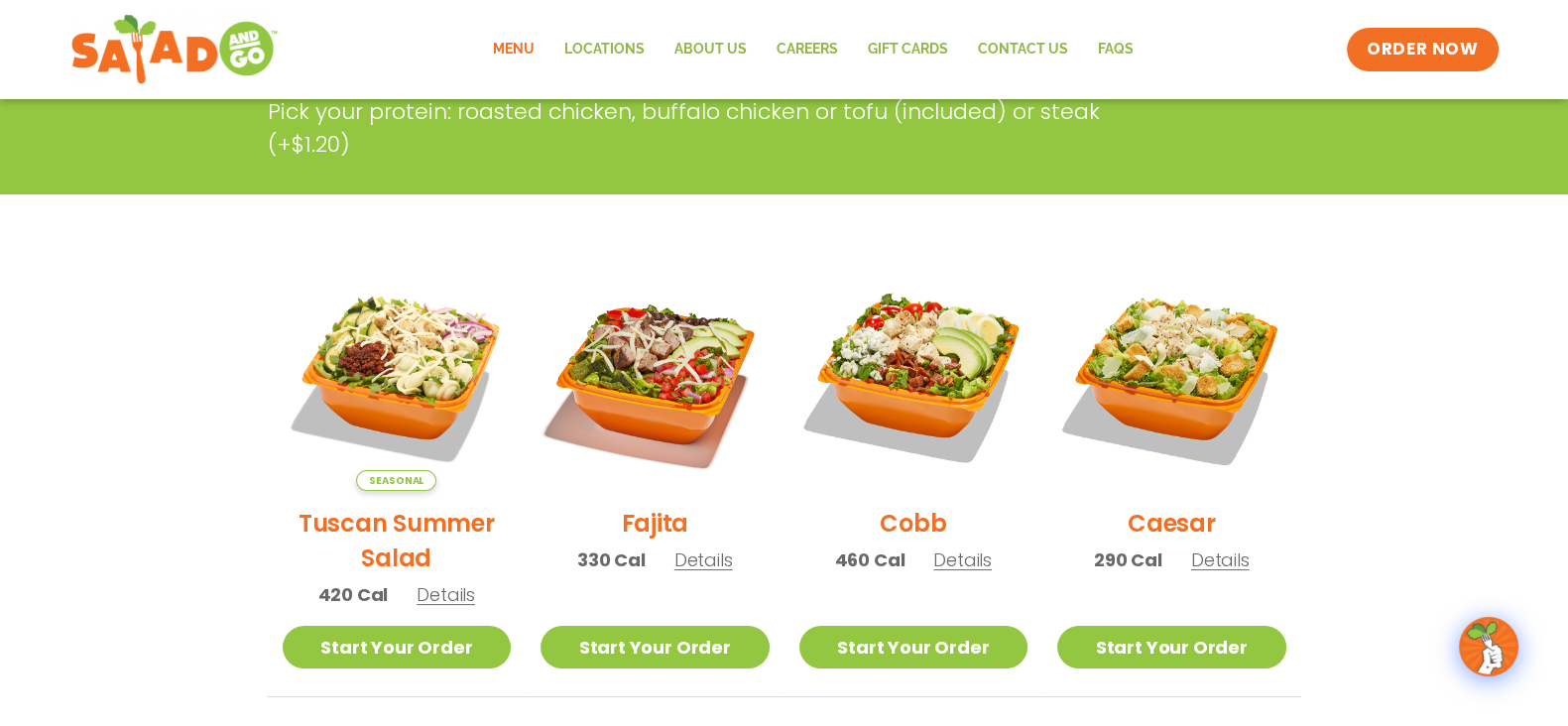 scroll, scrollTop: 0, scrollLeft: 0, axis: both 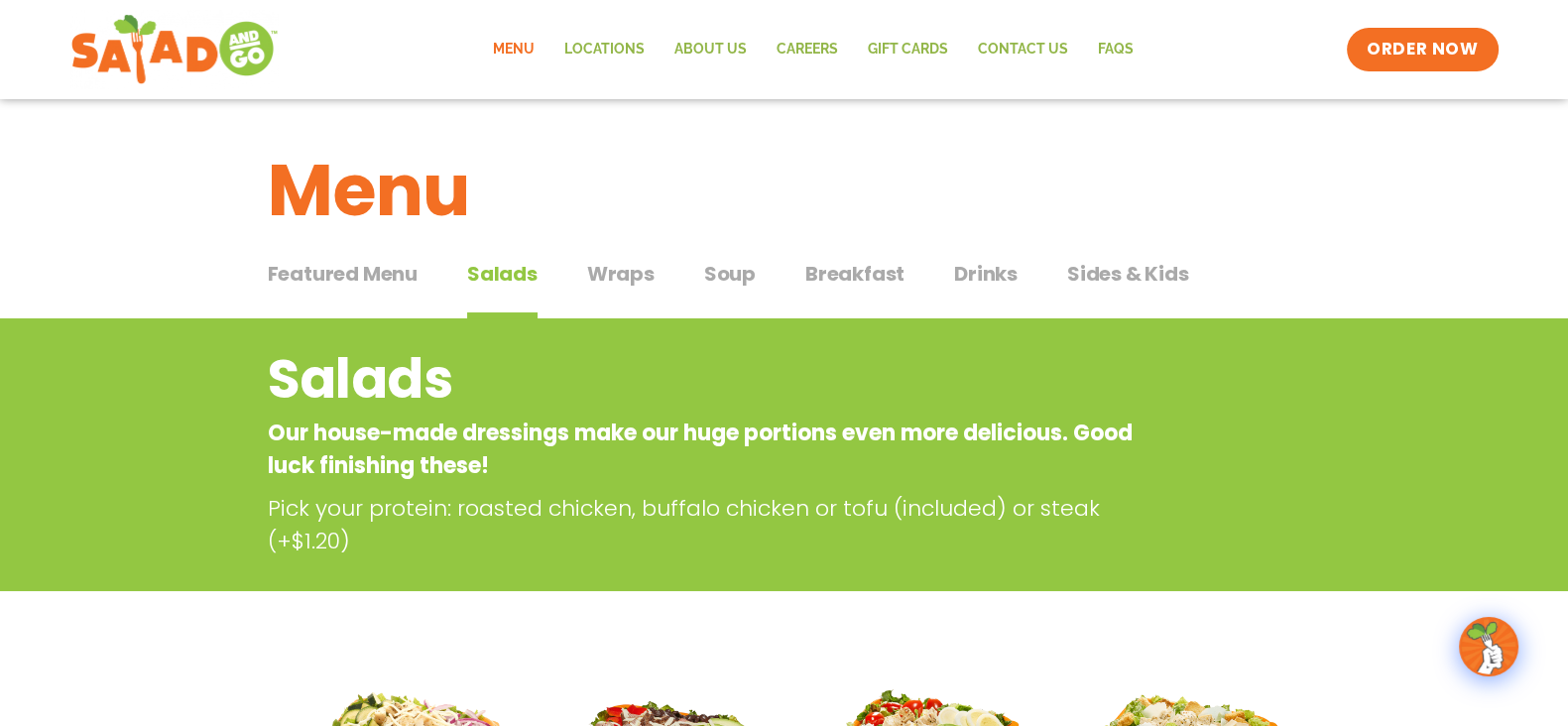click on "Wraps" at bounding box center (621, 274) 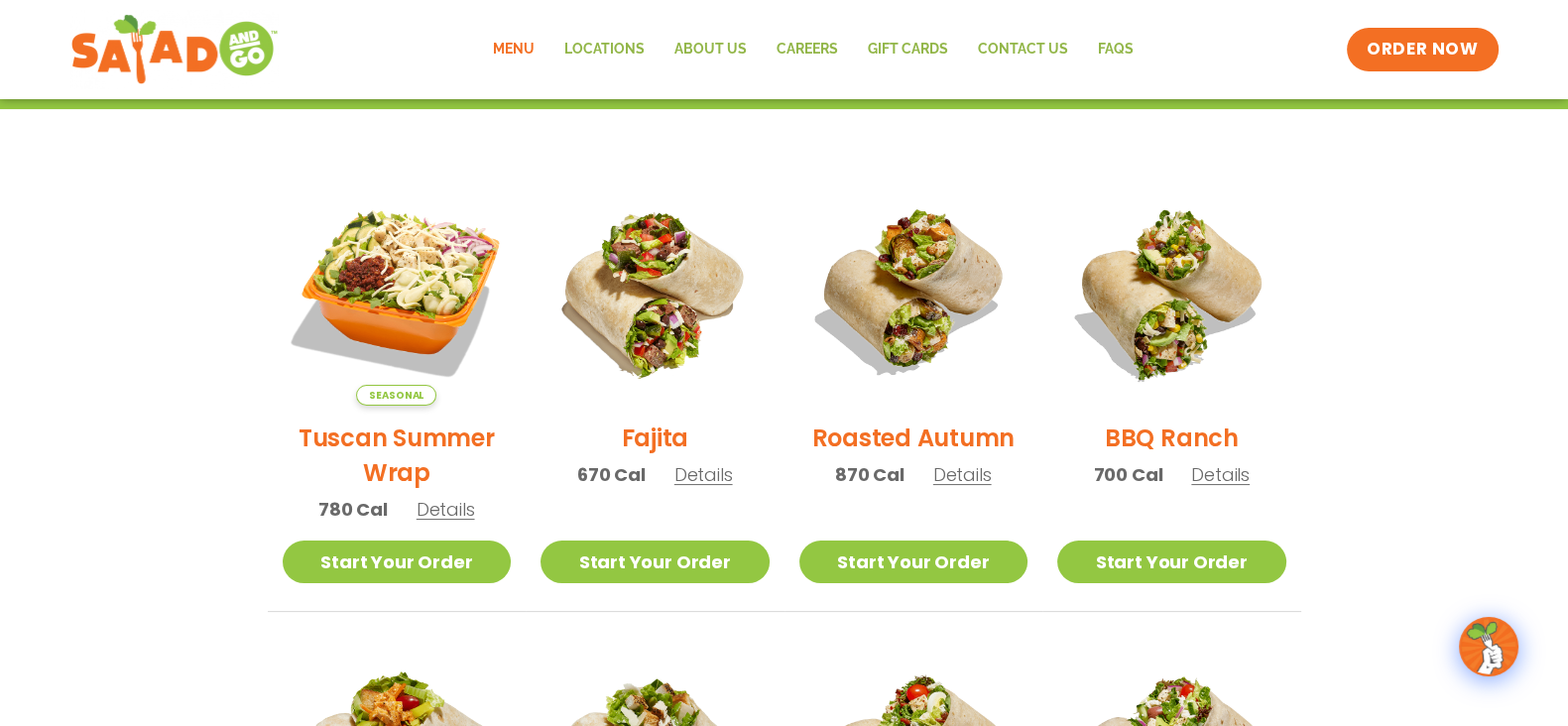 scroll, scrollTop: 440, scrollLeft: 0, axis: vertical 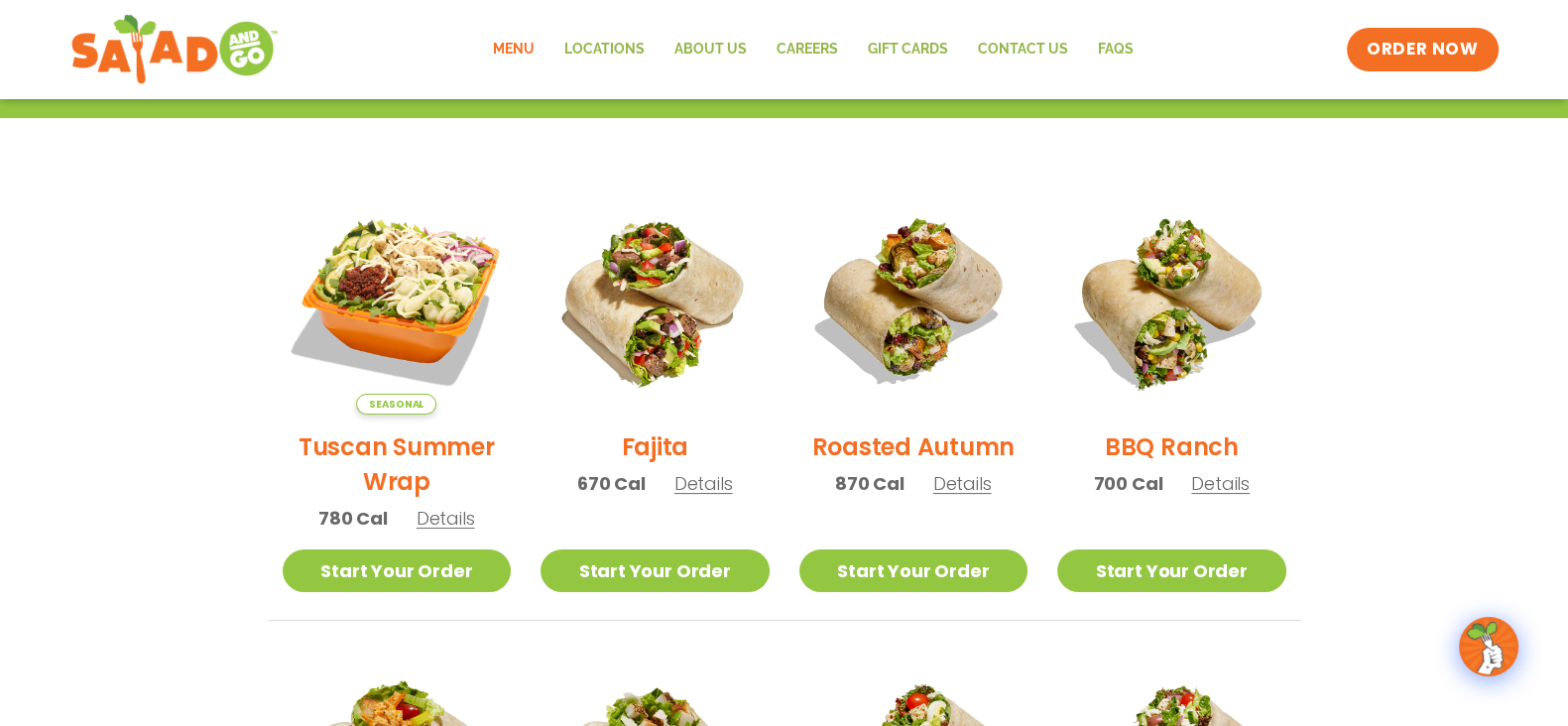 click on "Details" at bounding box center [445, 518] 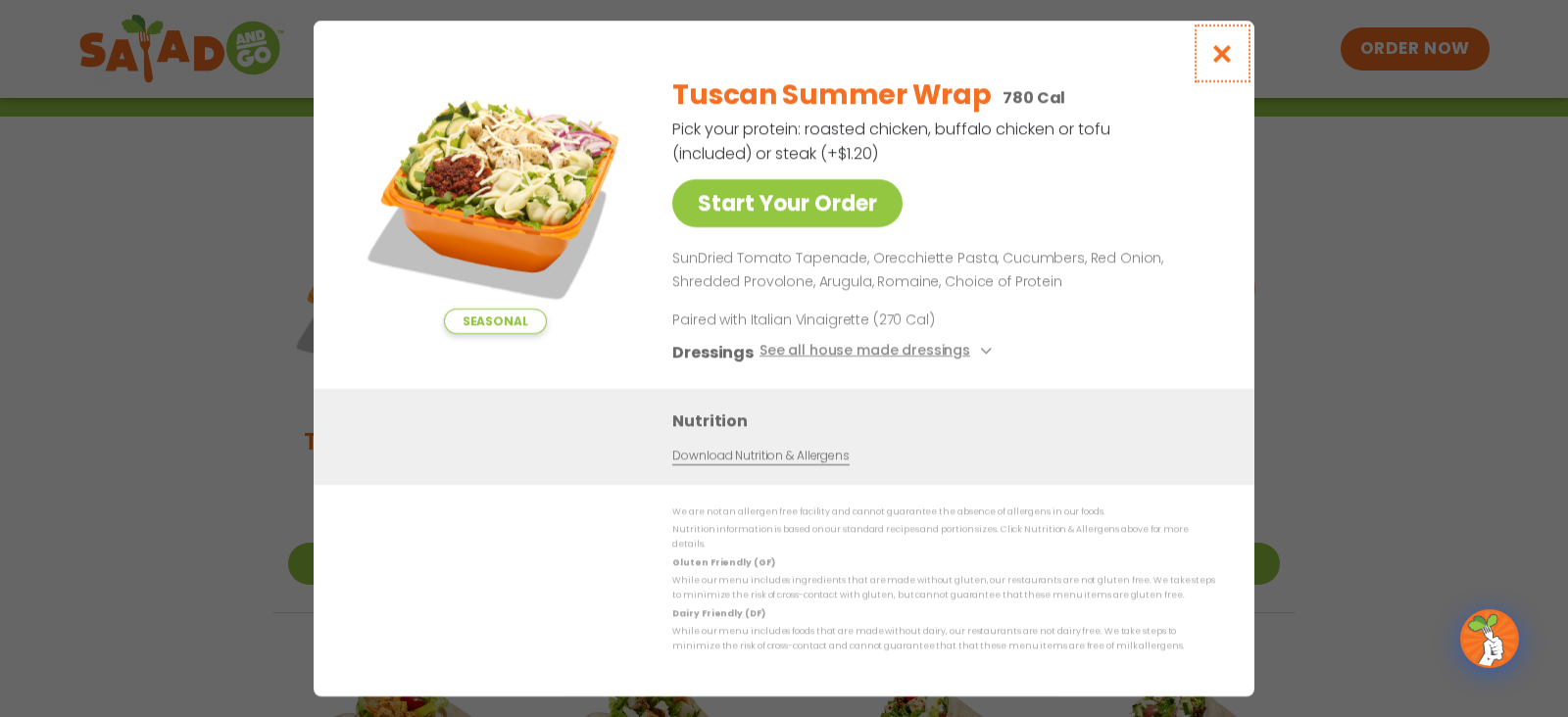 click at bounding box center [1222, 53] 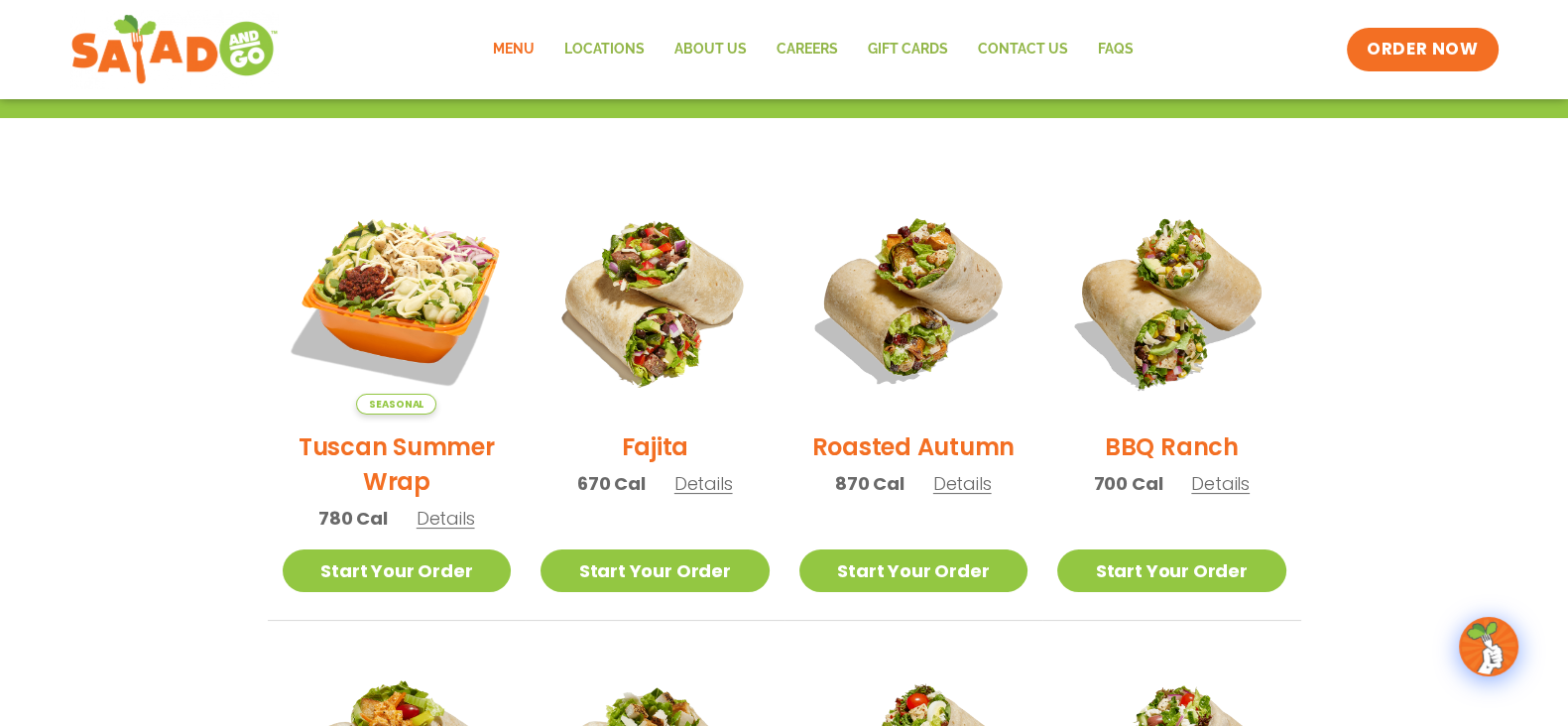 click on "Details" at bounding box center (703, 483) 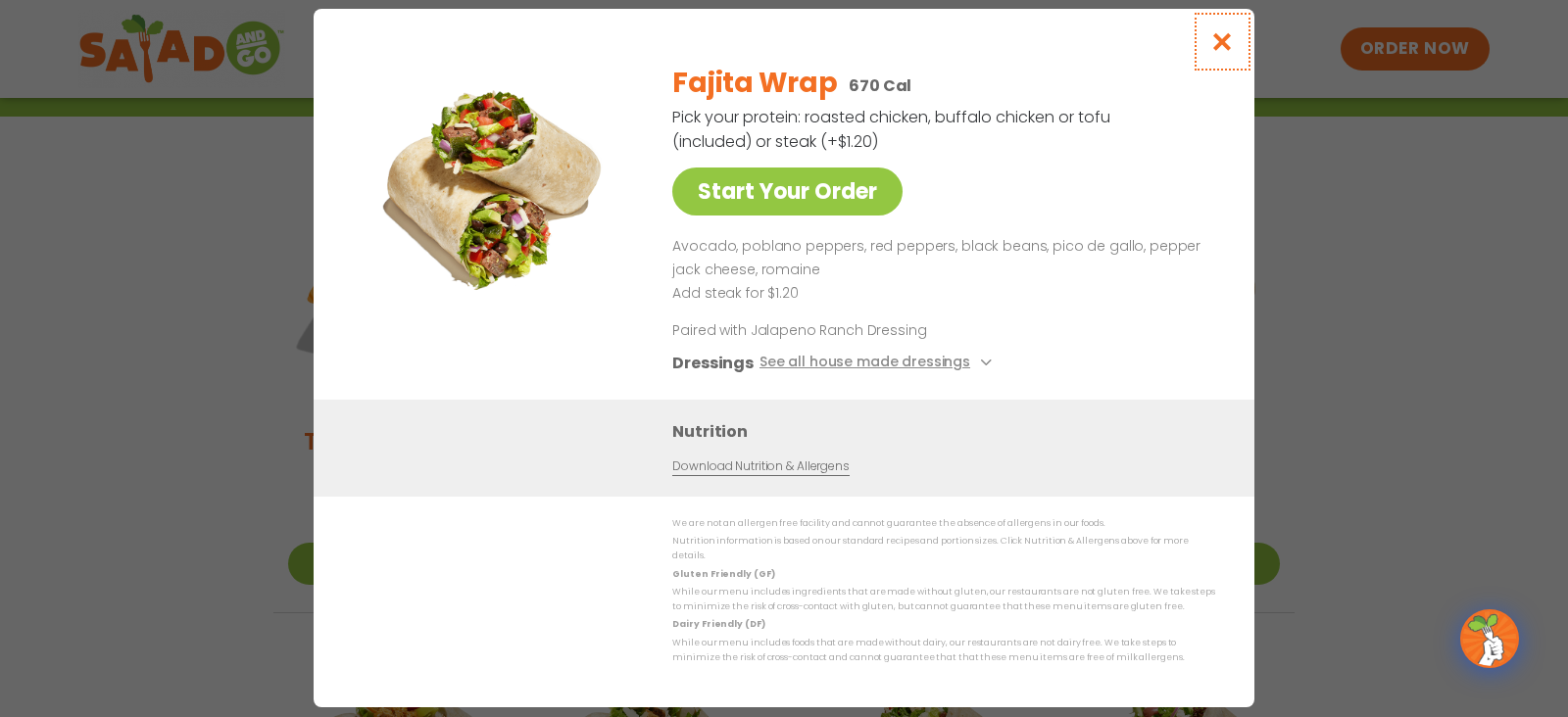 click at bounding box center (1222, 41) 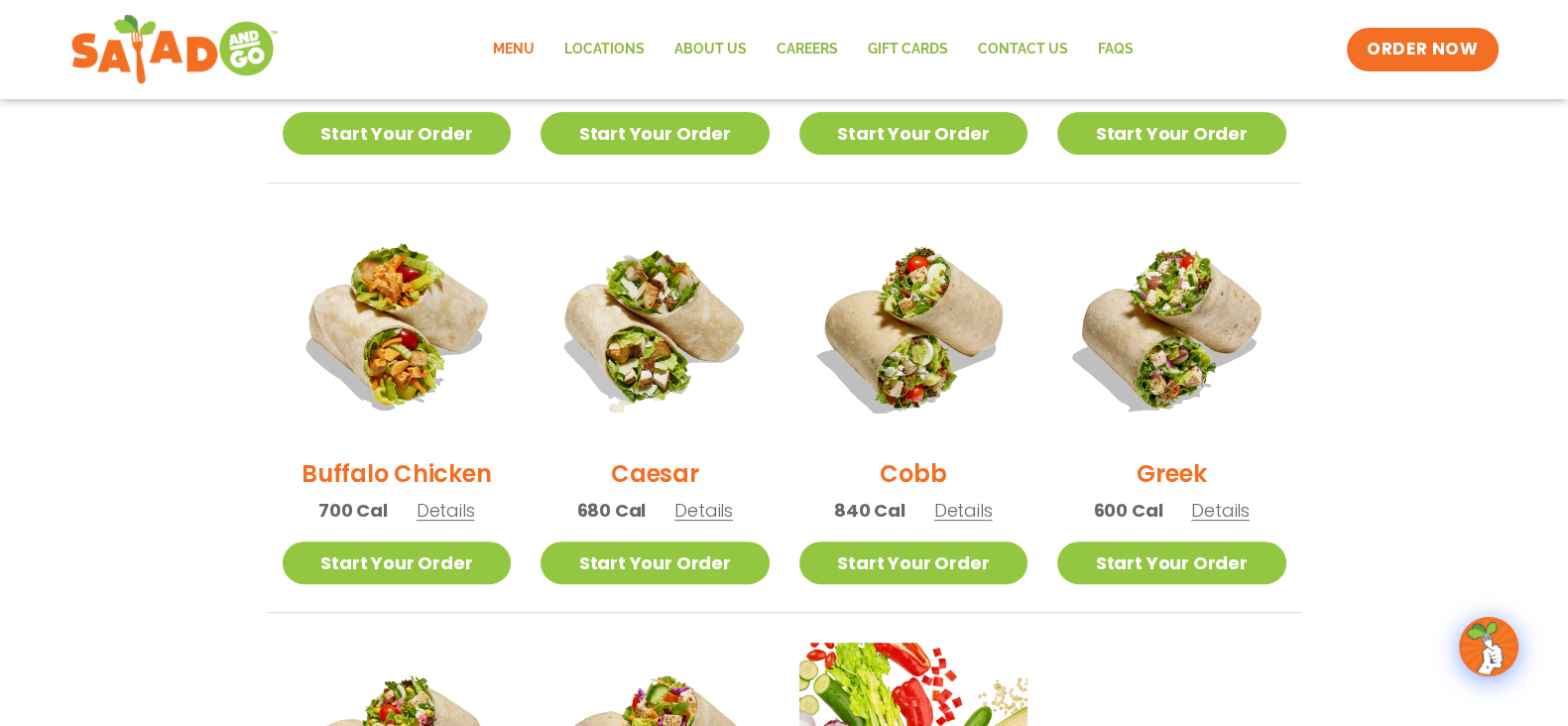 scroll, scrollTop: 872, scrollLeft: 0, axis: vertical 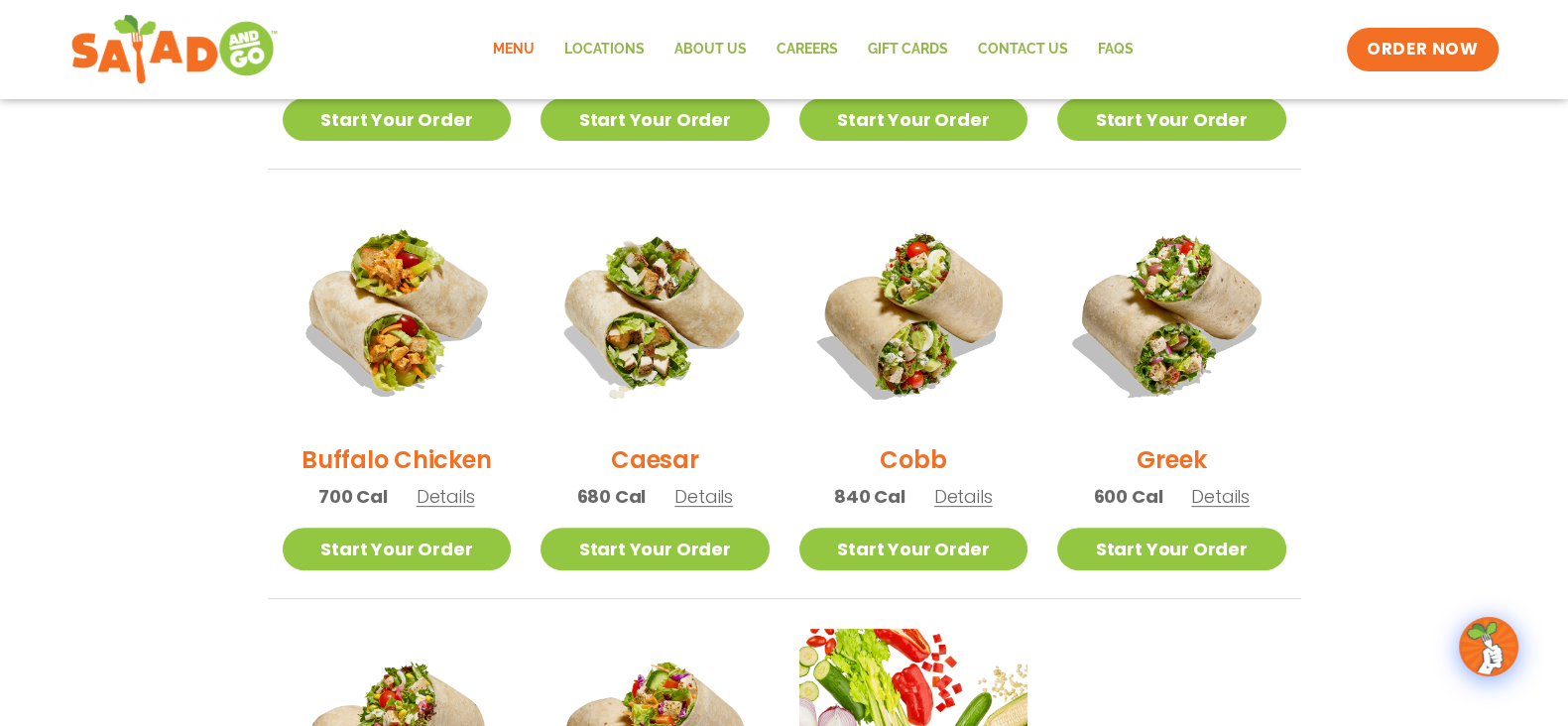 click on "Details" at bounding box center (1220, 496) 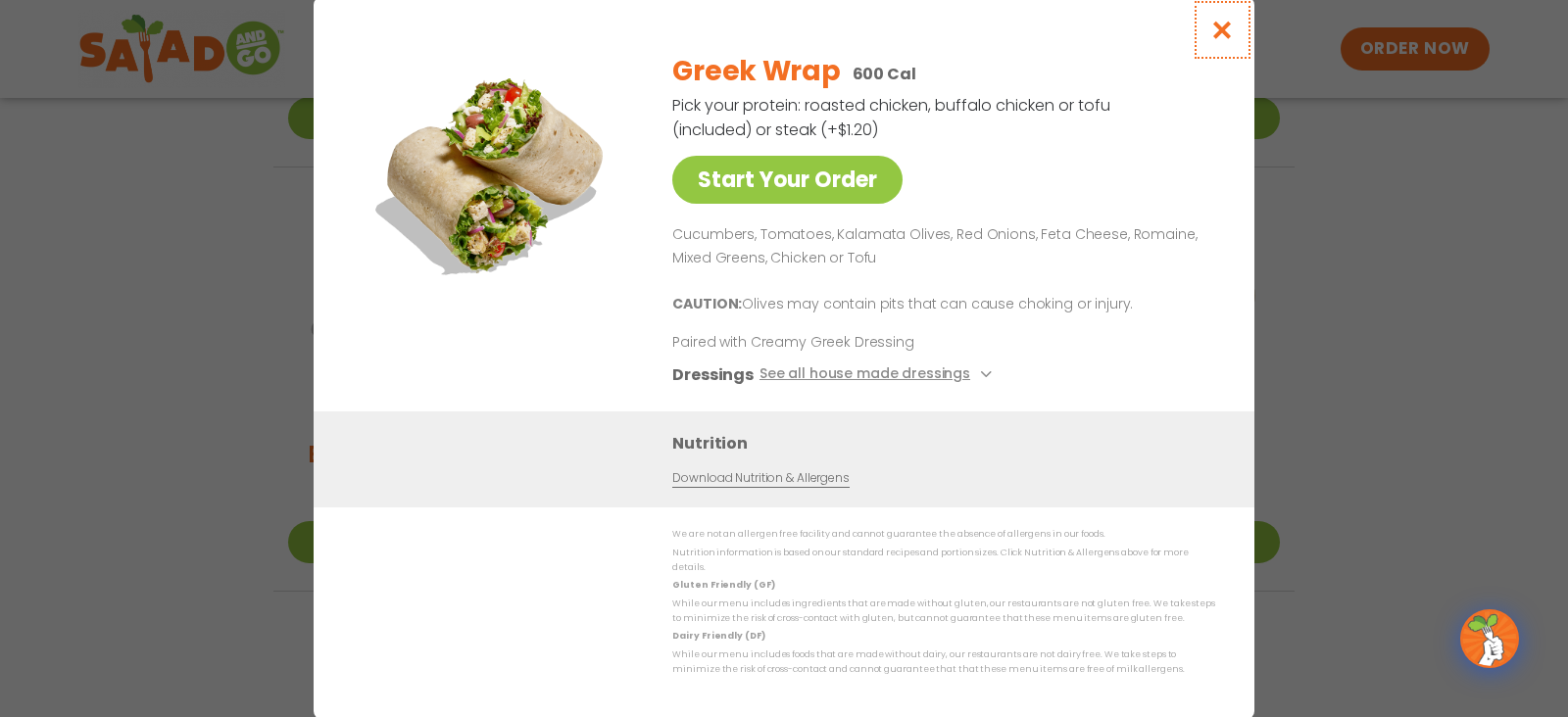 click at bounding box center [1222, 29] 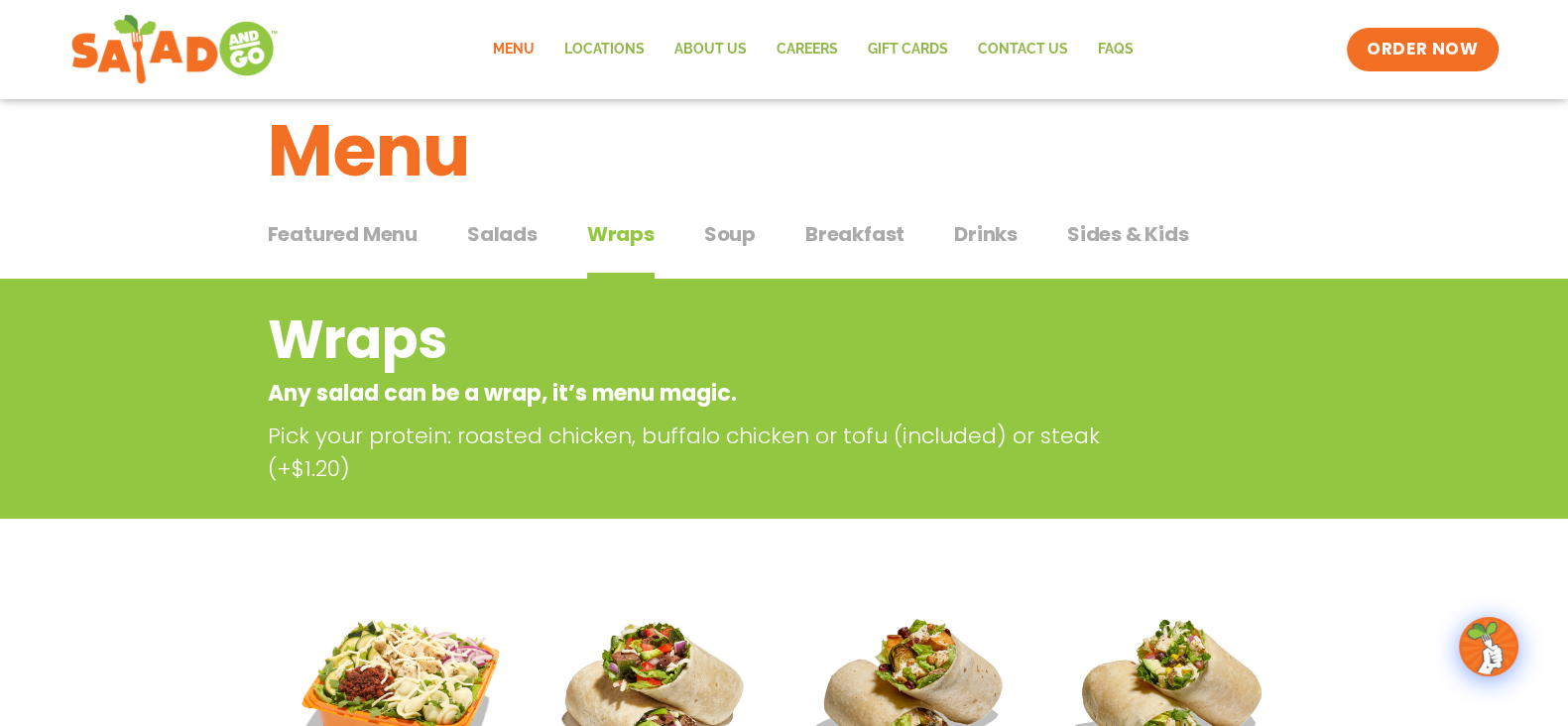 scroll, scrollTop: 35, scrollLeft: 0, axis: vertical 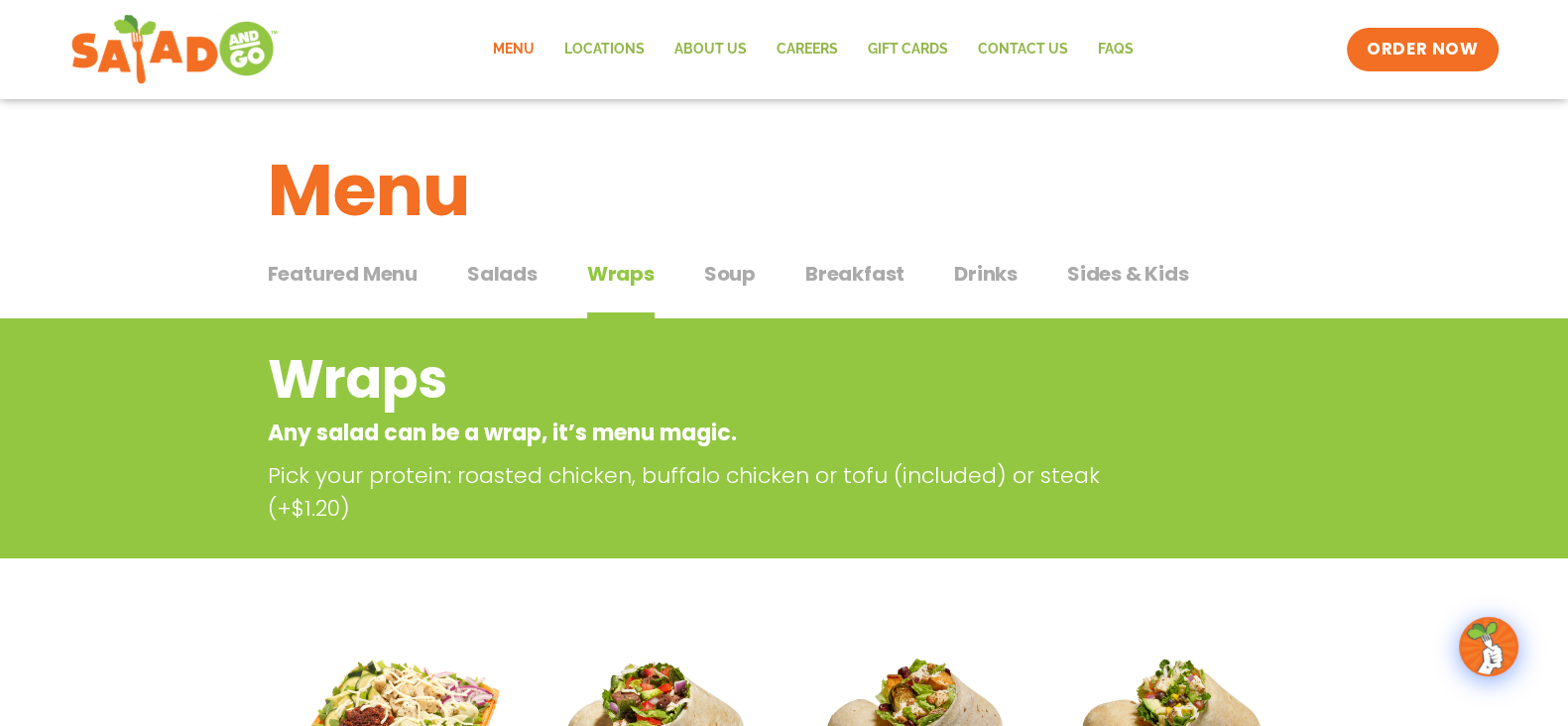 click on "Soup" at bounding box center [730, 274] 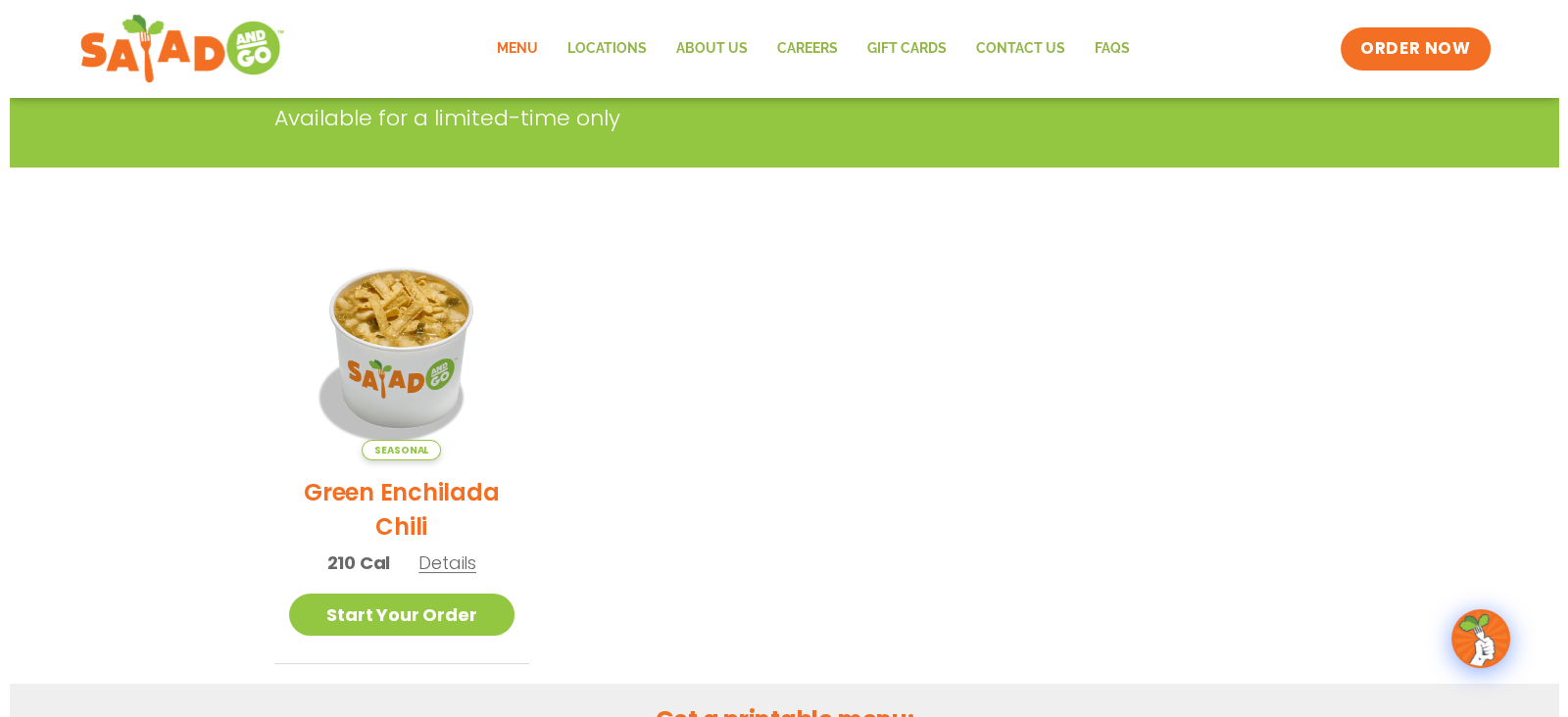 scroll, scrollTop: 350, scrollLeft: 0, axis: vertical 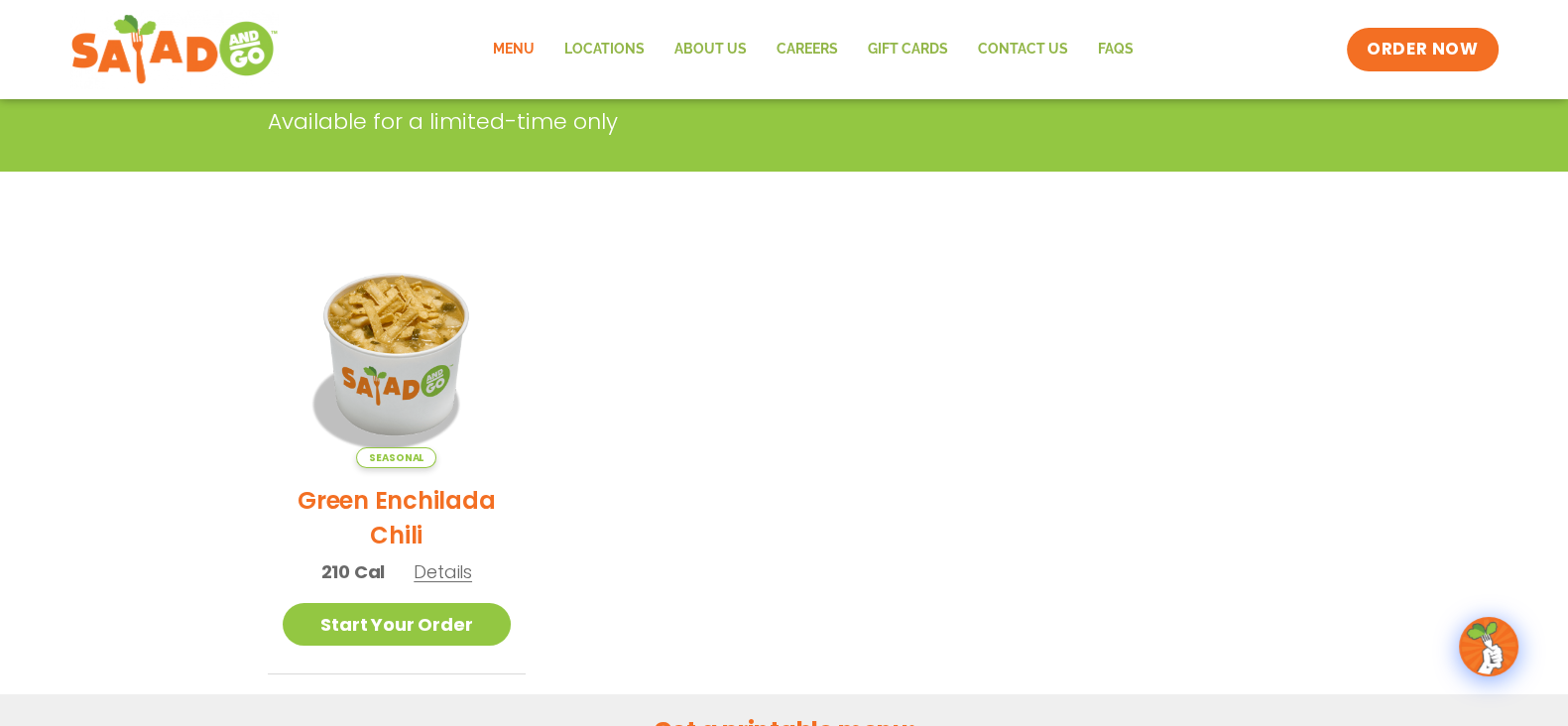 drag, startPoint x: 1566, startPoint y: 367, endPoint x: 559, endPoint y: 561, distance: 1025.517 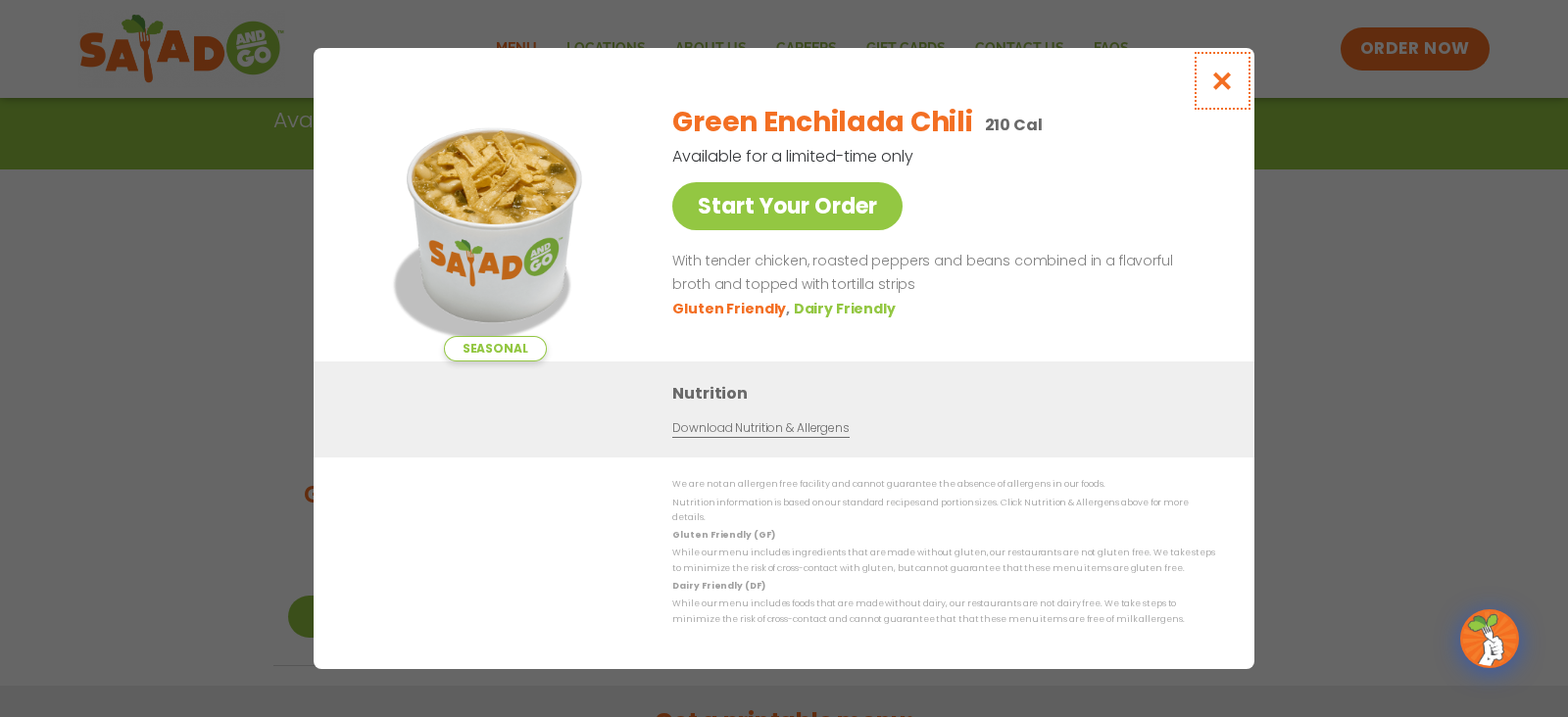 click at bounding box center (1222, 80) 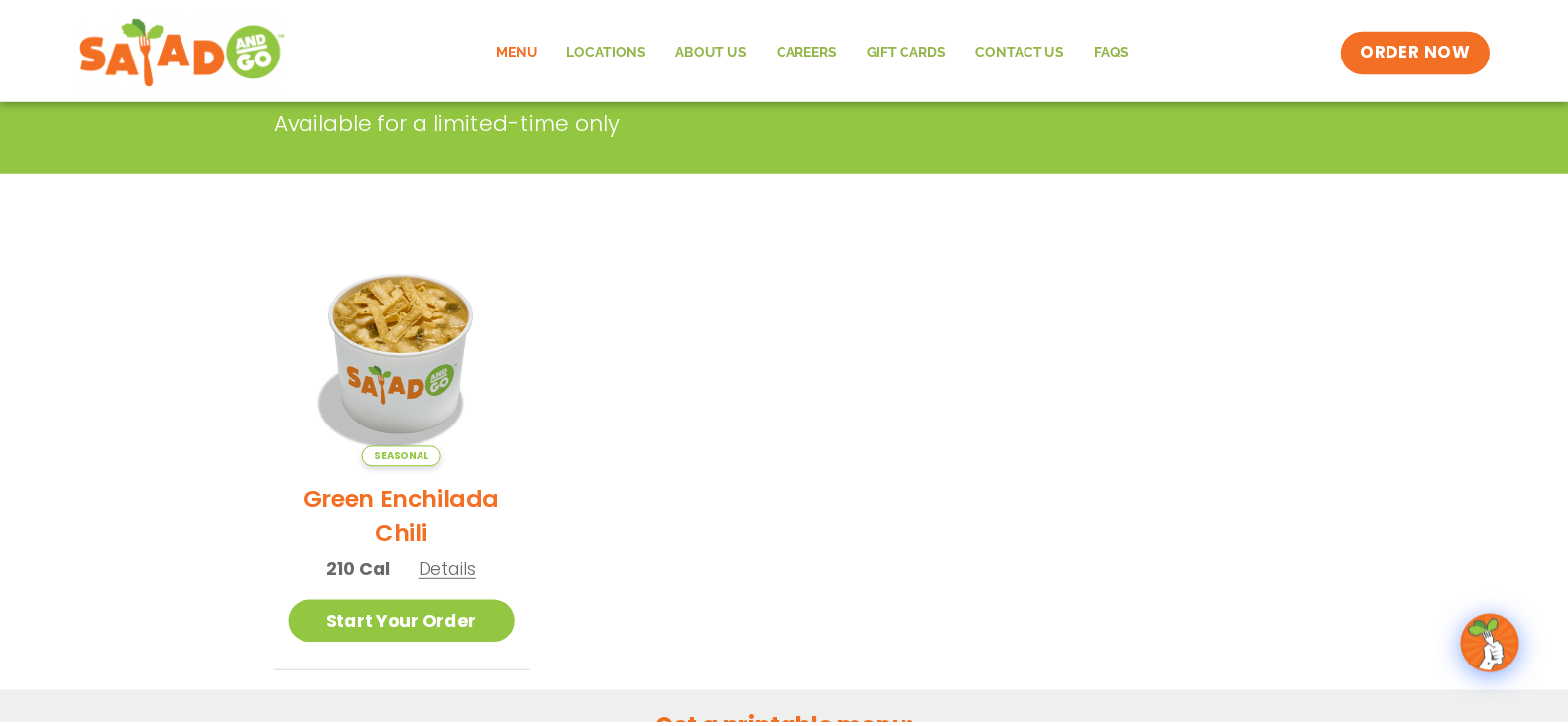 scroll, scrollTop: 317, scrollLeft: 0, axis: vertical 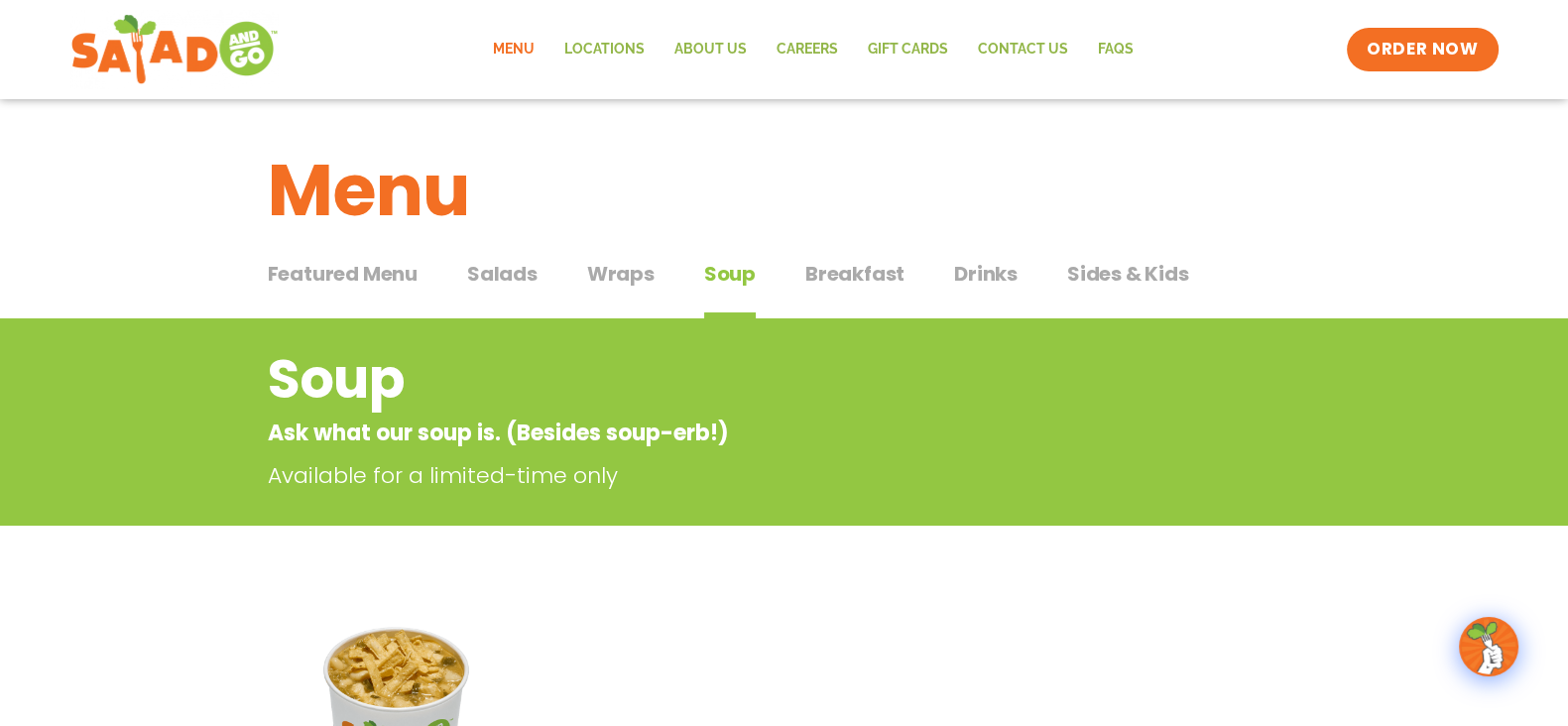 click on "Breakfast" at bounding box center [855, 274] 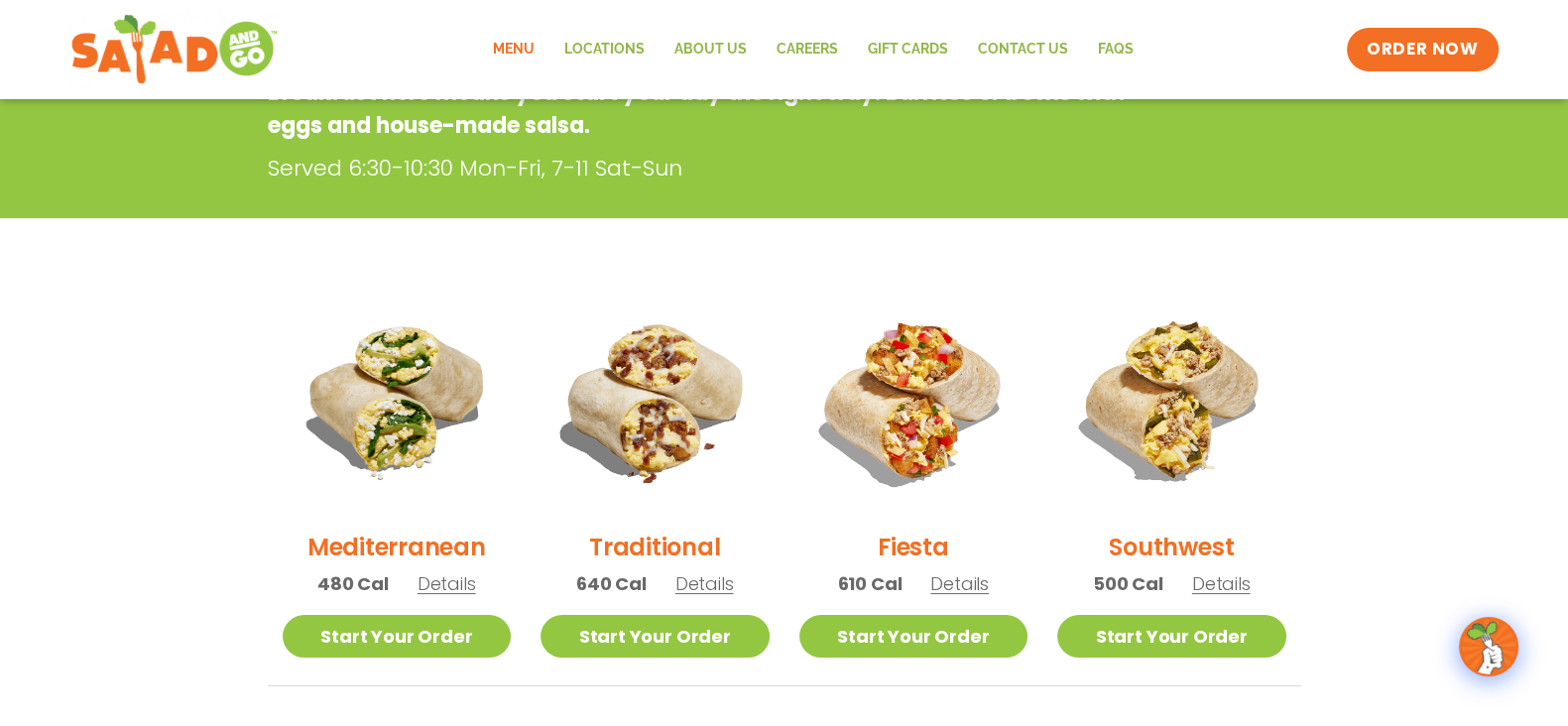 scroll, scrollTop: 337, scrollLeft: 0, axis: vertical 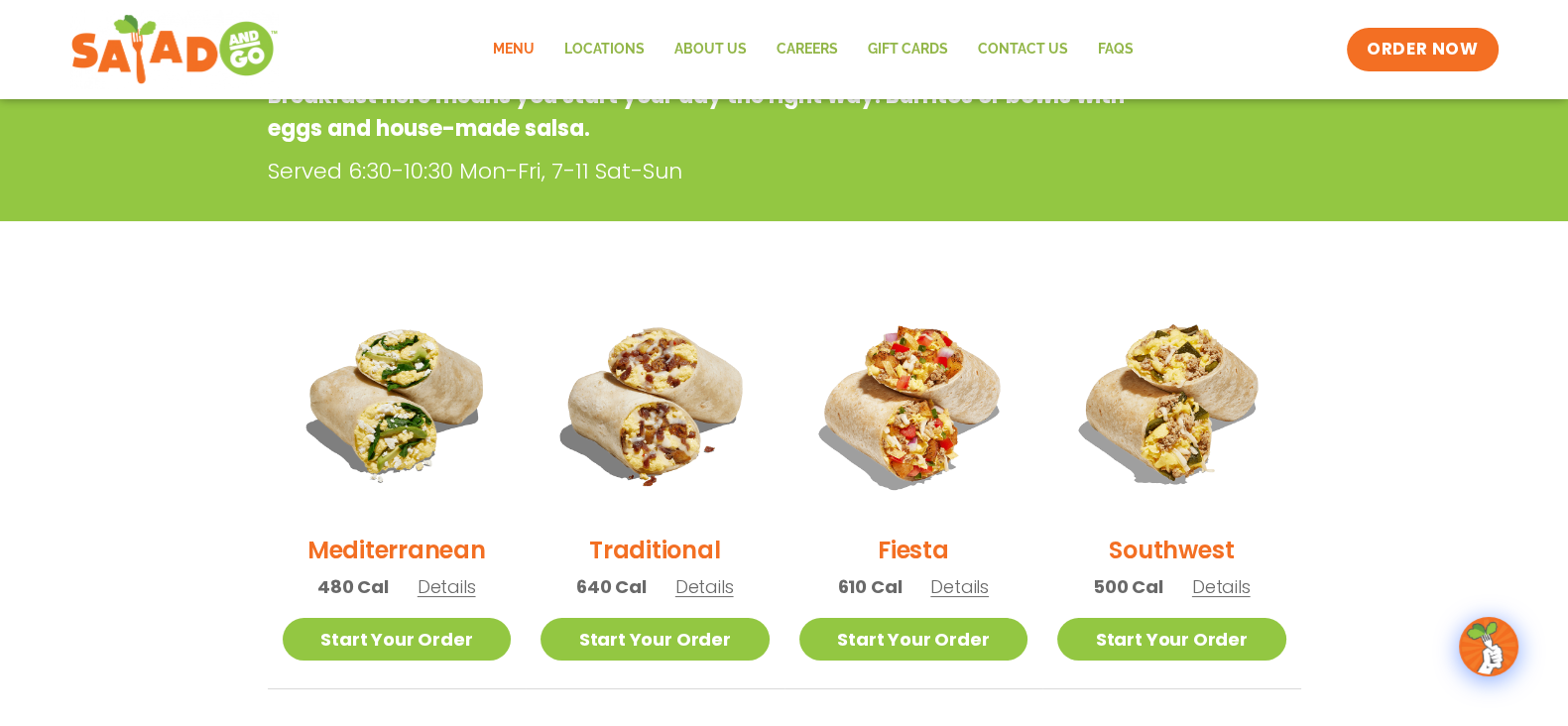 click on "Details" at bounding box center [446, 586] 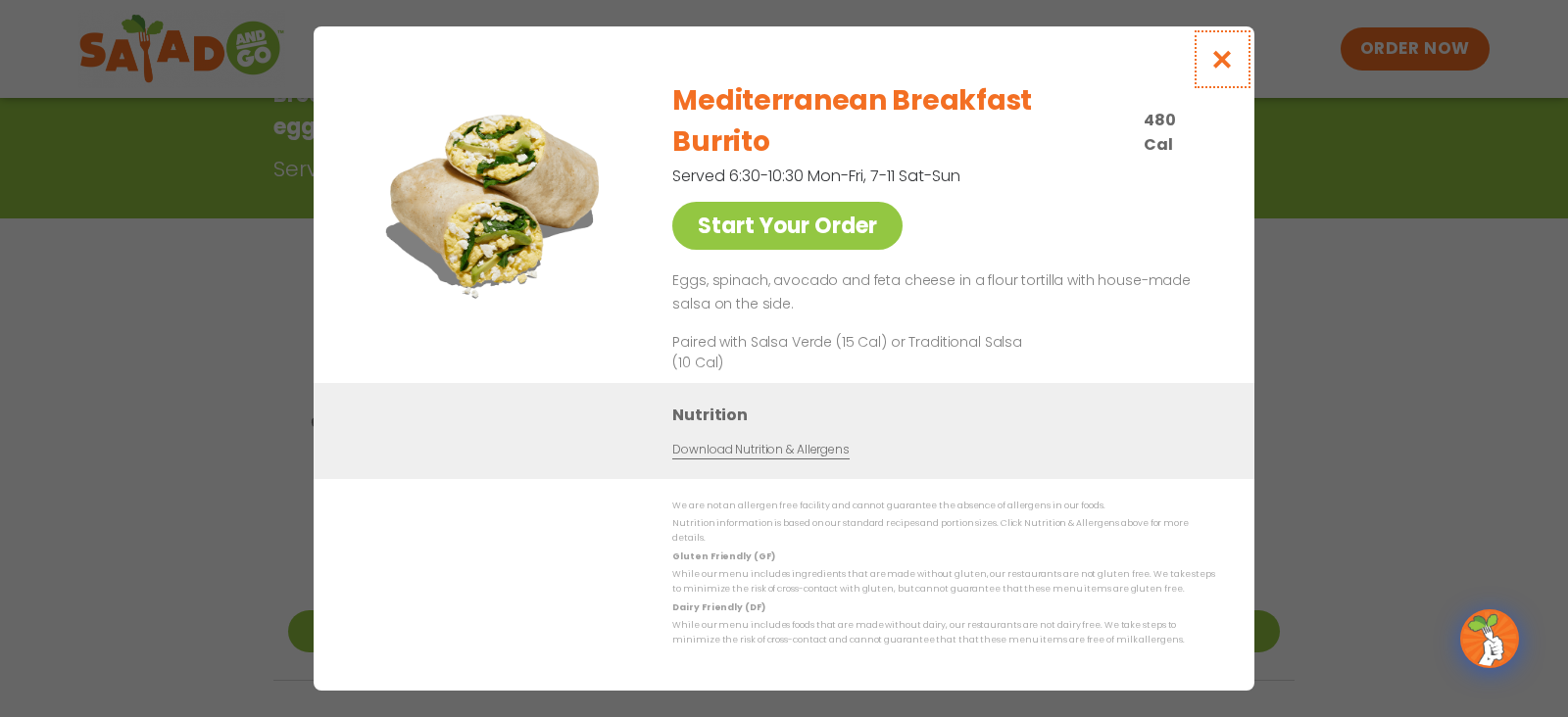 click at bounding box center (1222, 59) 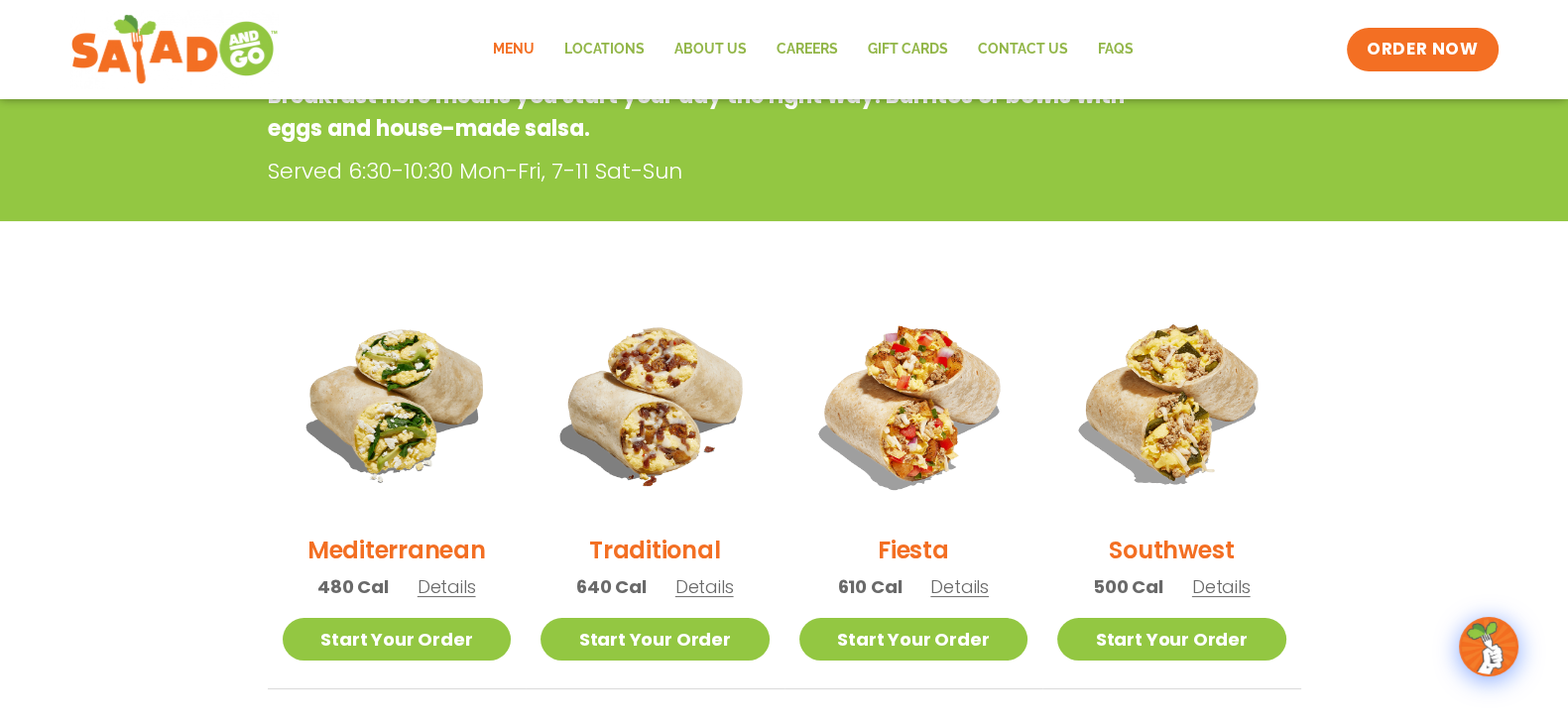 click on "Details" at bounding box center [704, 586] 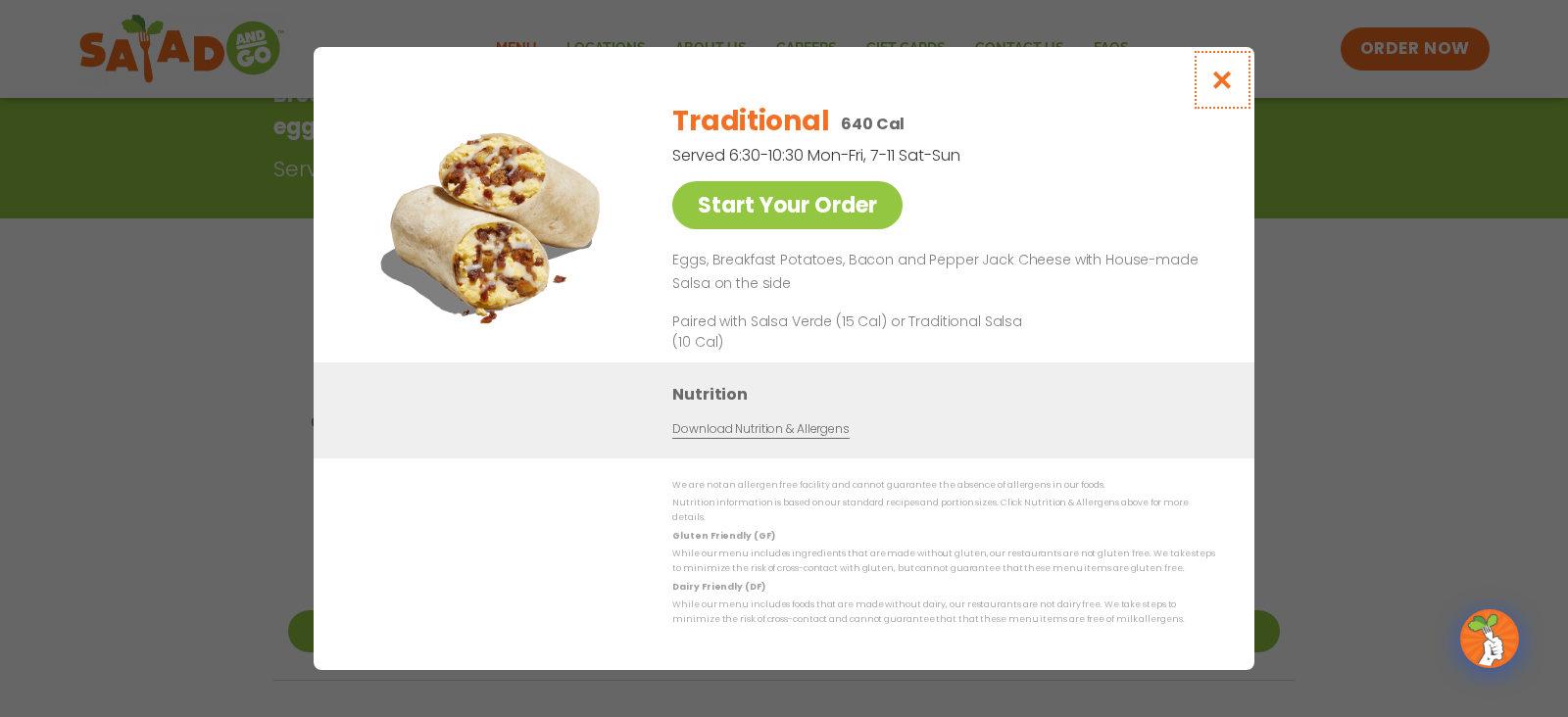 click at bounding box center [1222, 79] 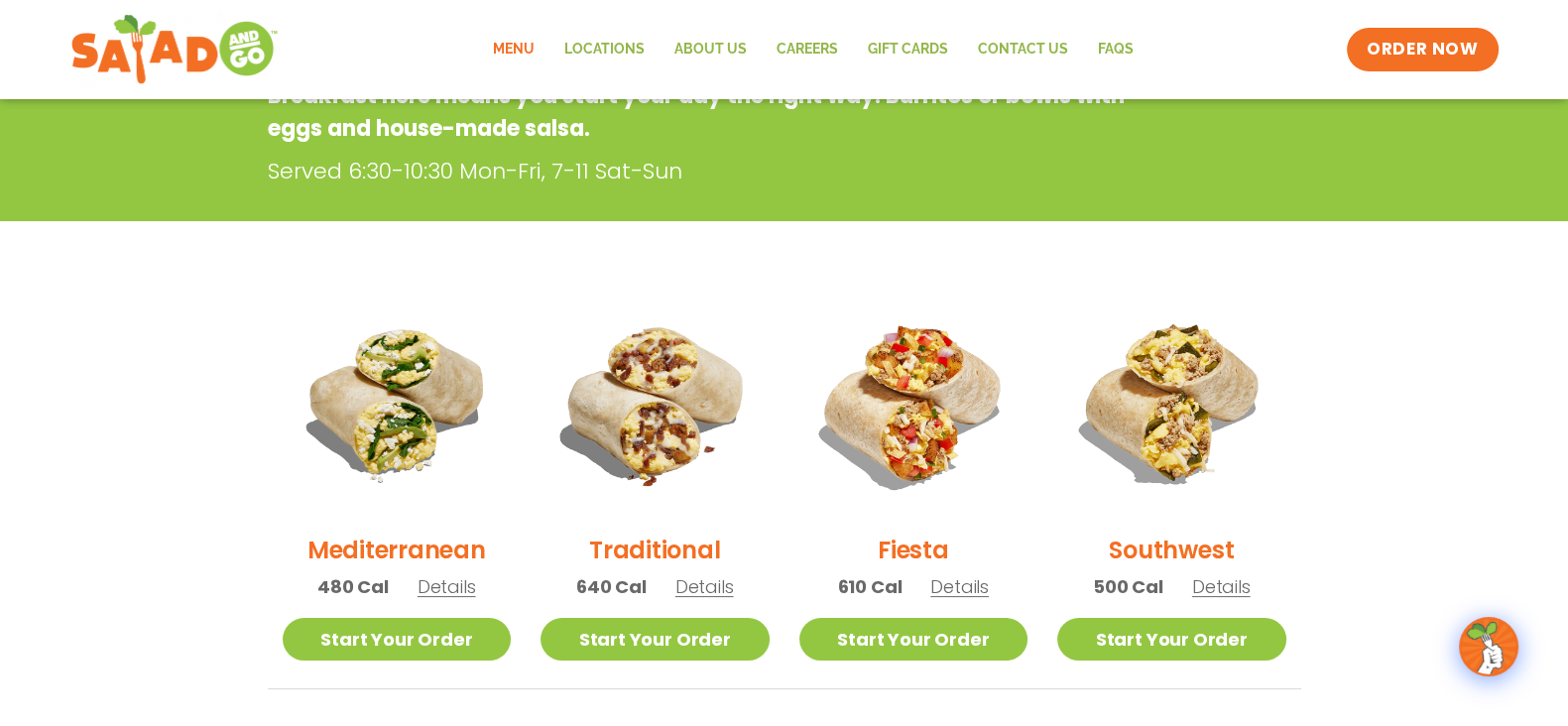 click on "Details" at bounding box center (959, 586) 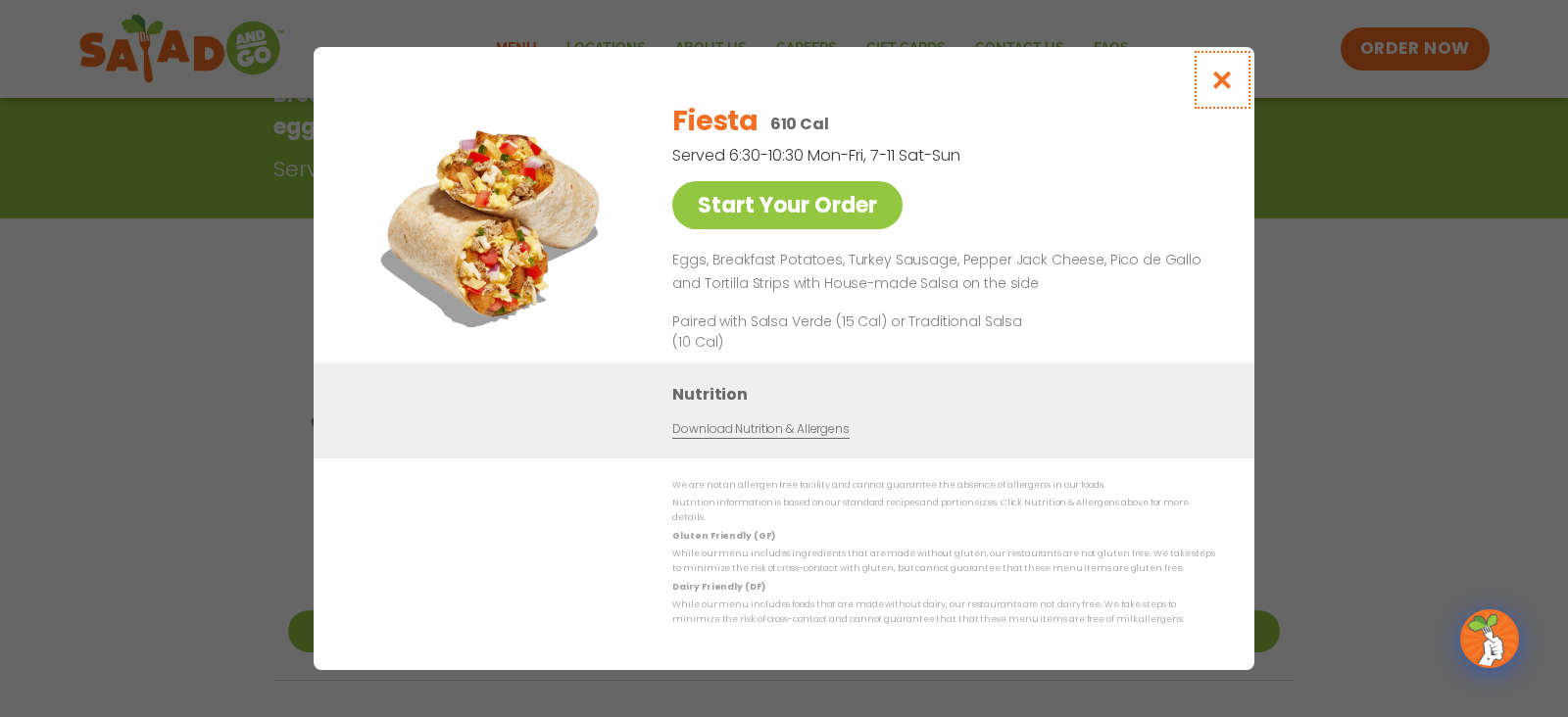 click at bounding box center (1222, 79) 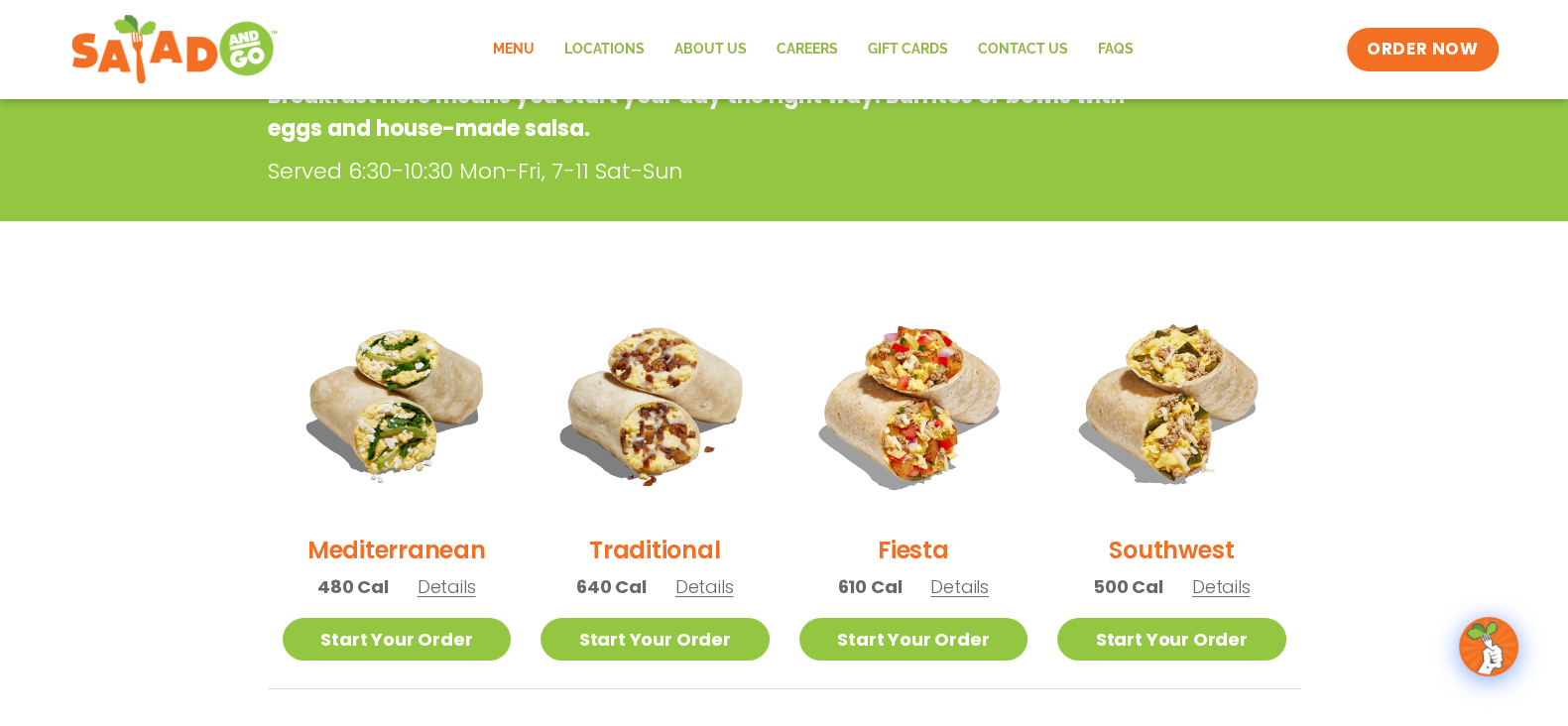 click on "Details" at bounding box center [1221, 586] 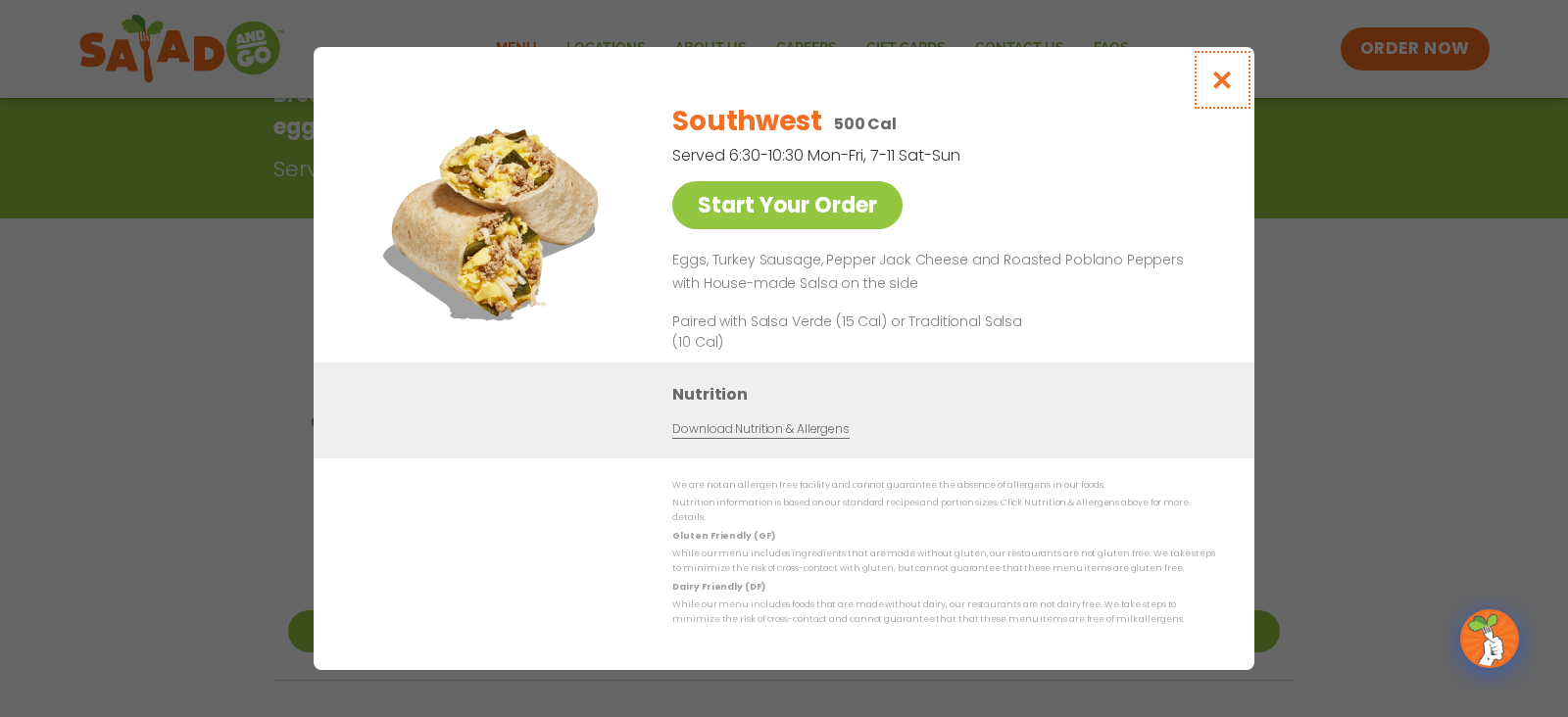 click at bounding box center [1222, 79] 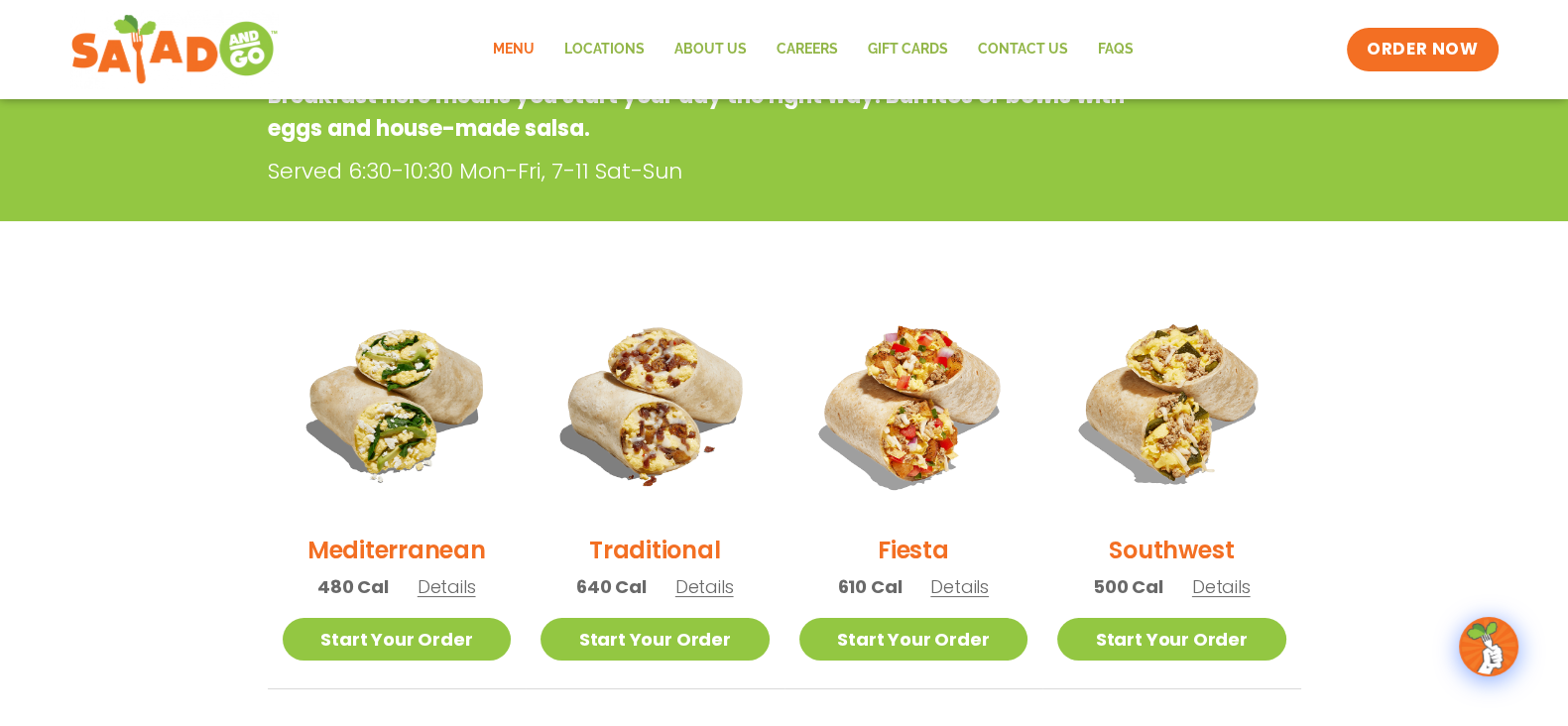 click on "Details" at bounding box center [446, 586] 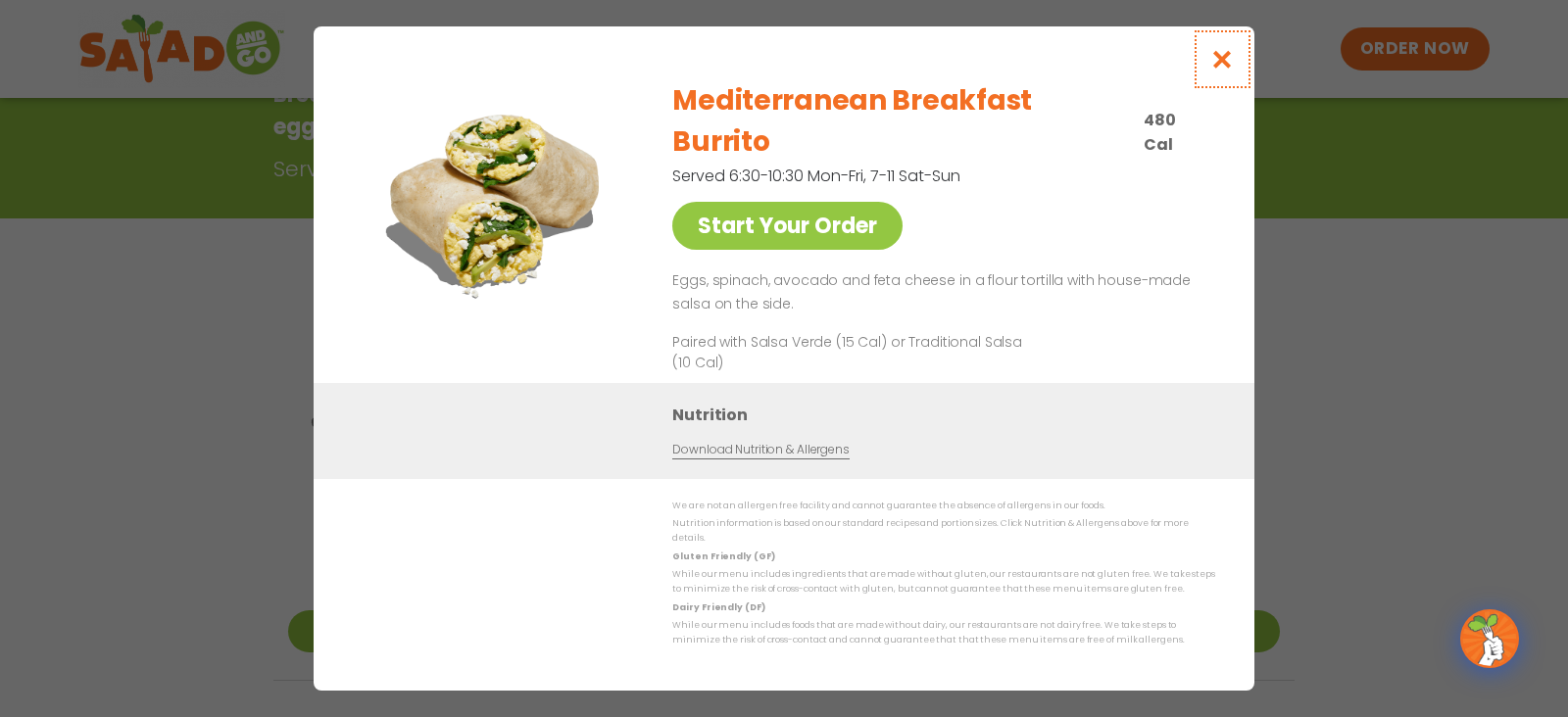 click at bounding box center [1222, 59] 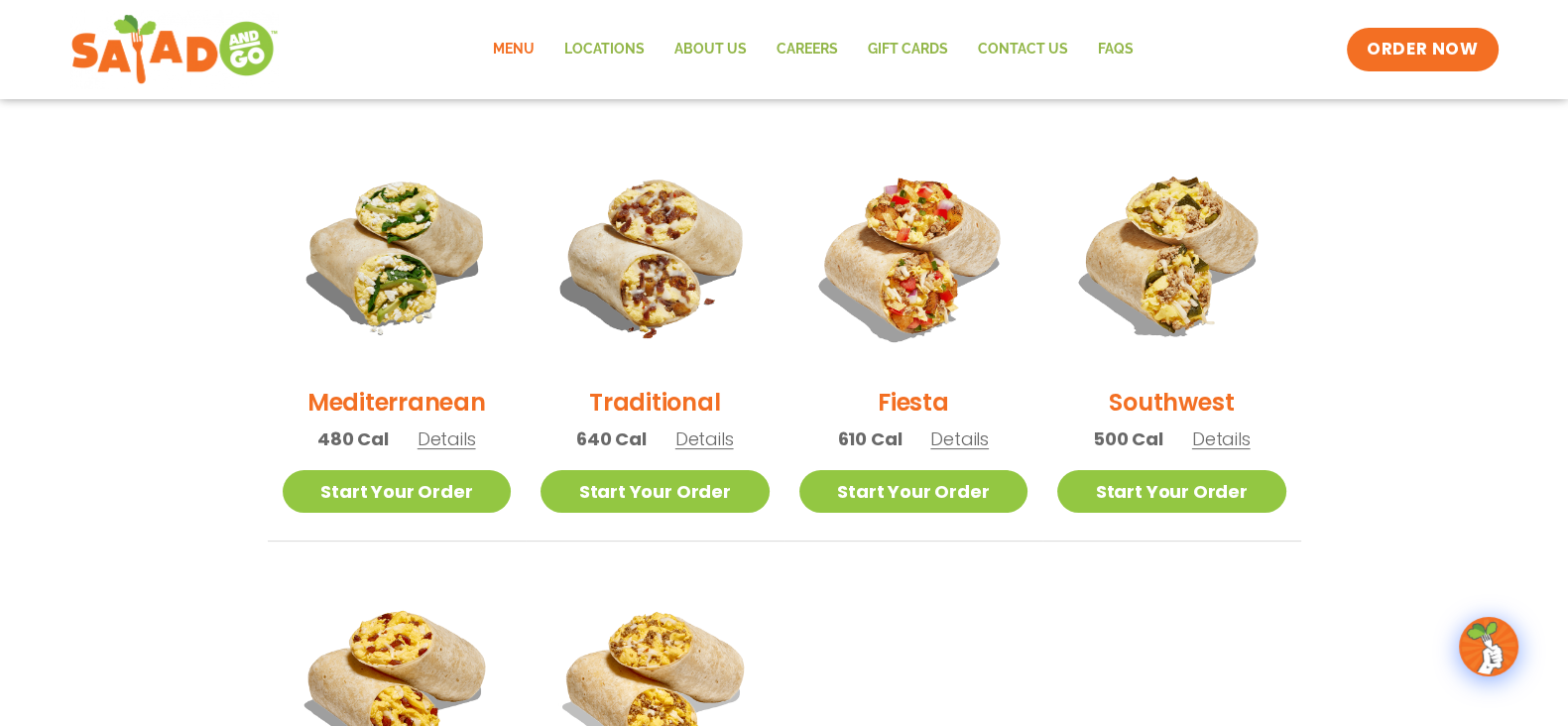 scroll, scrollTop: 488, scrollLeft: 0, axis: vertical 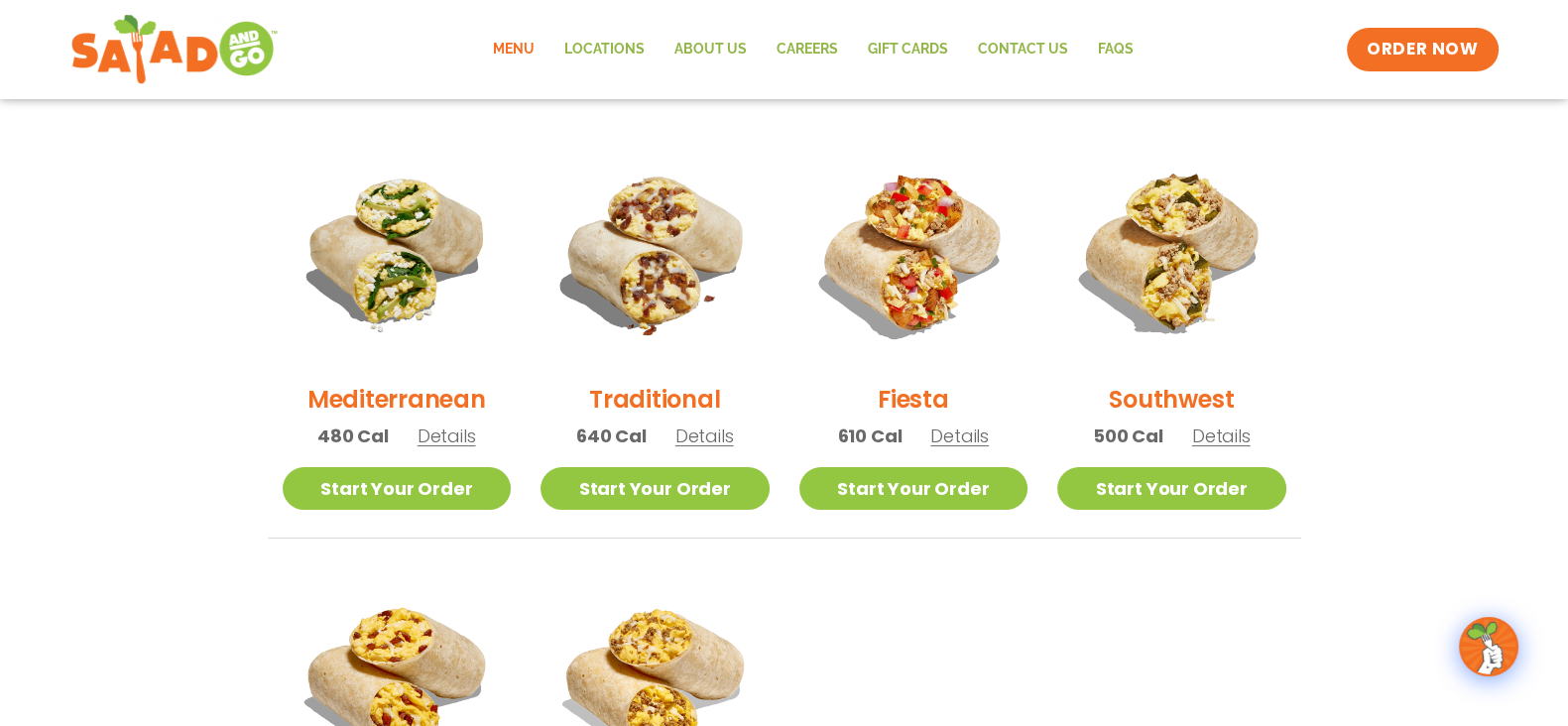 click on "Details" at bounding box center [704, 435] 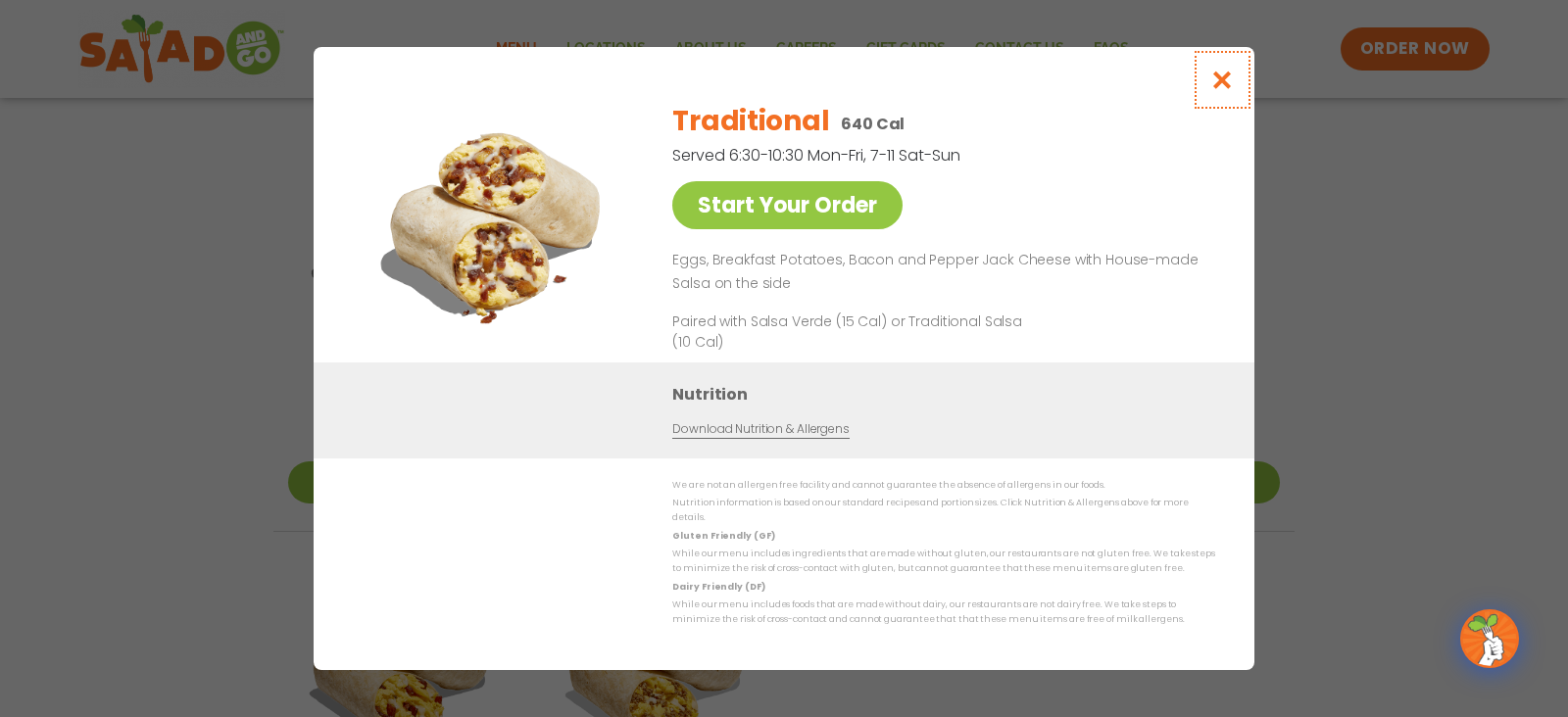 click at bounding box center (1222, 79) 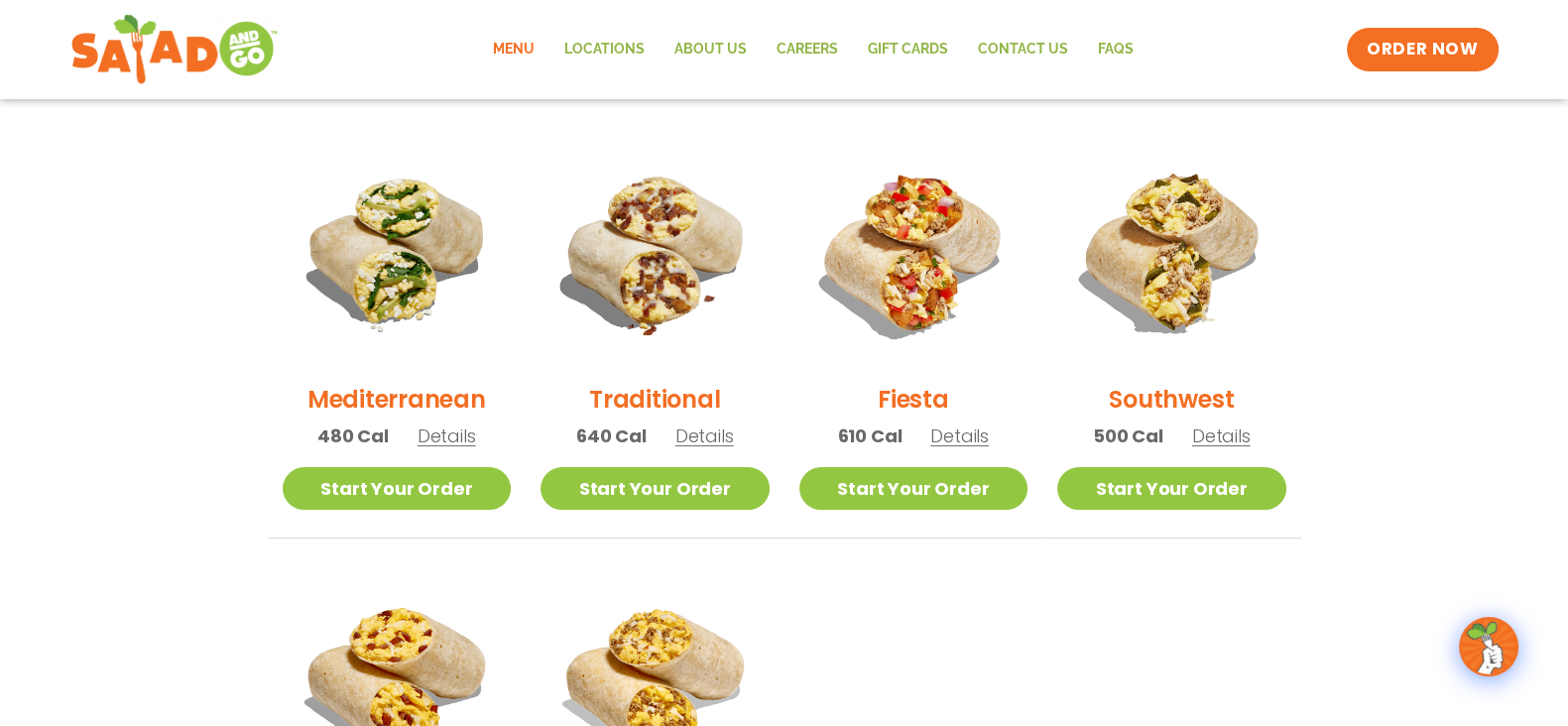 click on "Details" at bounding box center (959, 435) 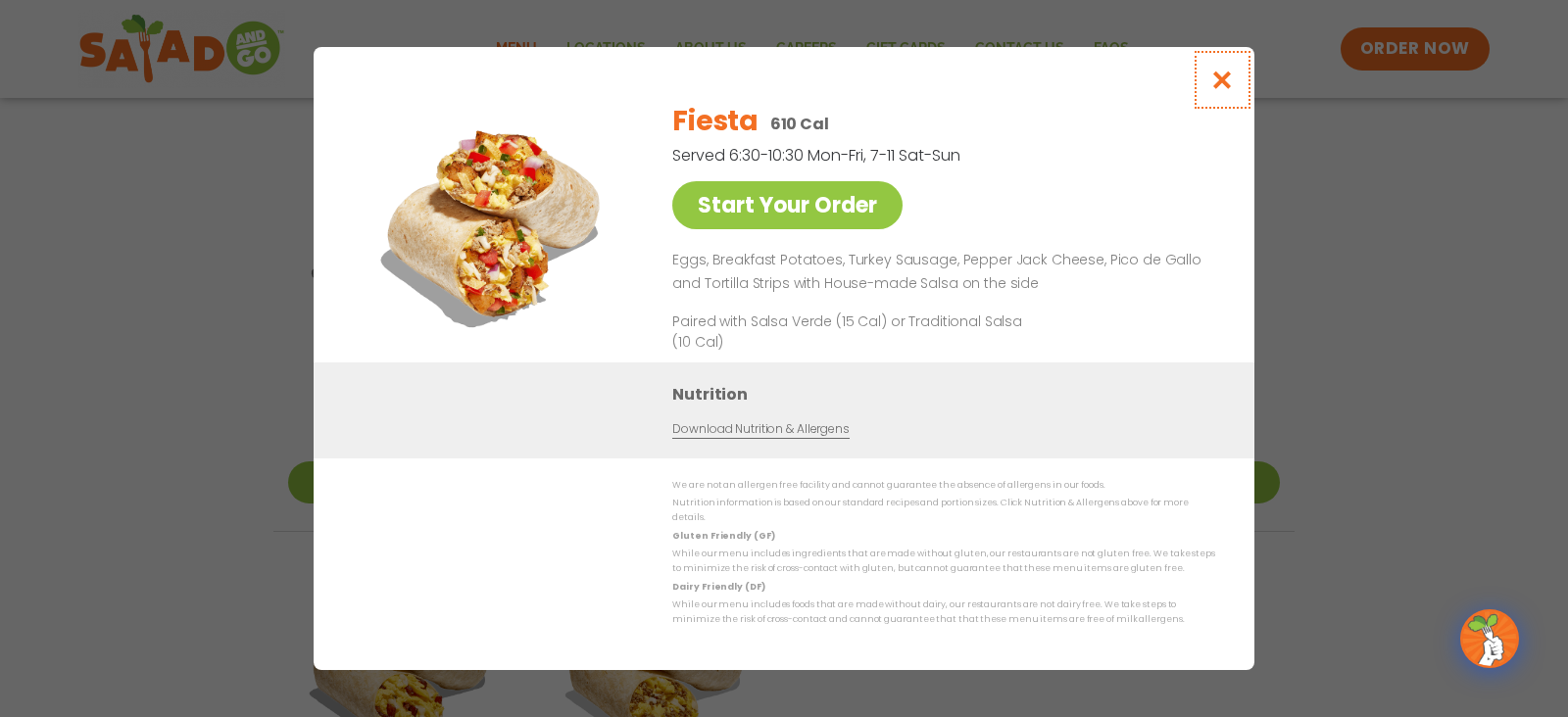 click at bounding box center [1222, 79] 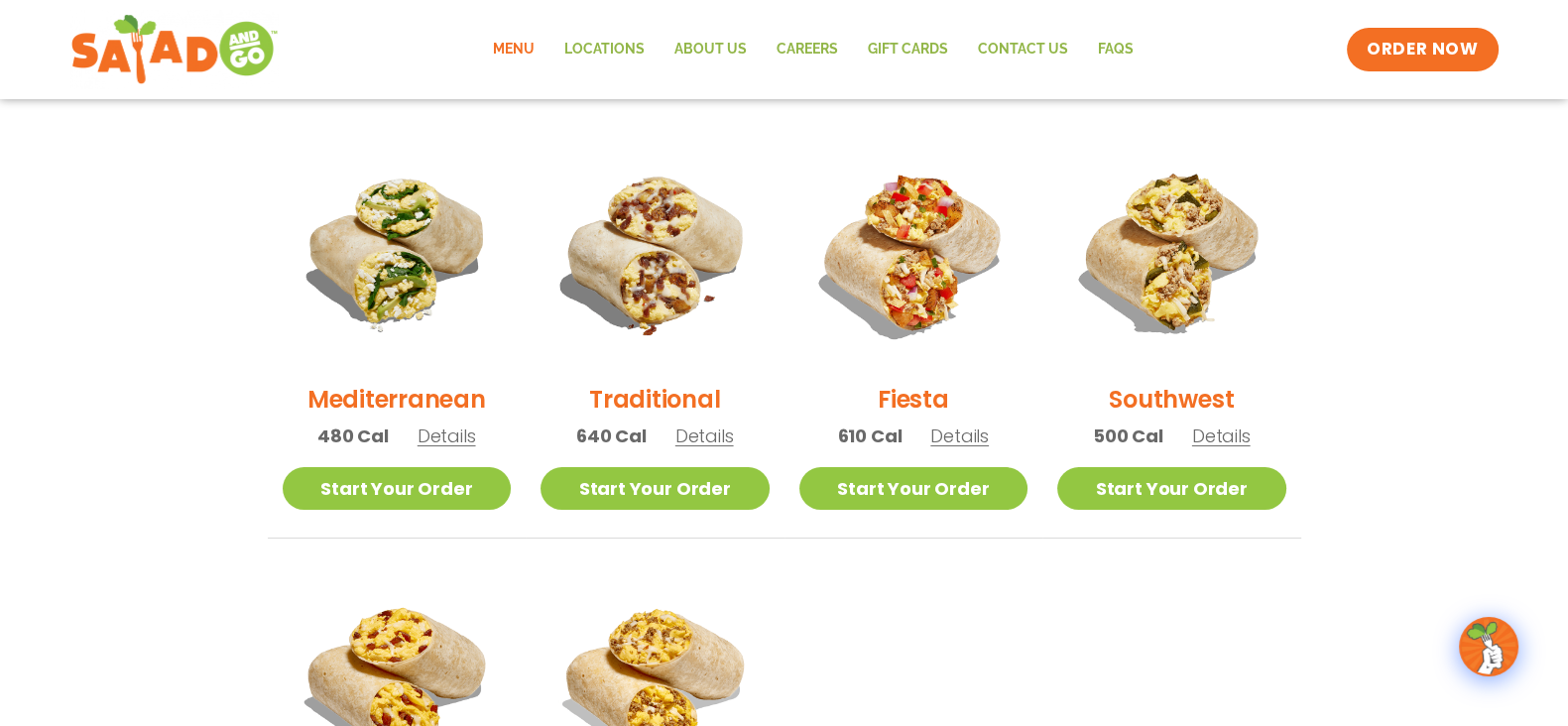click on "Details" at bounding box center (1221, 435) 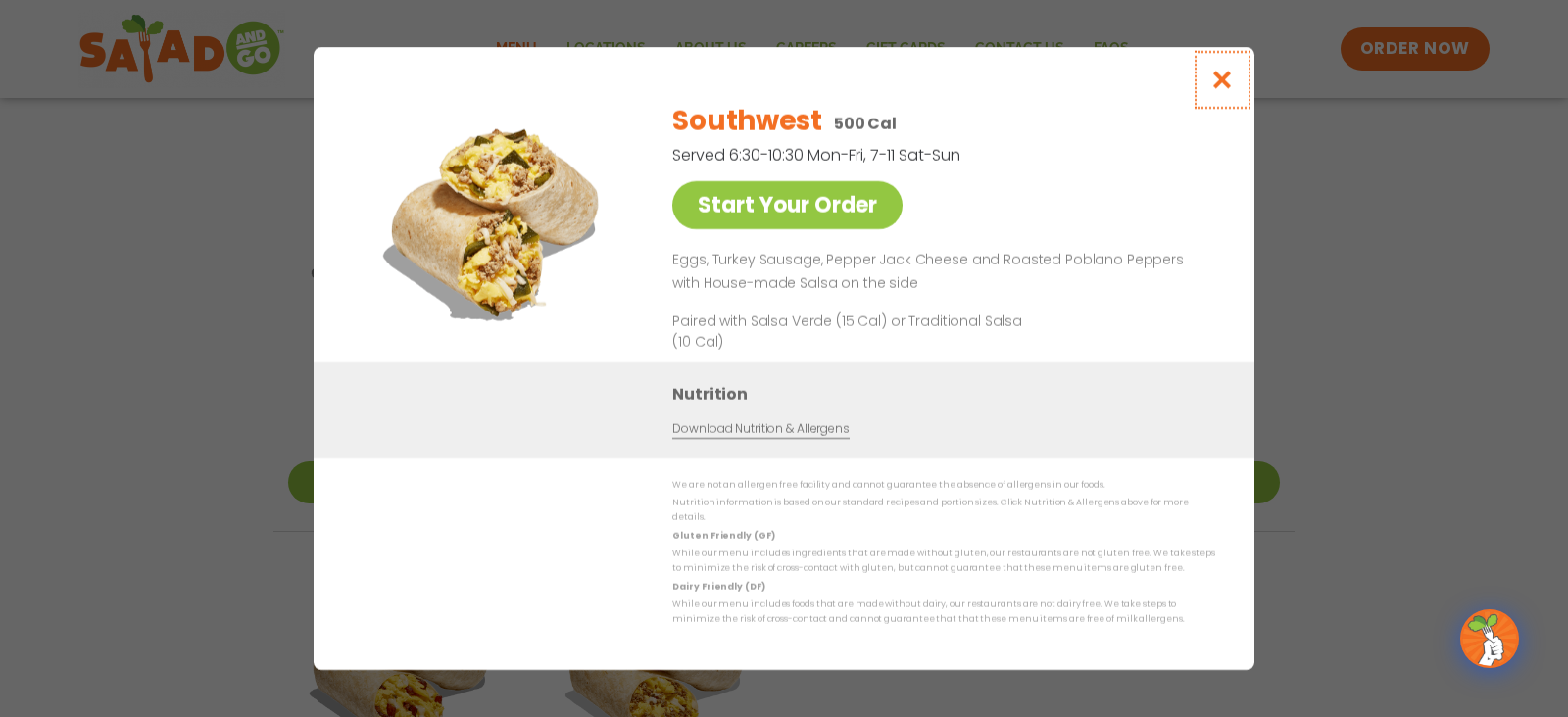 click at bounding box center [1222, 79] 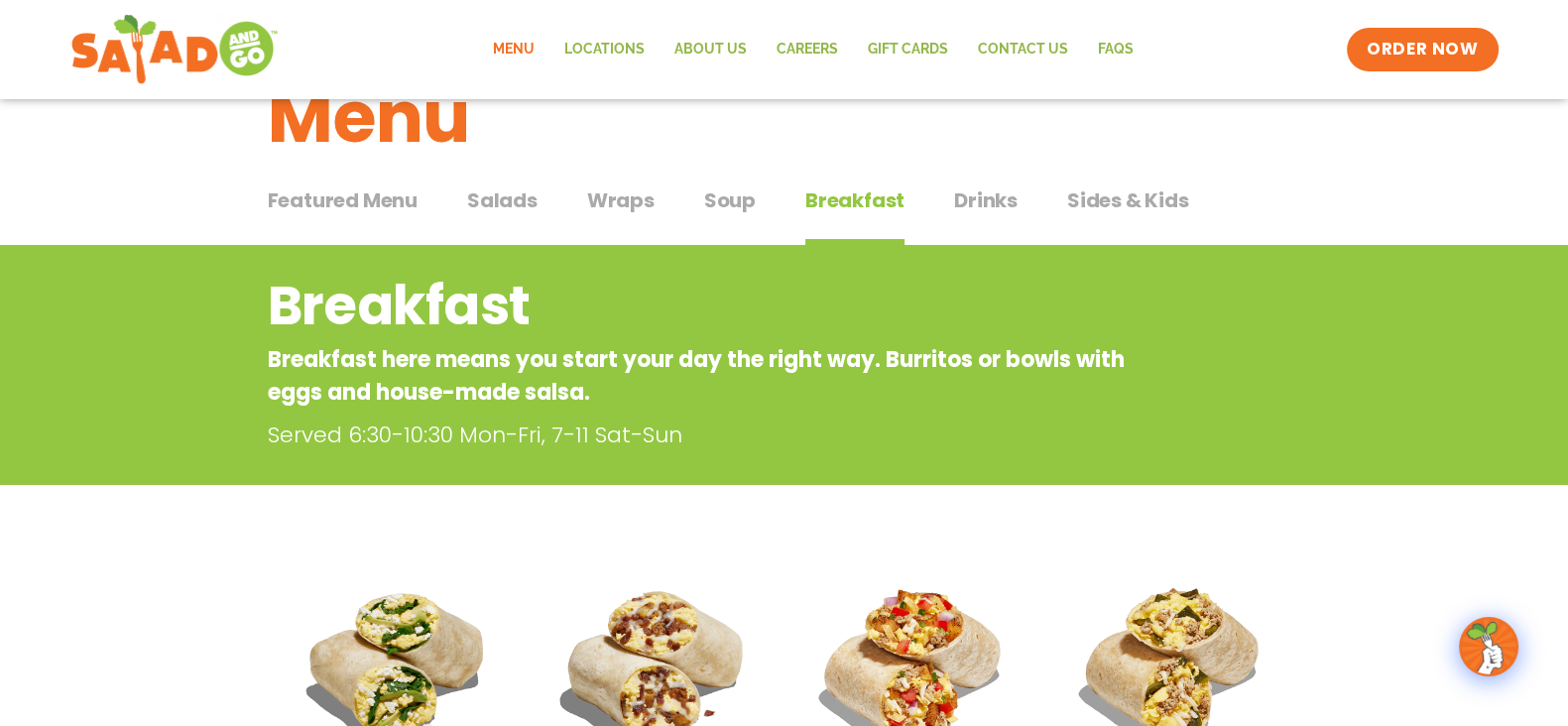 scroll, scrollTop: 39, scrollLeft: 0, axis: vertical 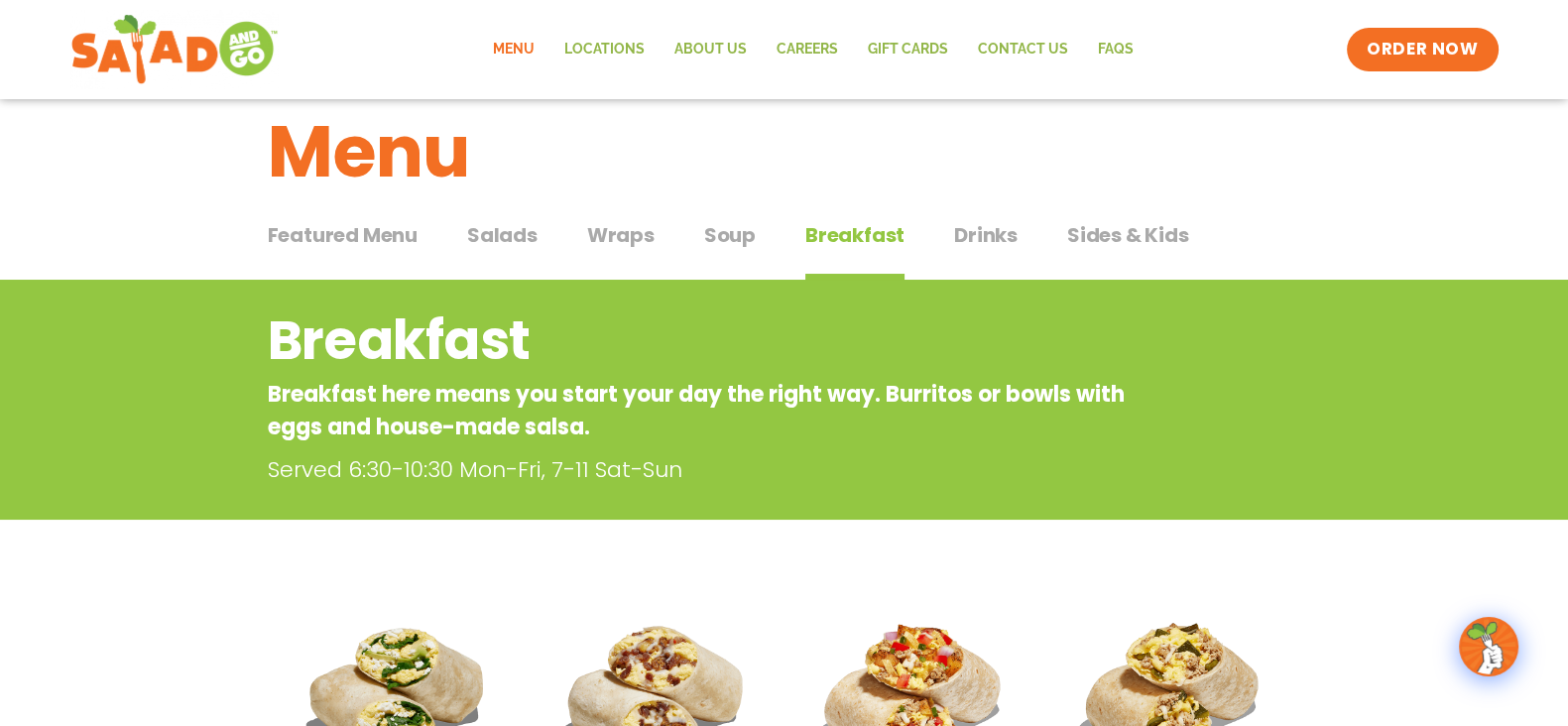 click on "Wraps" at bounding box center [621, 235] 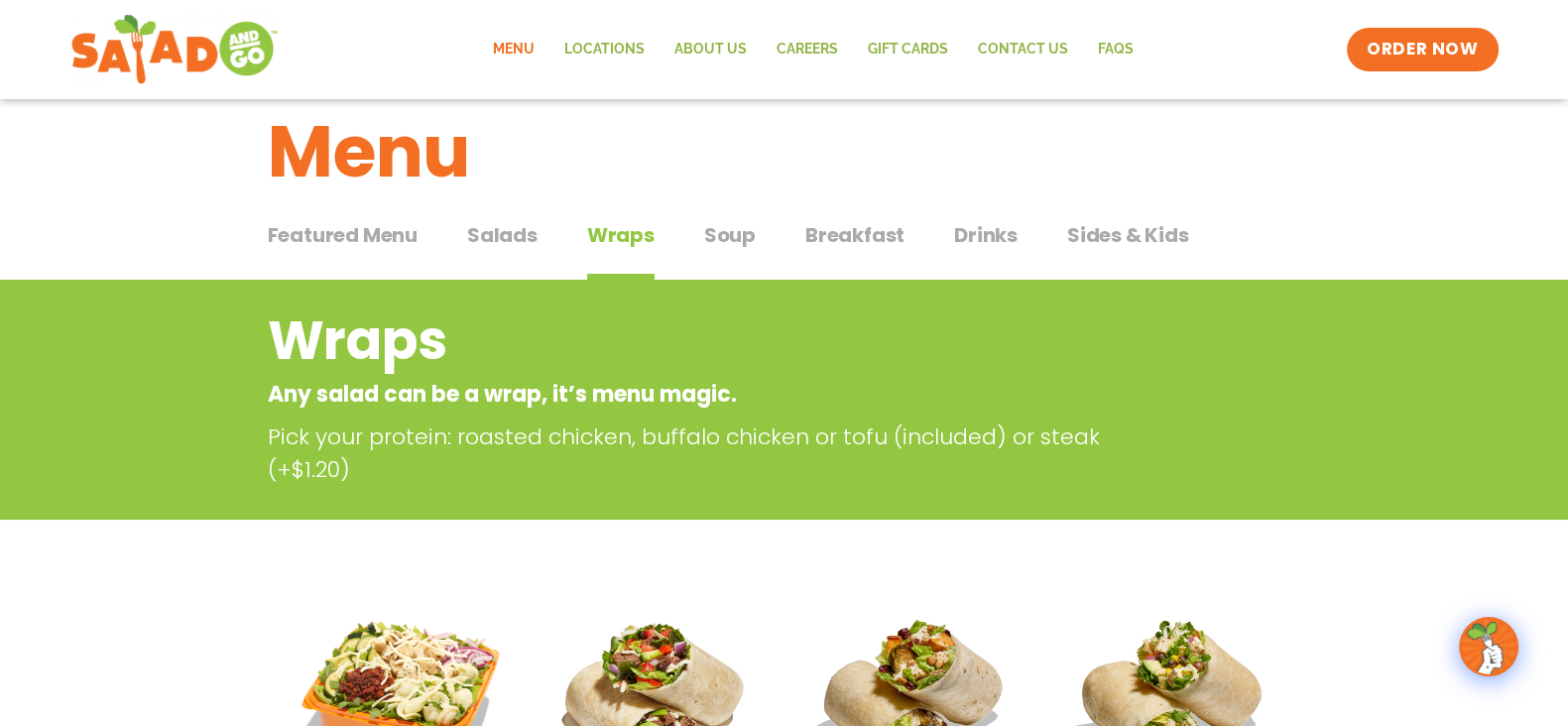 scroll, scrollTop: 0, scrollLeft: 0, axis: both 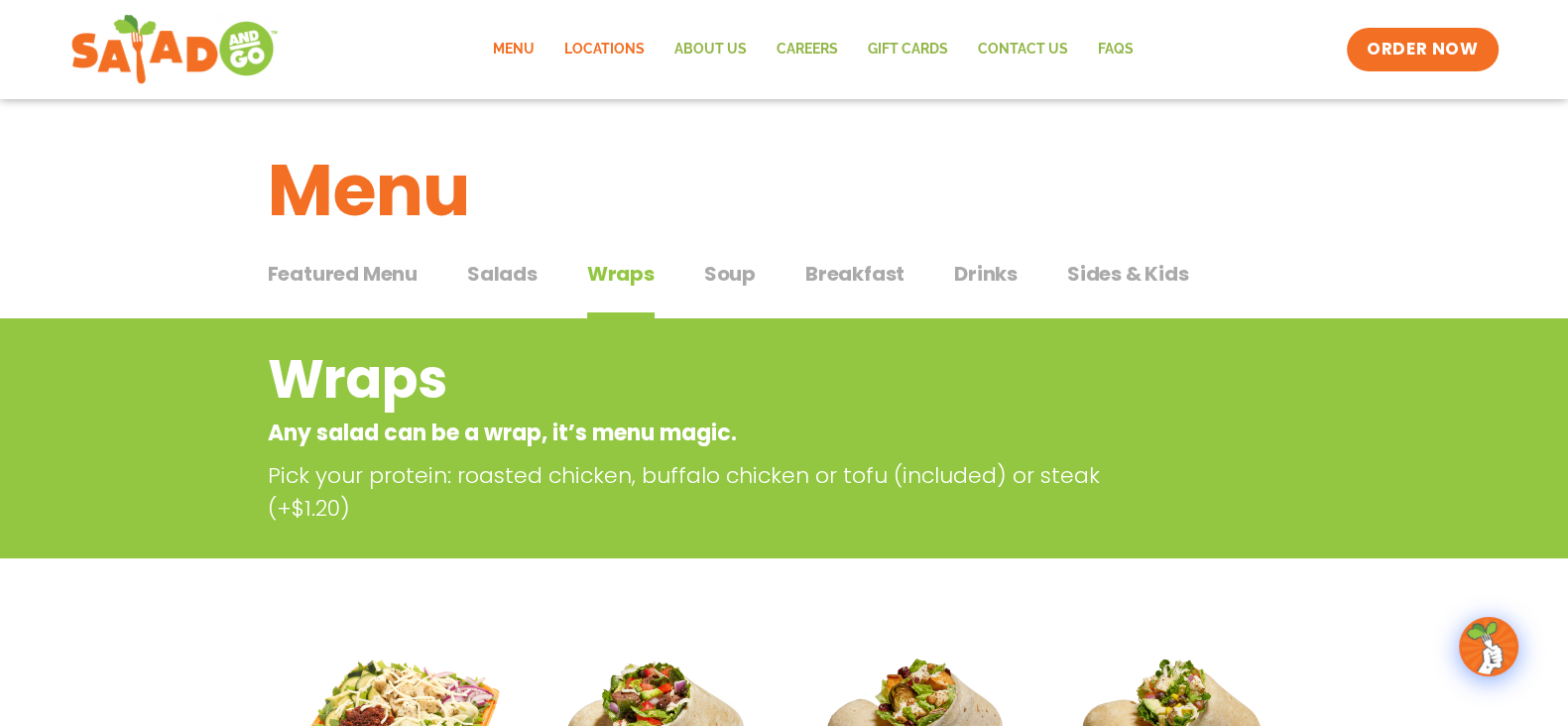 click on "Locations" 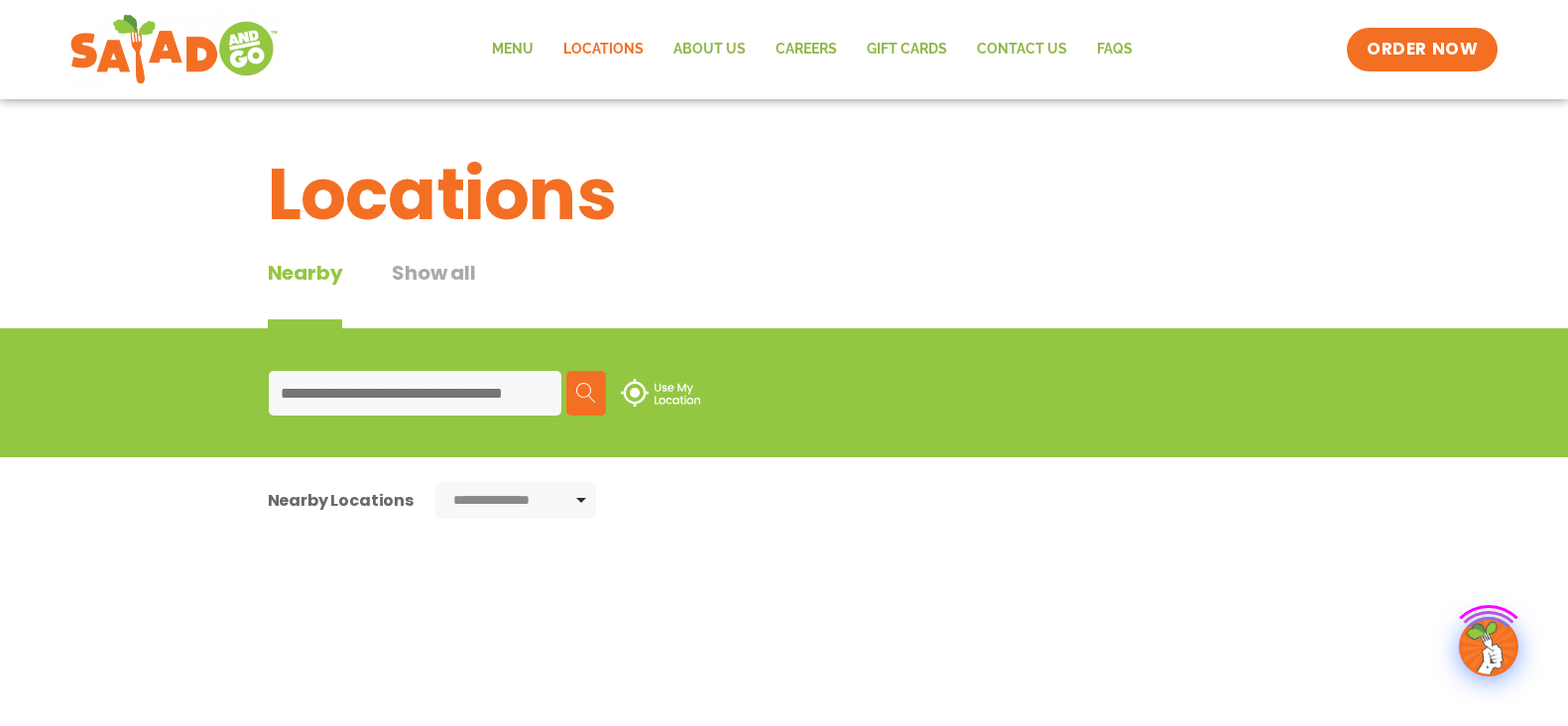 scroll, scrollTop: 0, scrollLeft: 0, axis: both 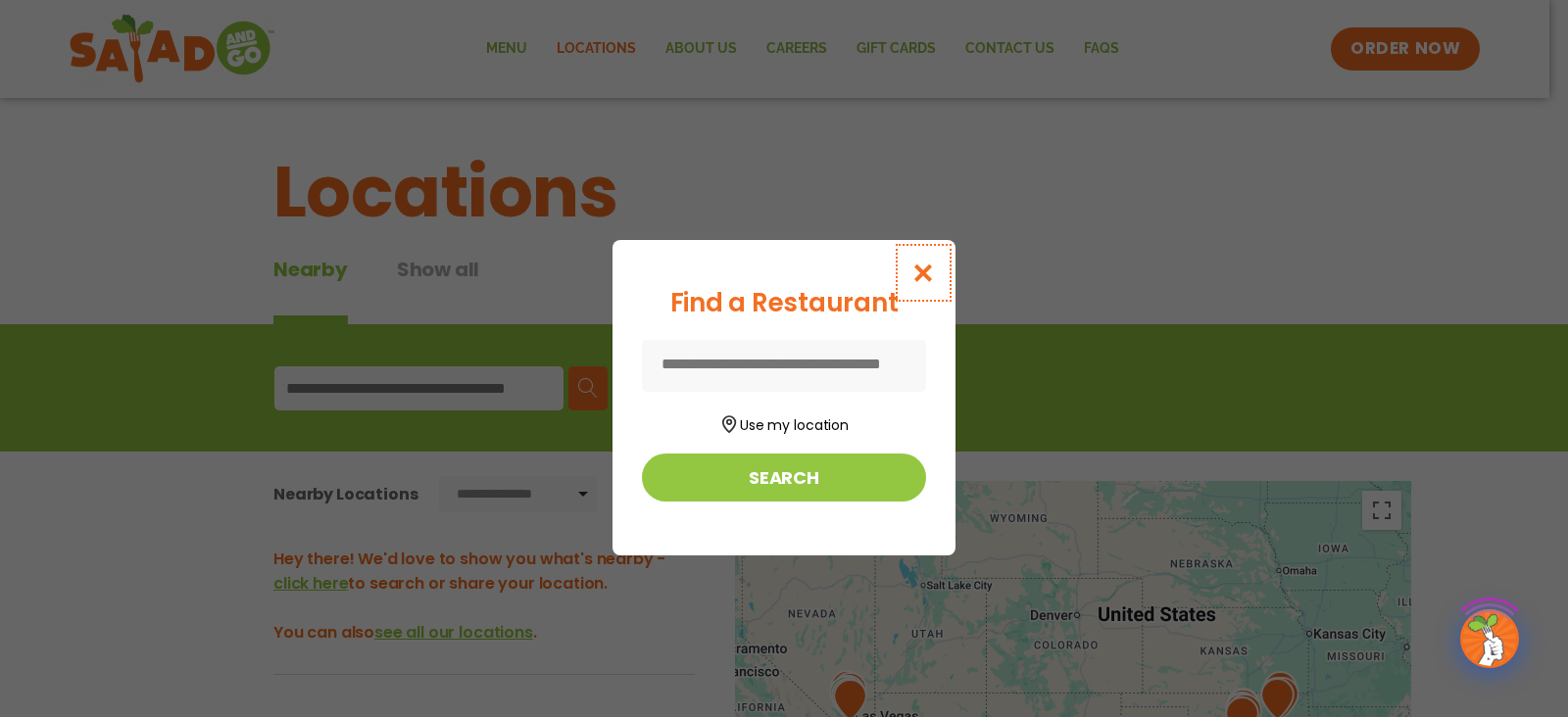 click at bounding box center (923, 272) 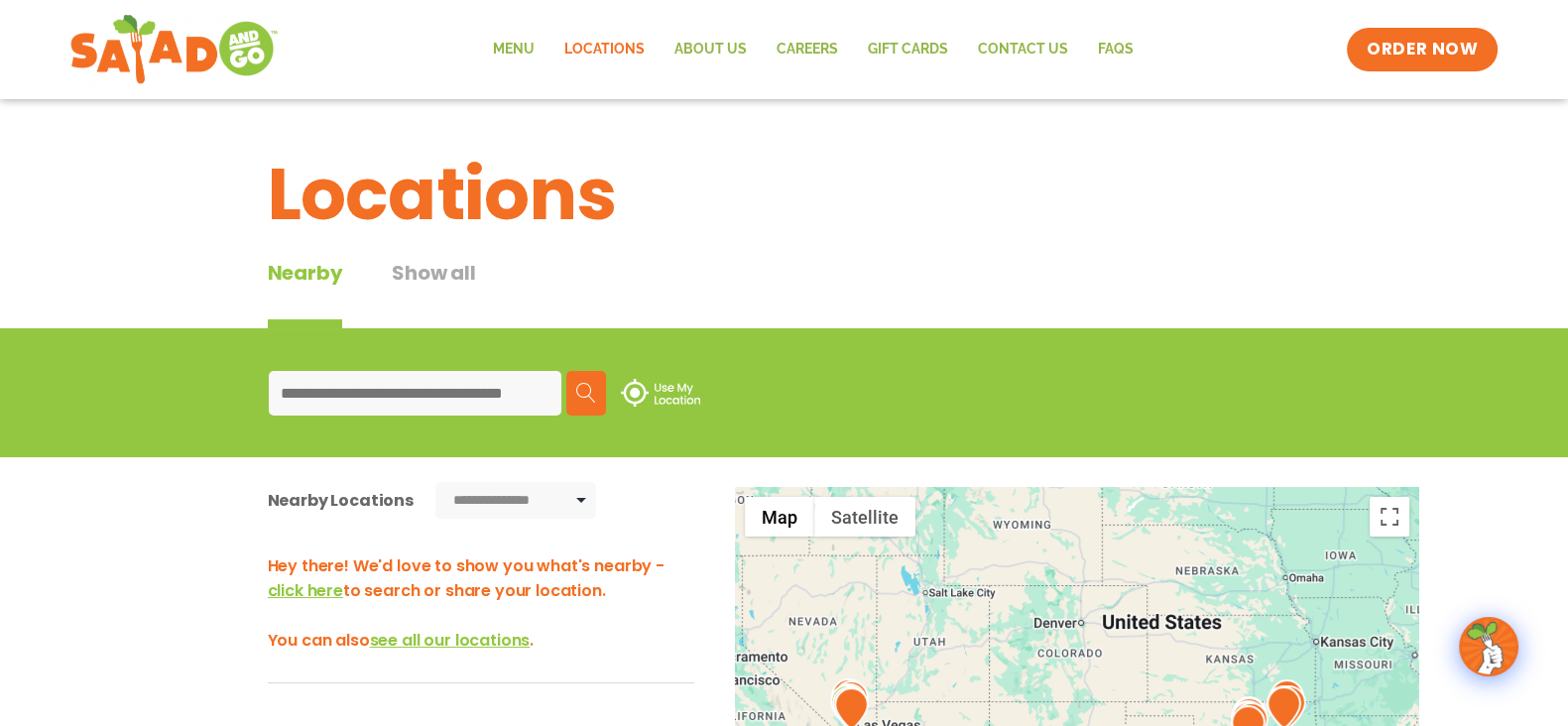 click at bounding box center [415, 393] 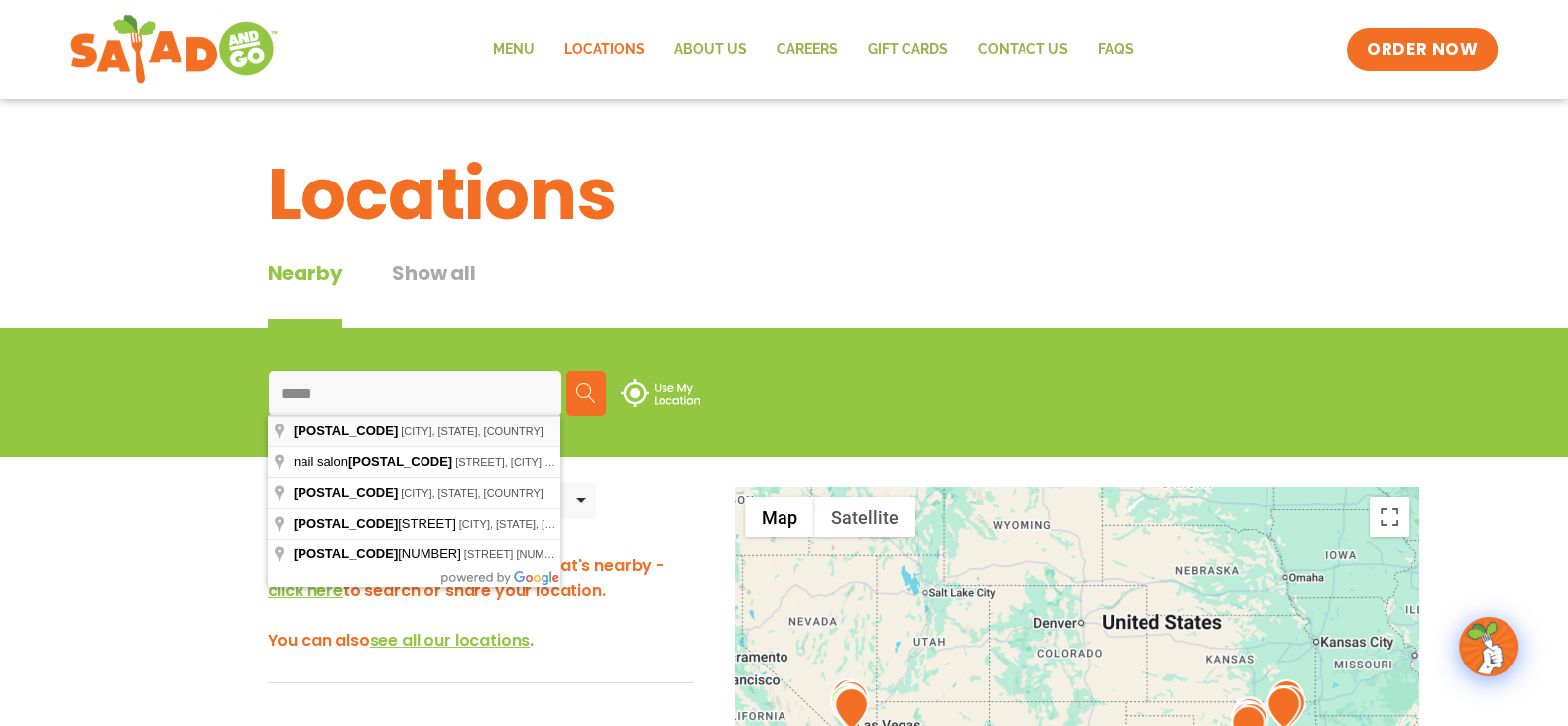 type on "**********" 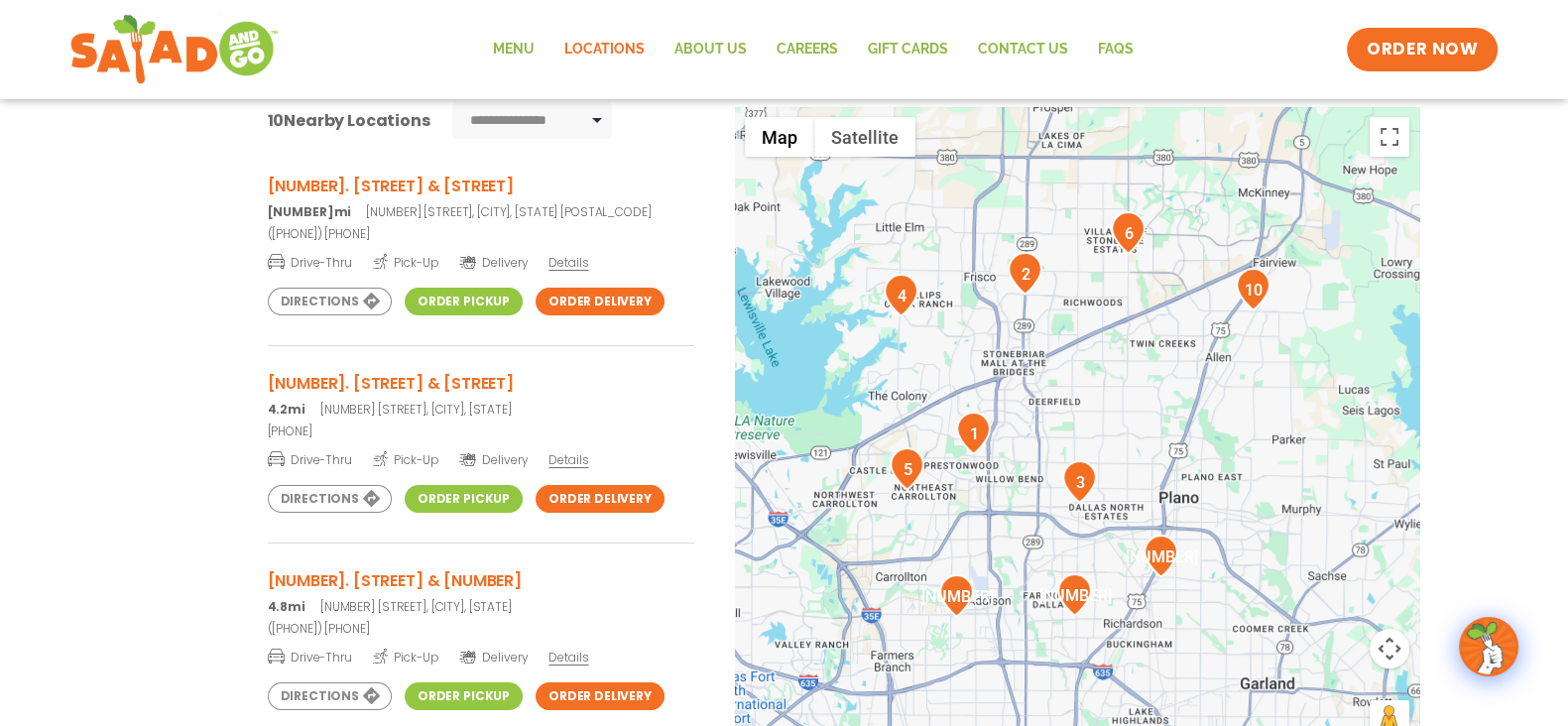scroll, scrollTop: 367, scrollLeft: 0, axis: vertical 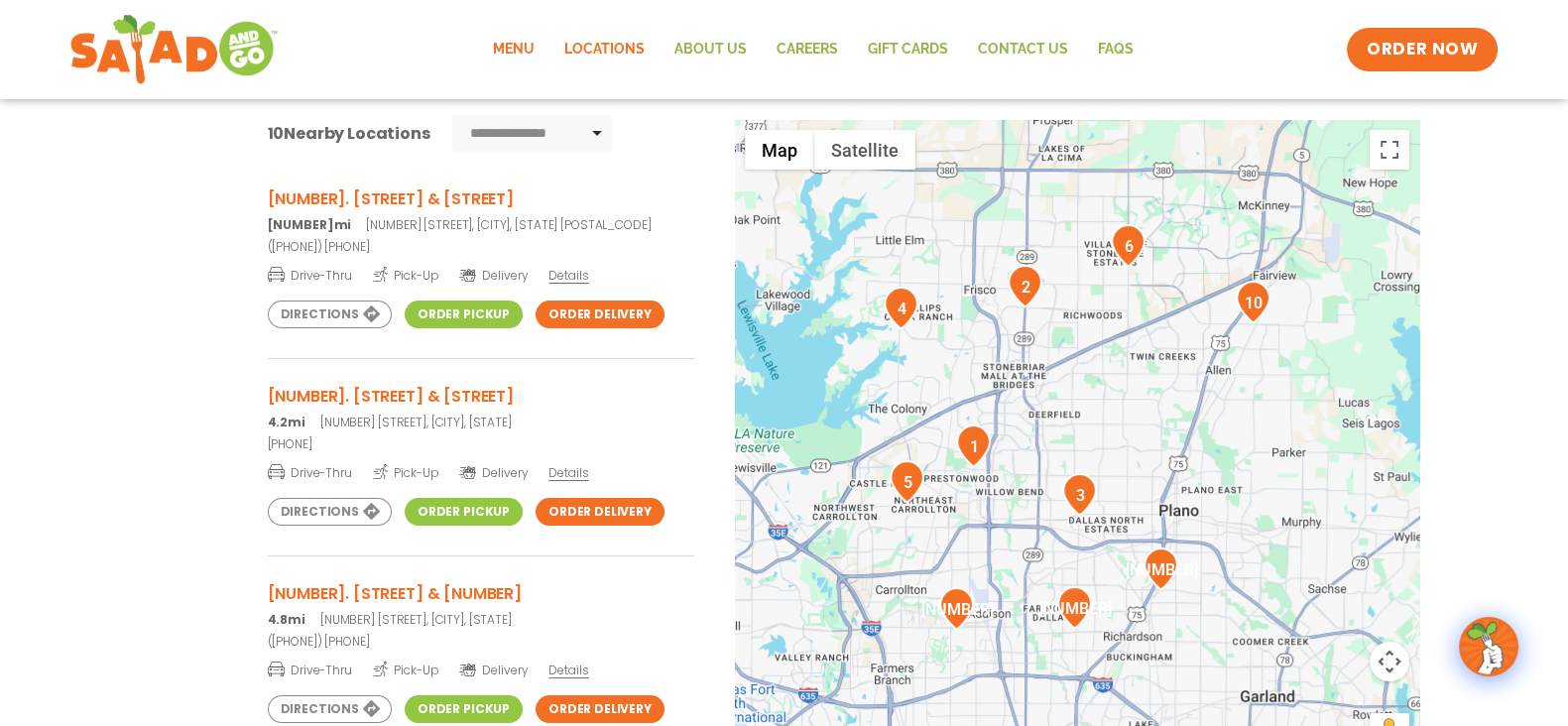 click on "Menu" 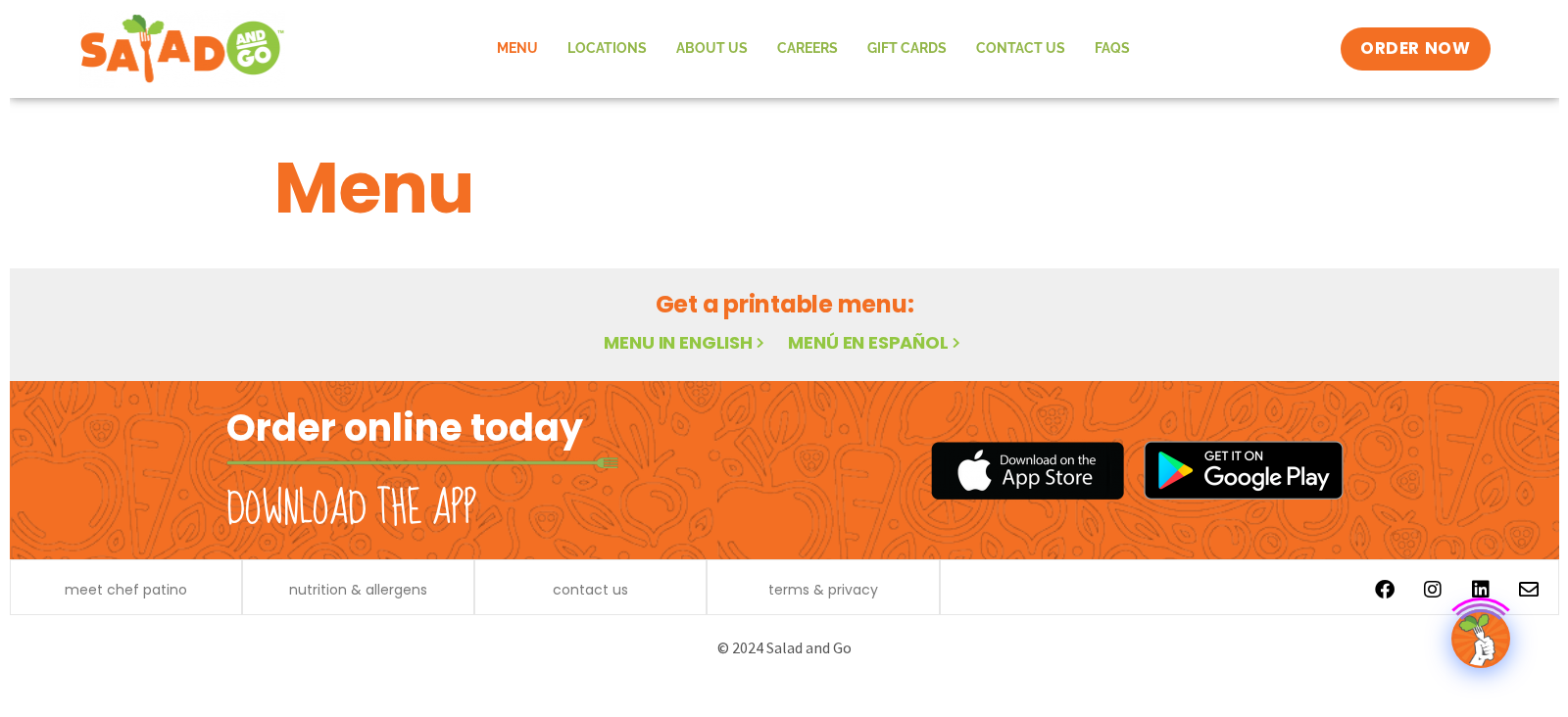 scroll, scrollTop: 0, scrollLeft: 0, axis: both 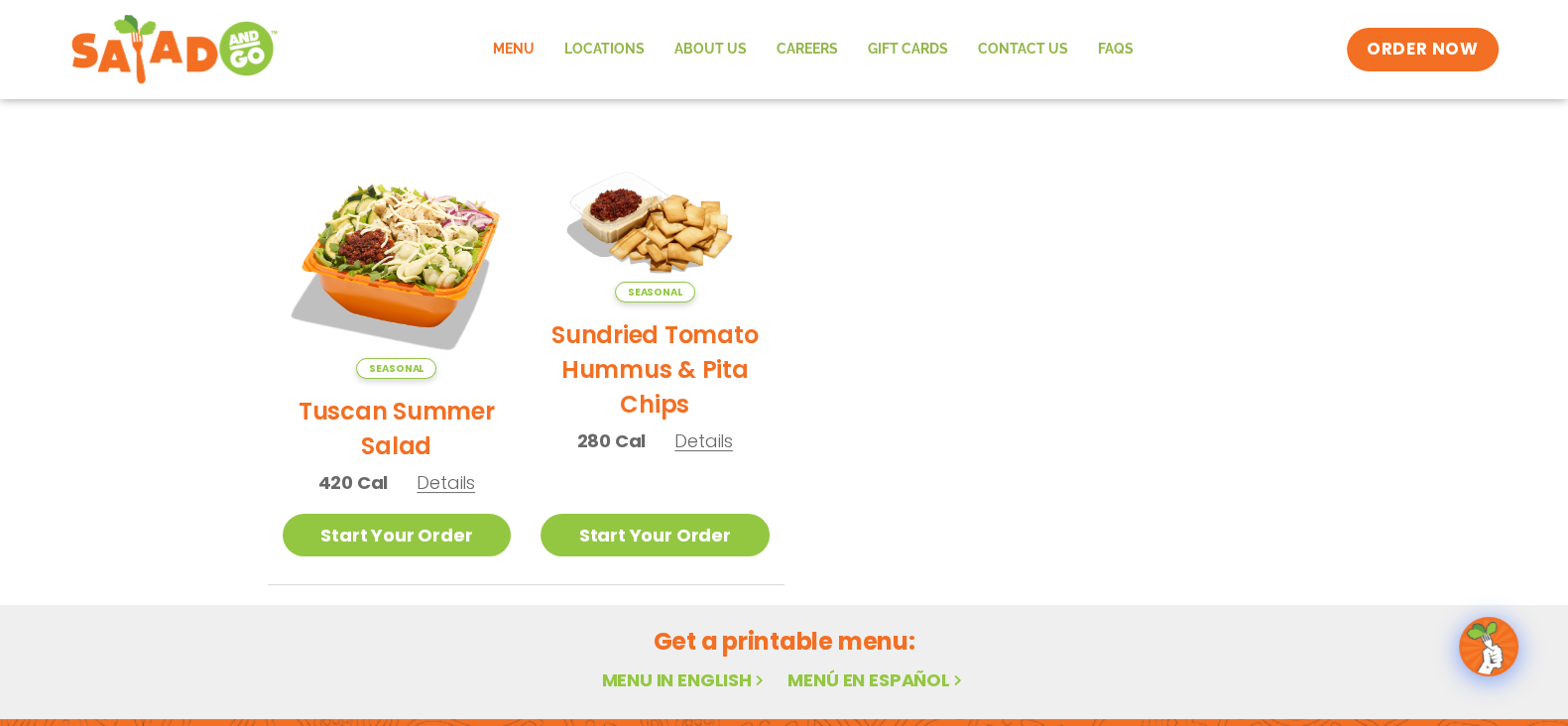 click on "Seasonal Sundried Tomato Hummus & Pita Chips   280 Cal   Details" at bounding box center (655, 310) 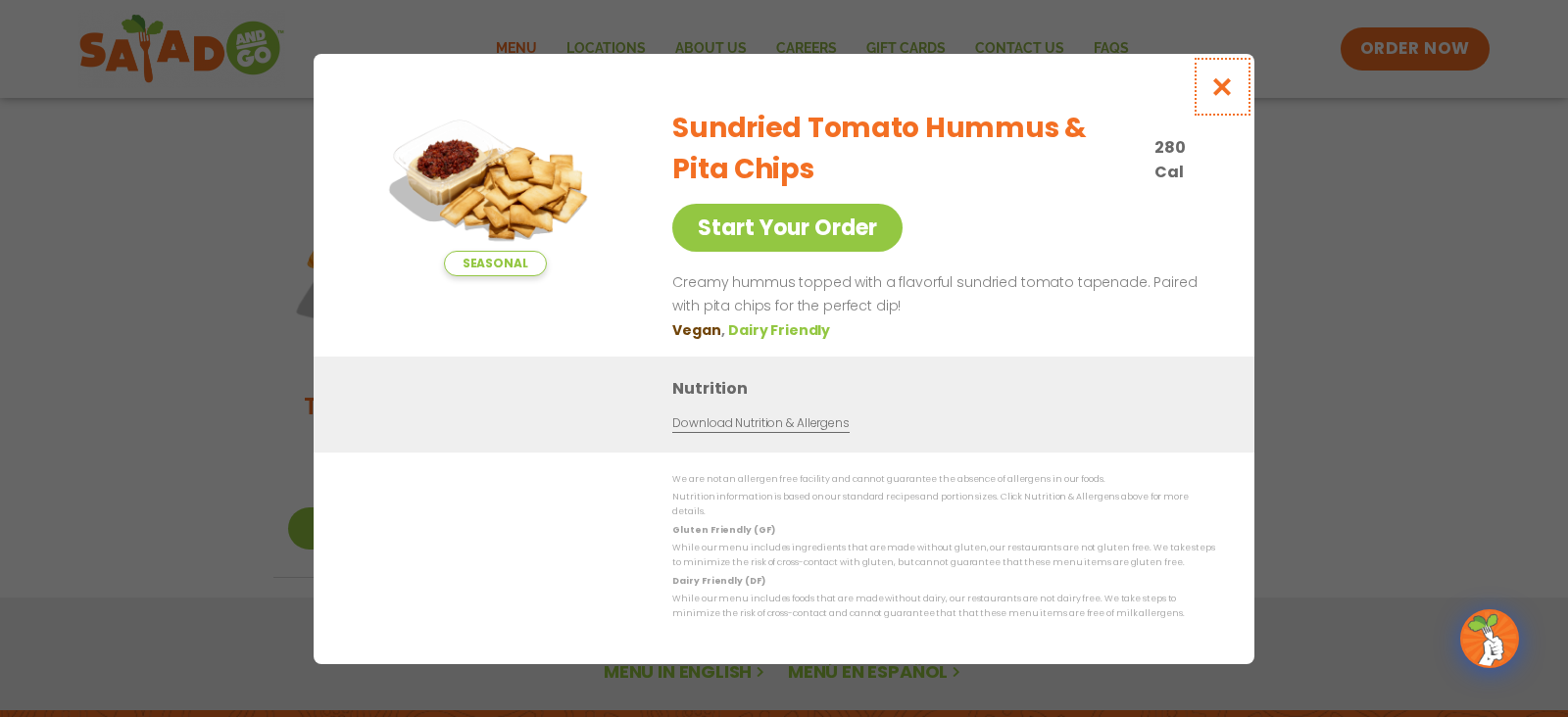 click at bounding box center [1222, 86] 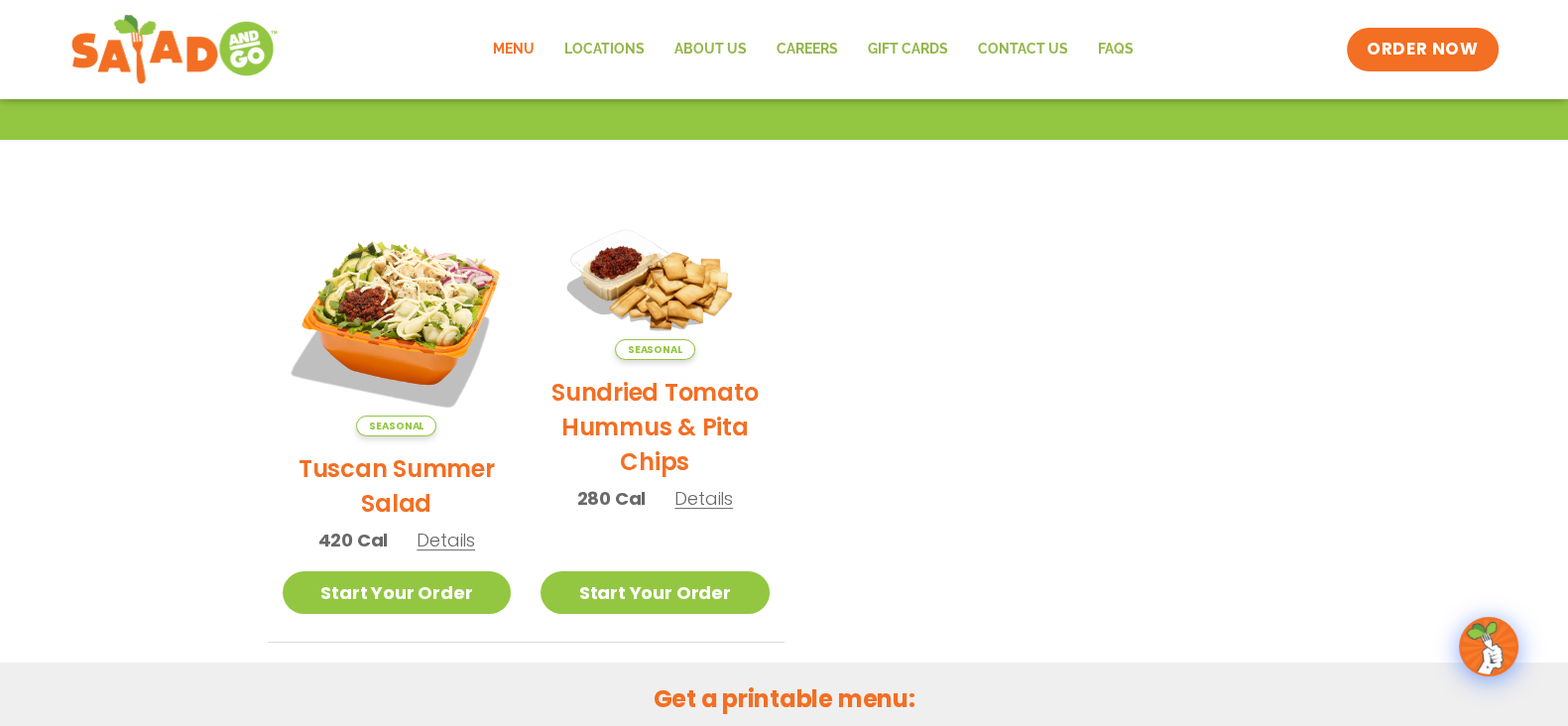 scroll, scrollTop: 317, scrollLeft: 0, axis: vertical 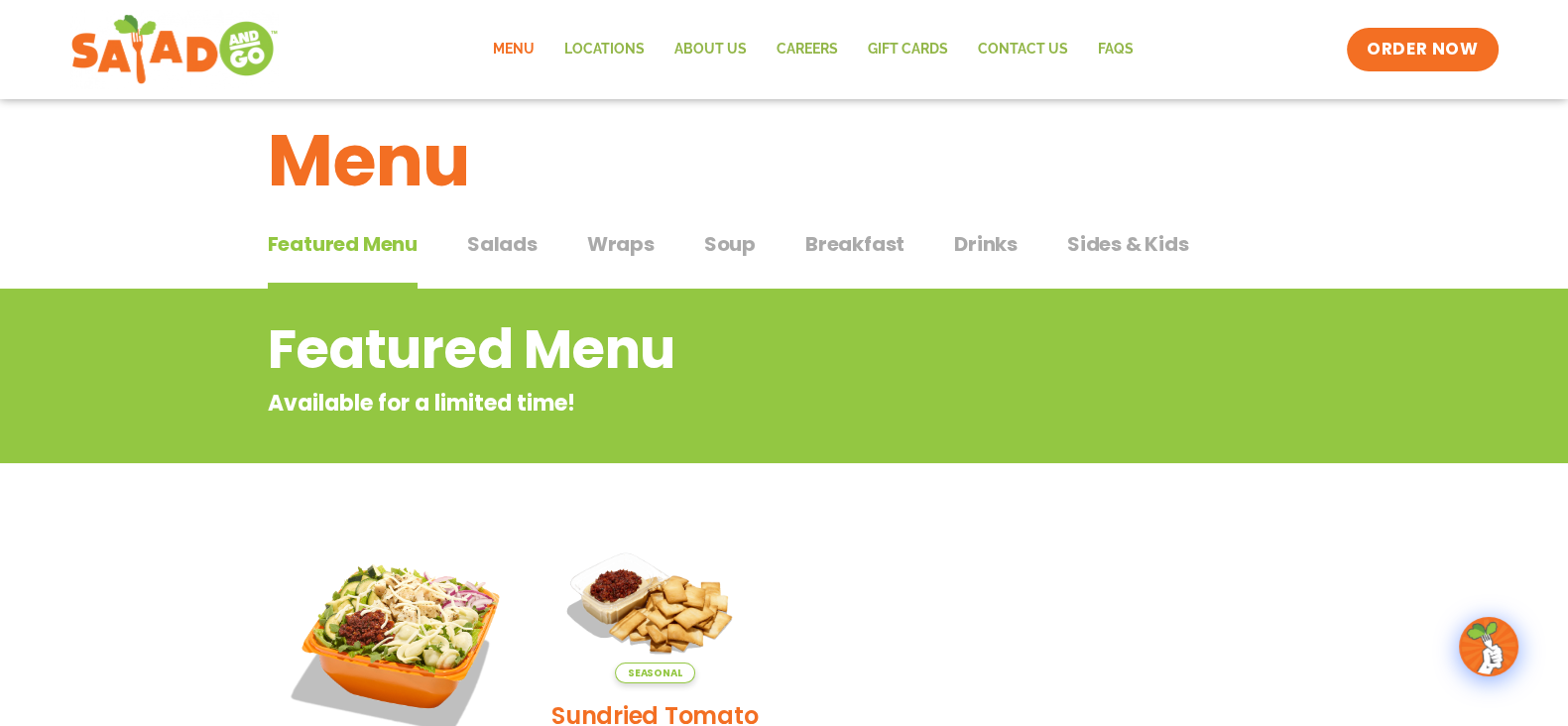 click on "Wraps" at bounding box center [621, 244] 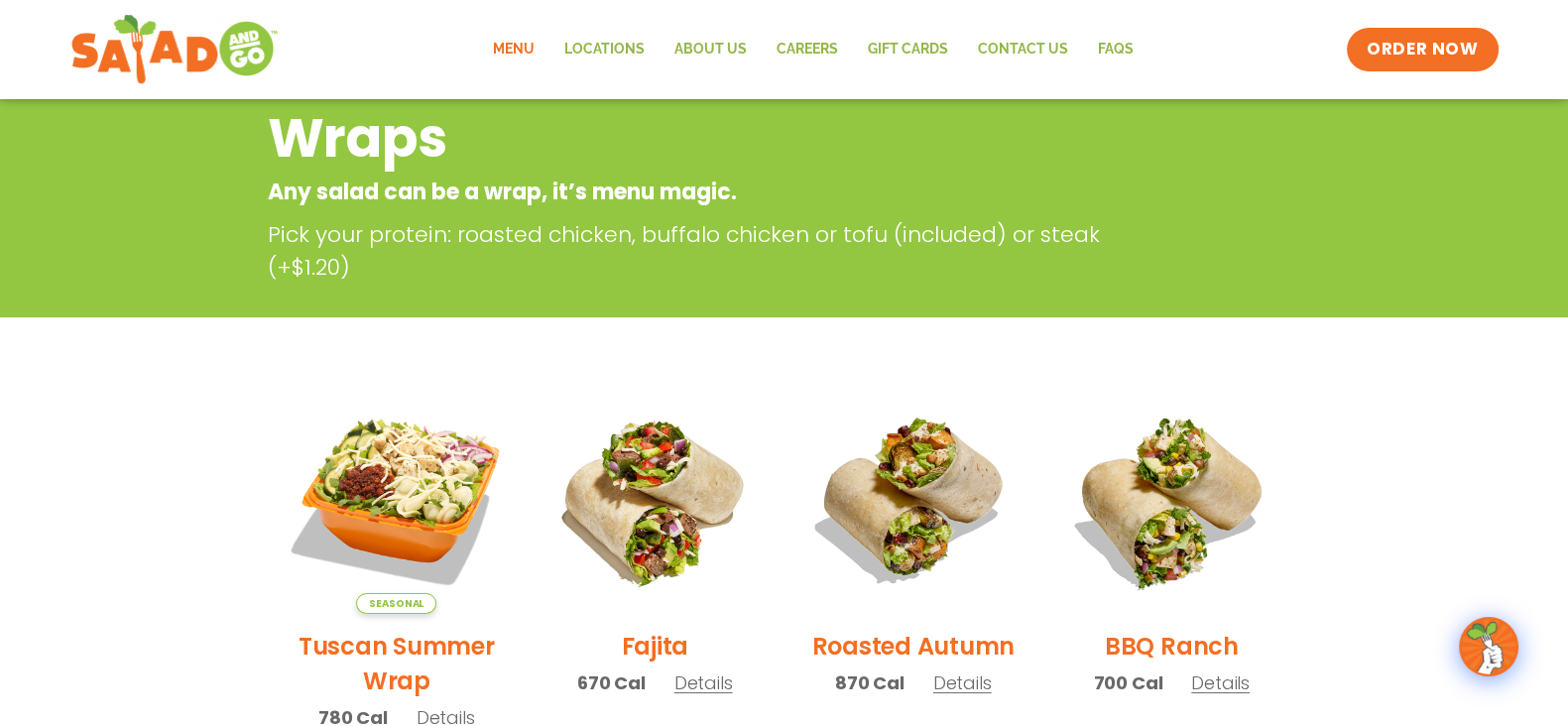 scroll, scrollTop: 175, scrollLeft: 0, axis: vertical 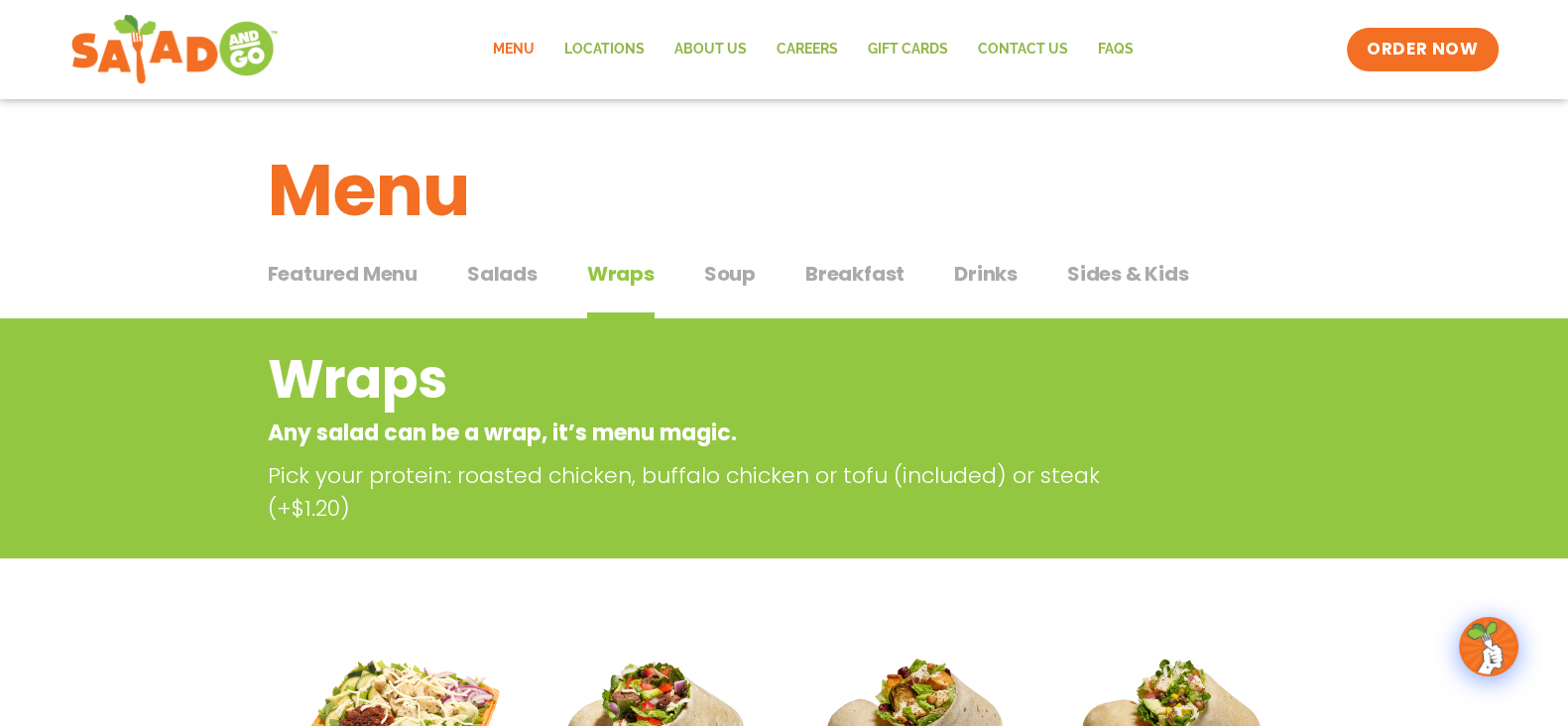 click on "Salads" at bounding box center (502, 274) 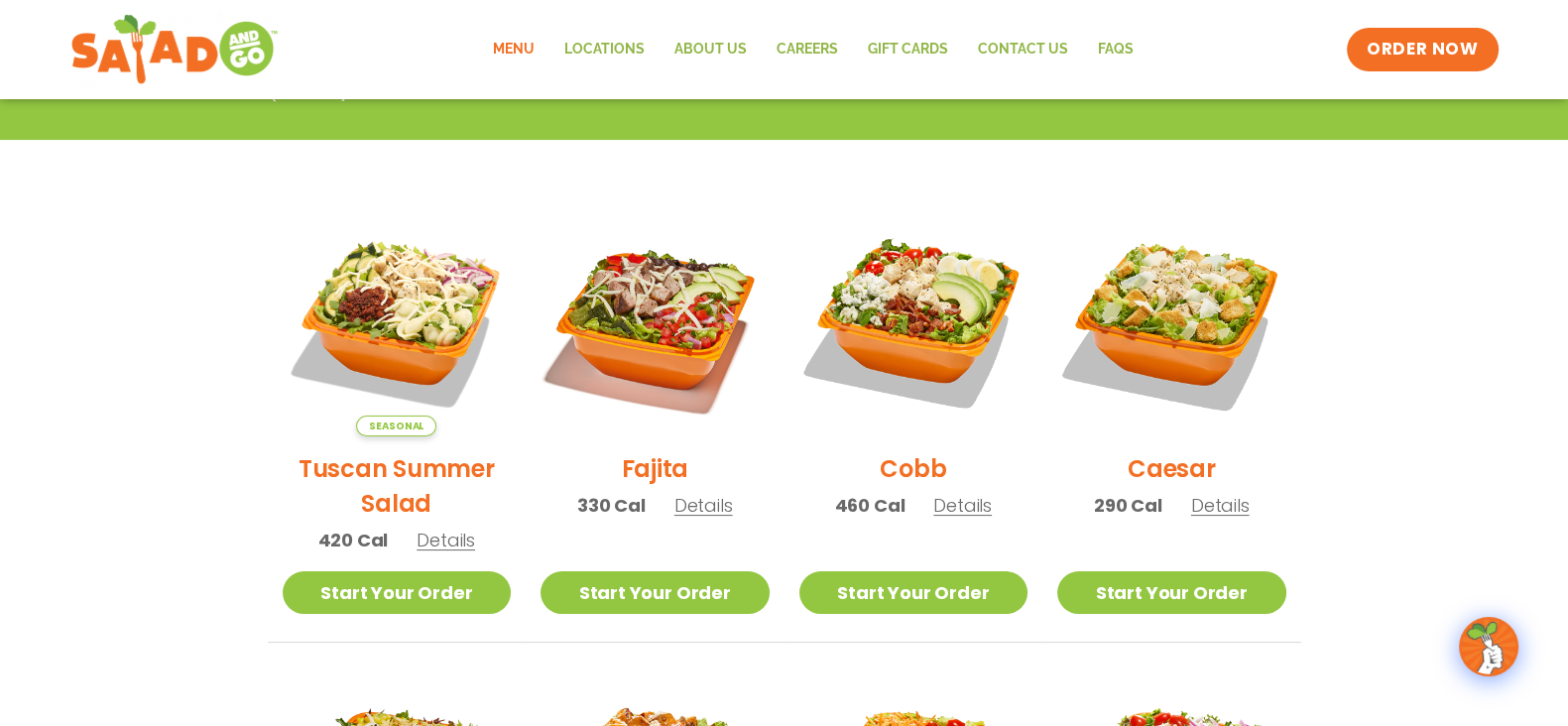 scroll, scrollTop: 456, scrollLeft: 0, axis: vertical 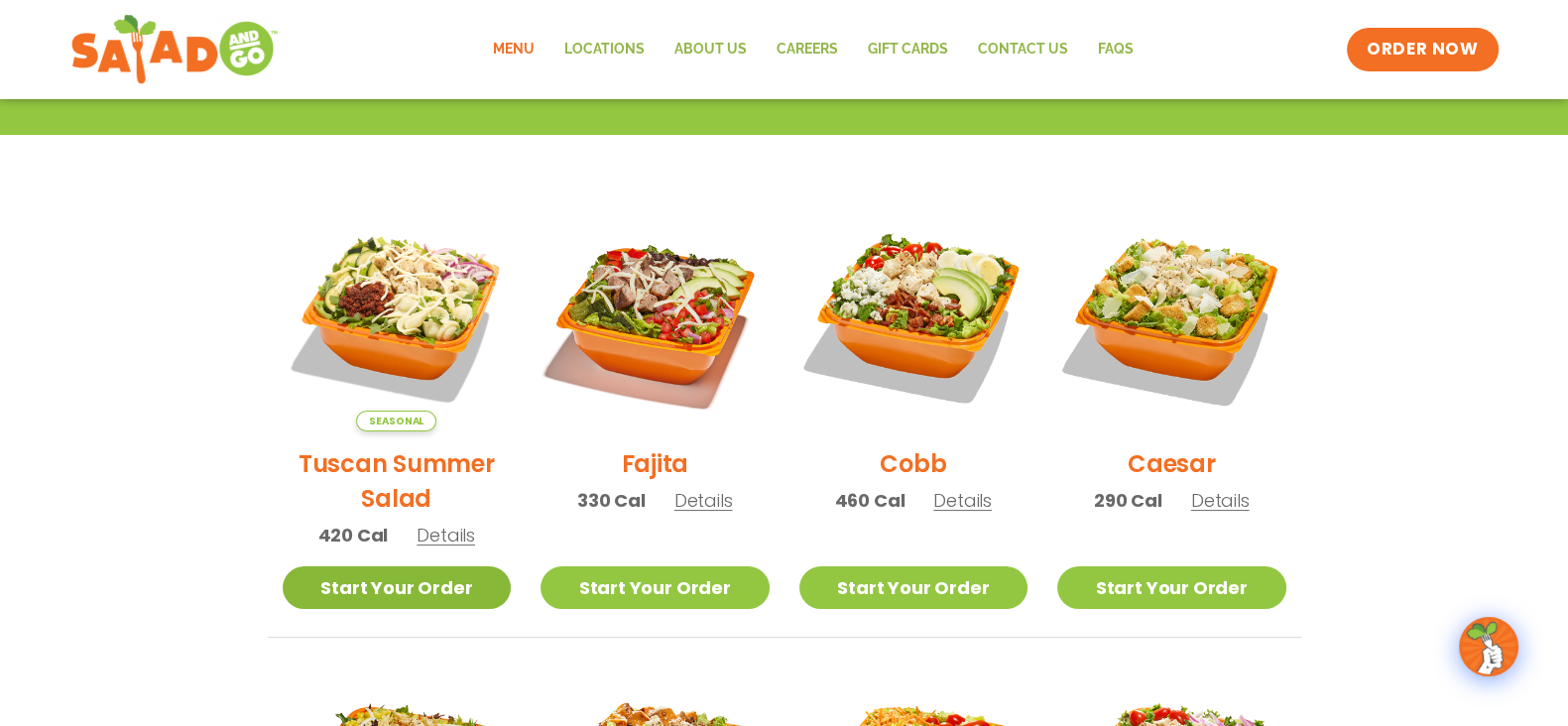 click on "Start Your Order" at bounding box center [397, 587] 